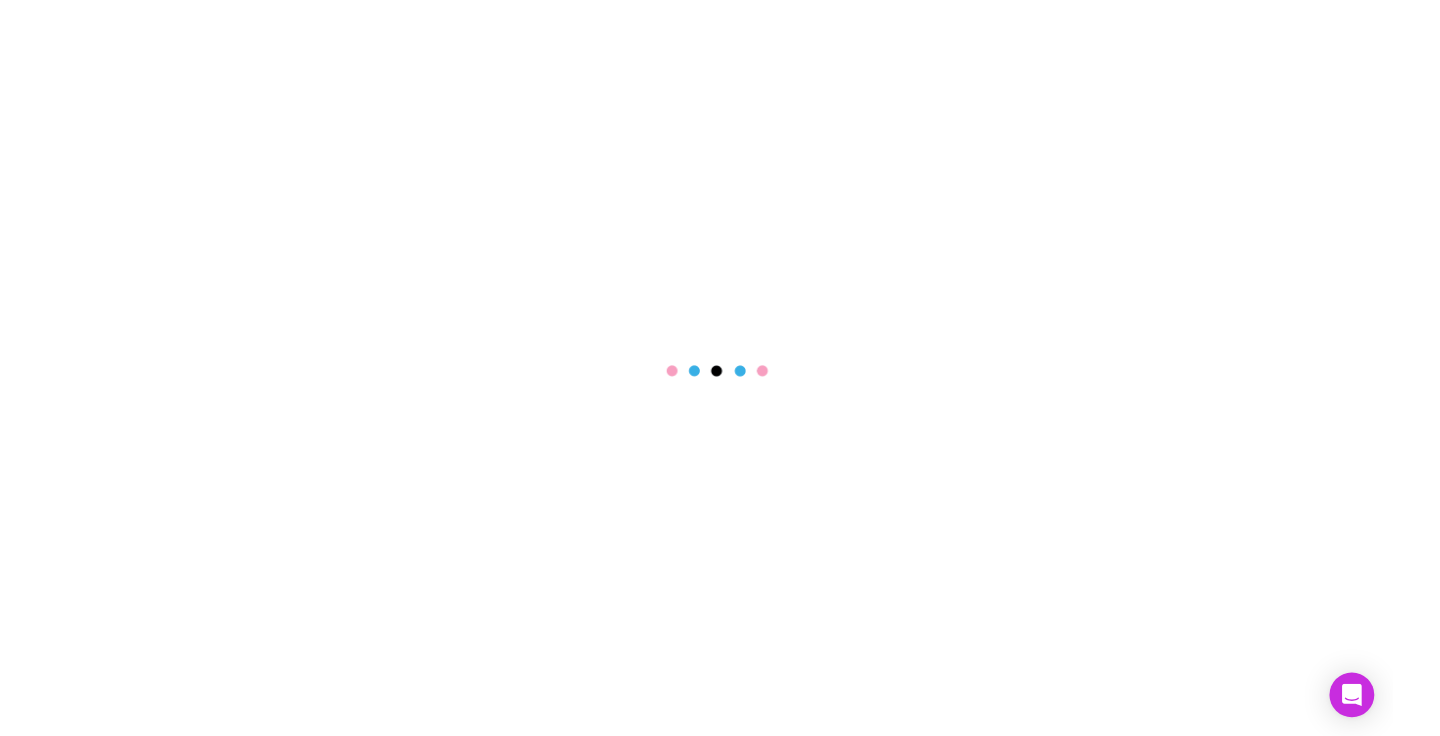 scroll, scrollTop: 0, scrollLeft: 0, axis: both 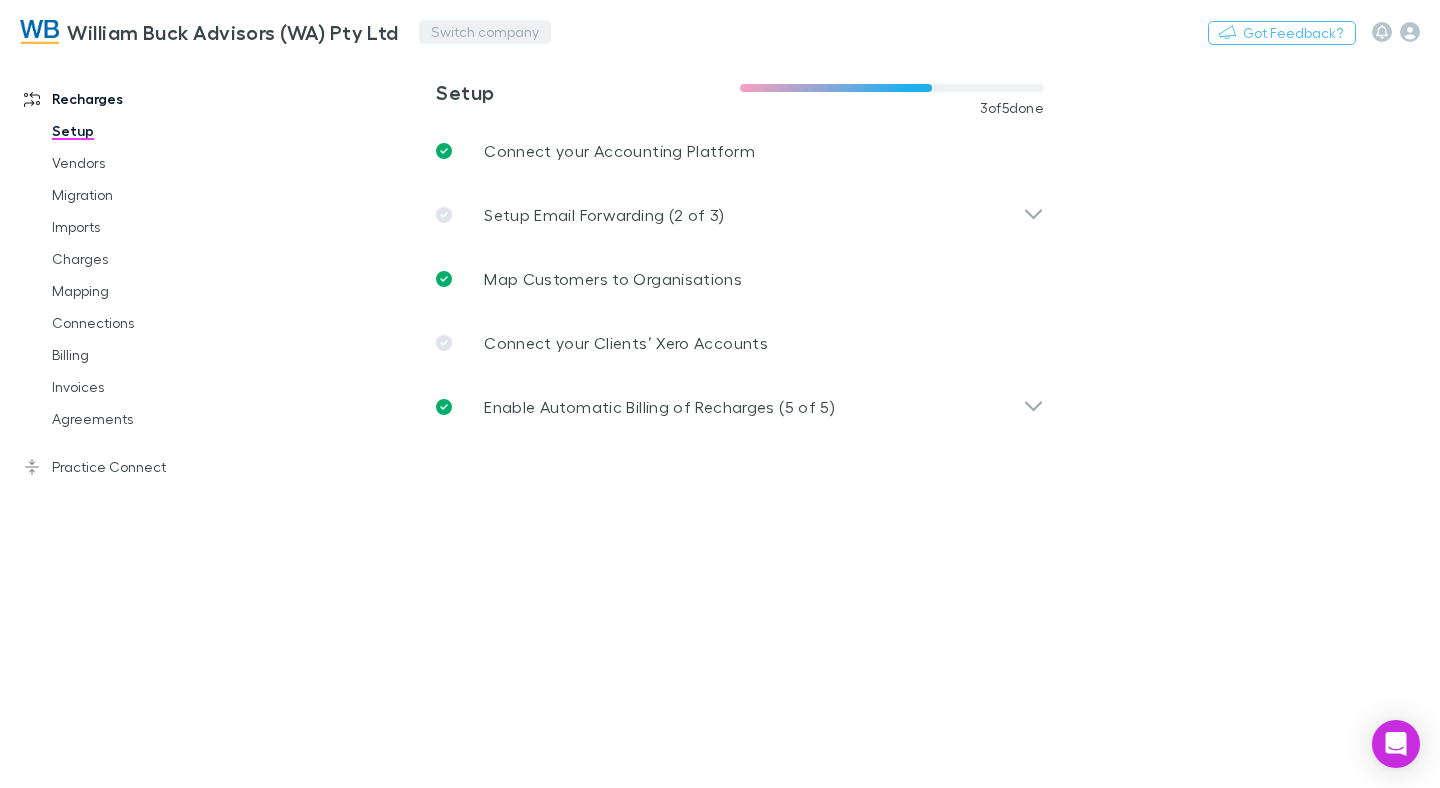 click on "Switch company" at bounding box center (485, 32) 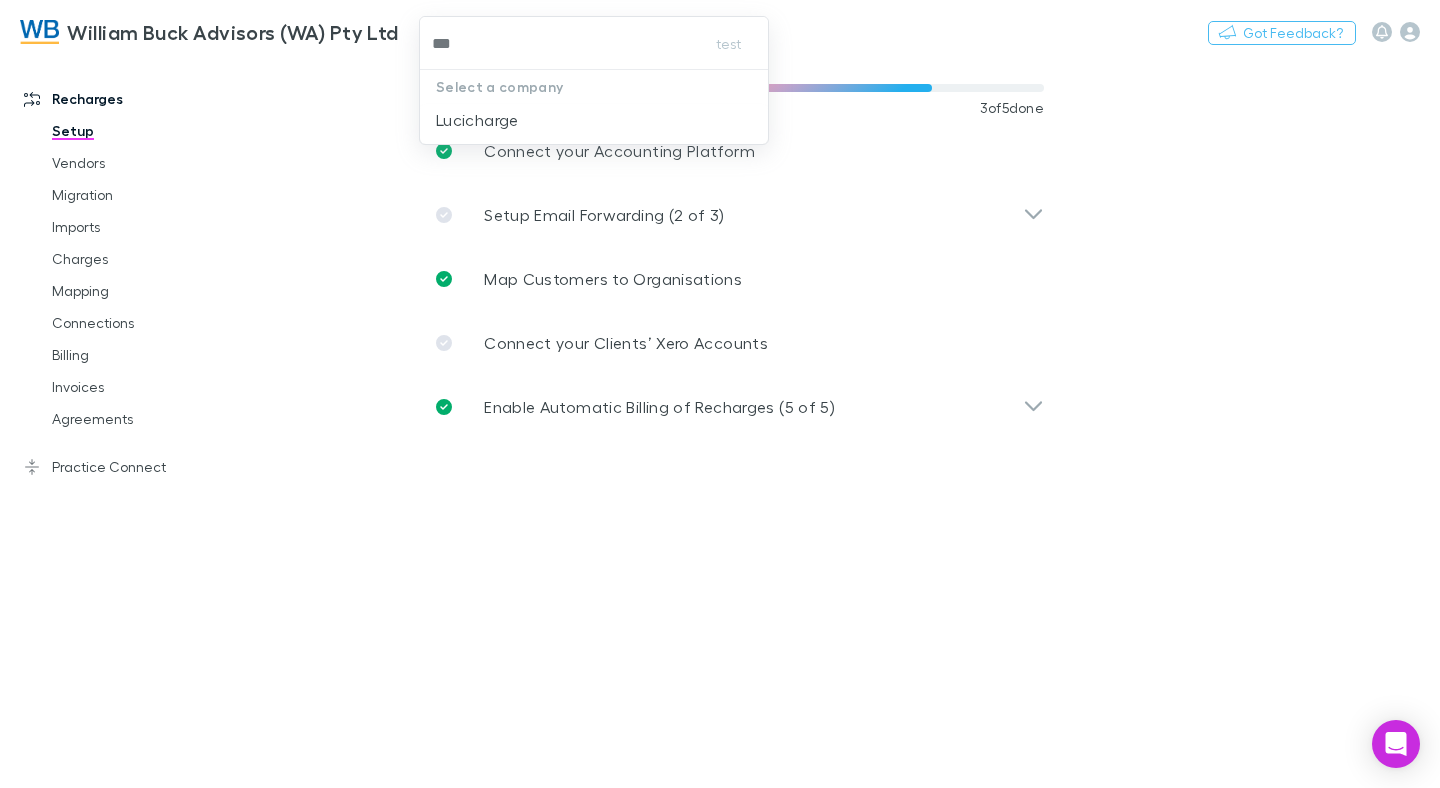 type on "****" 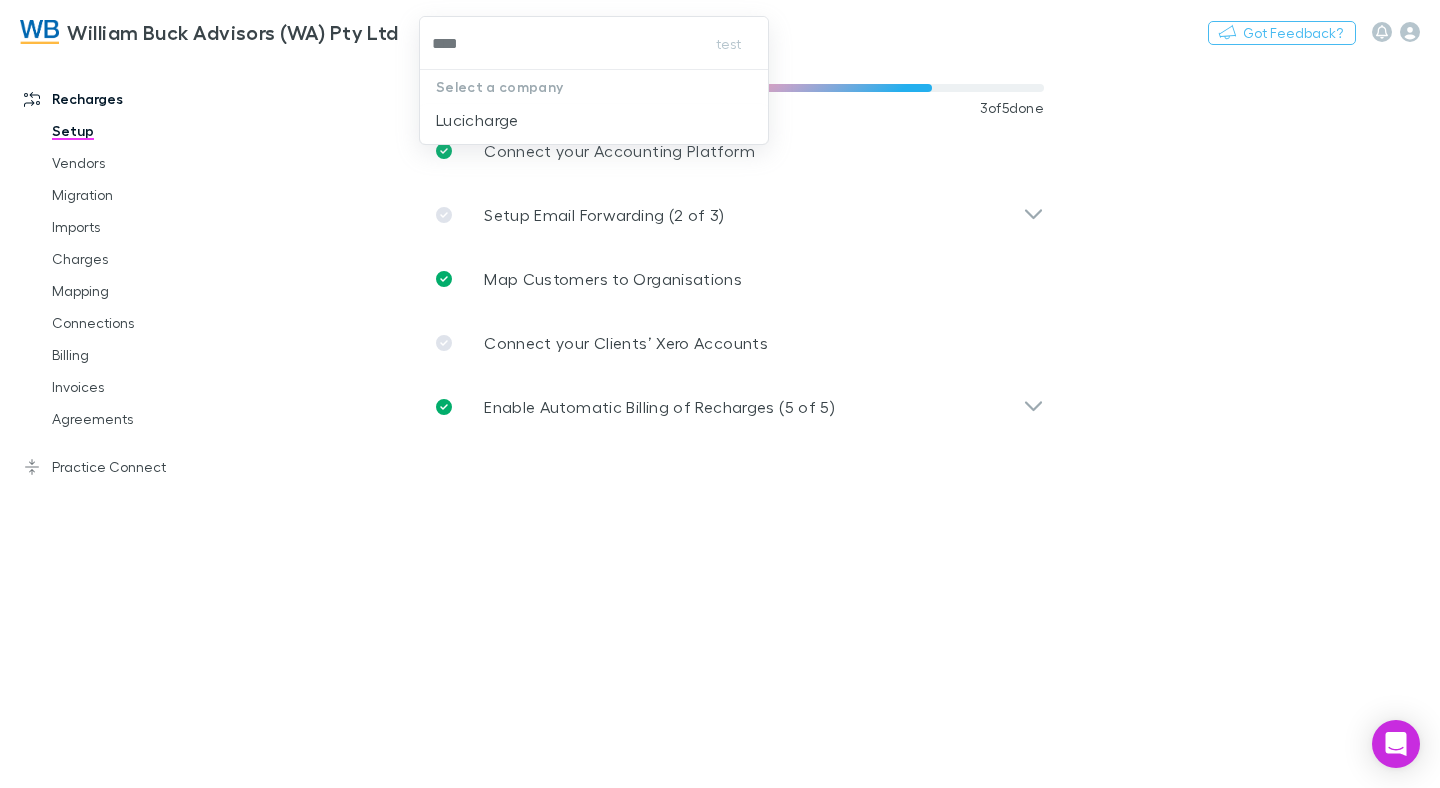 click on "Lucicharge" at bounding box center (477, 120) 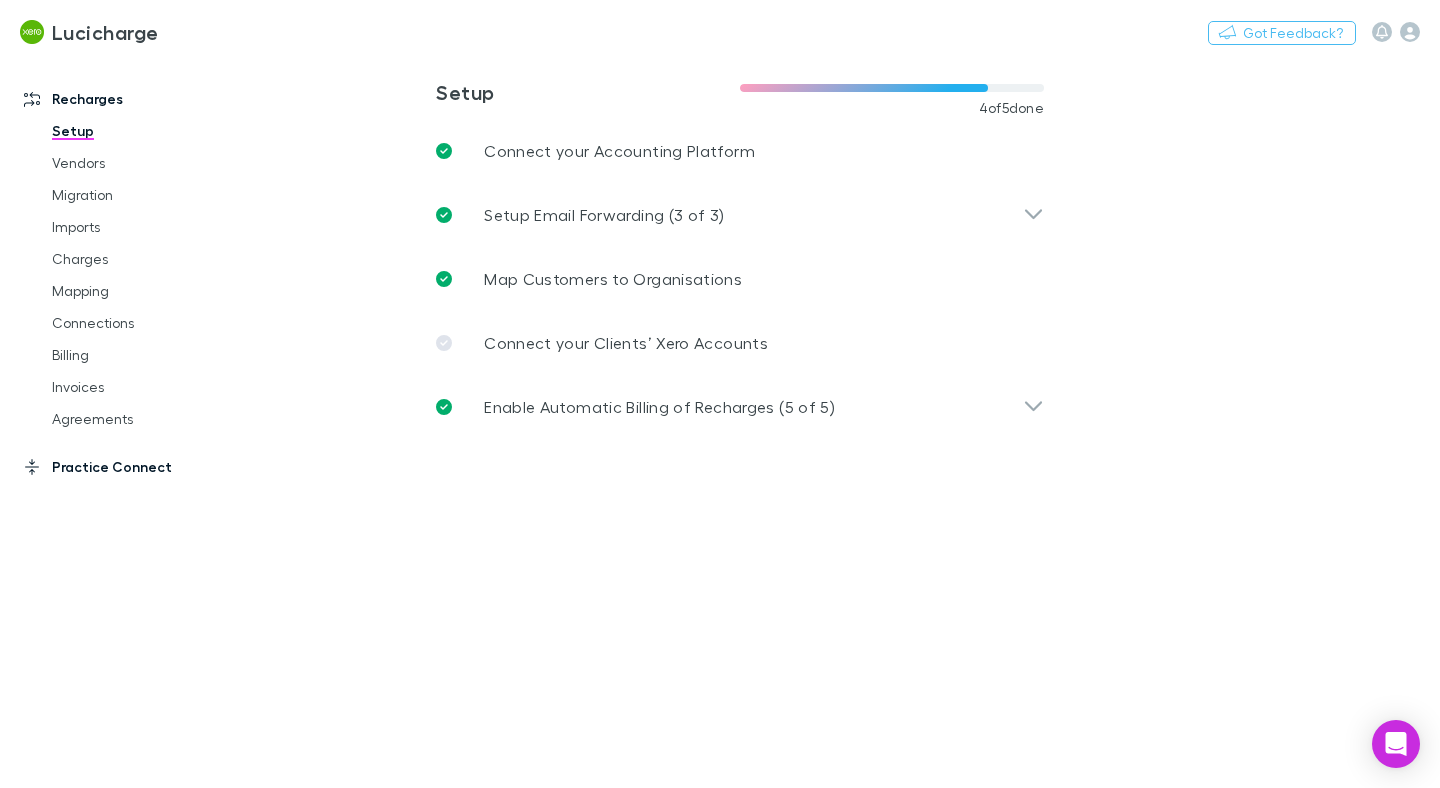 click on "Practice Connect" at bounding box center [124, 467] 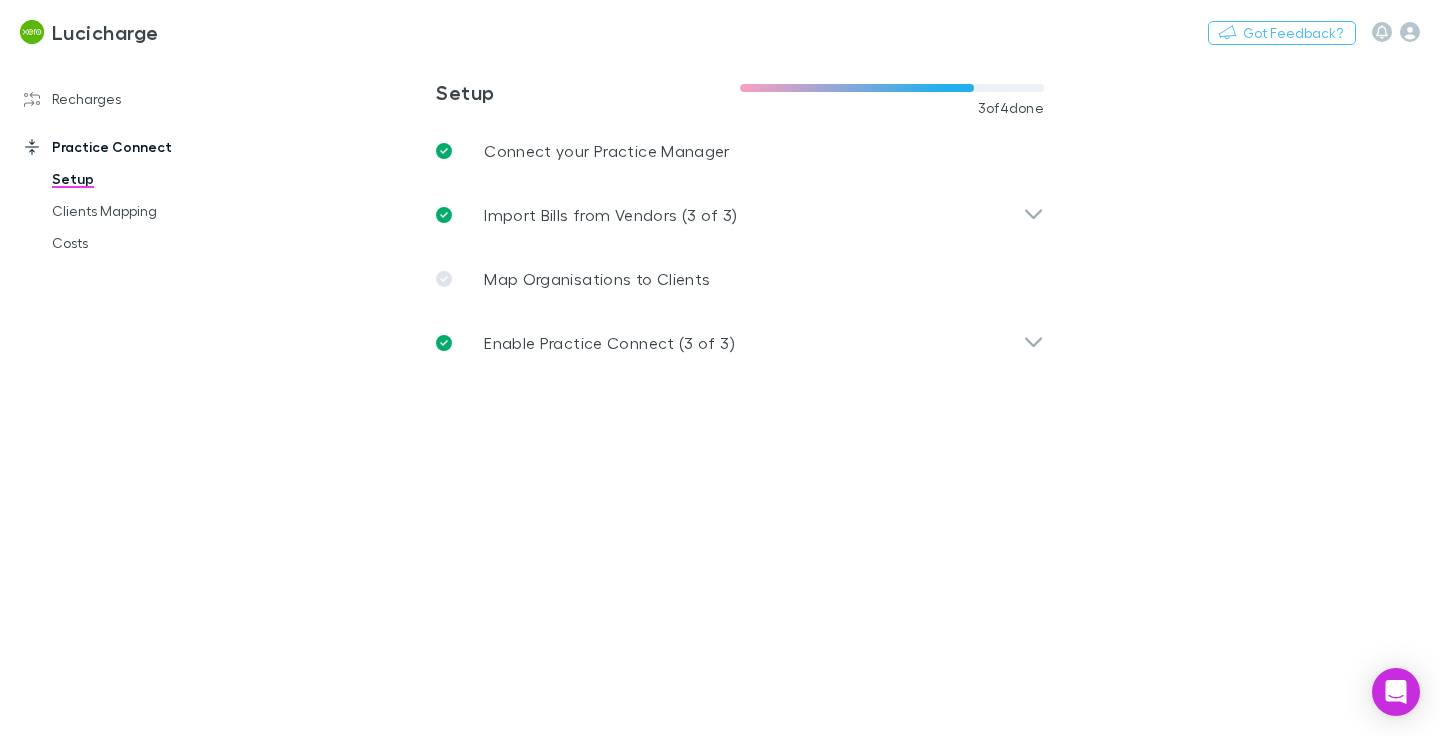 drag, startPoint x: 68, startPoint y: 101, endPoint x: 77, endPoint y: 139, distance: 39.051247 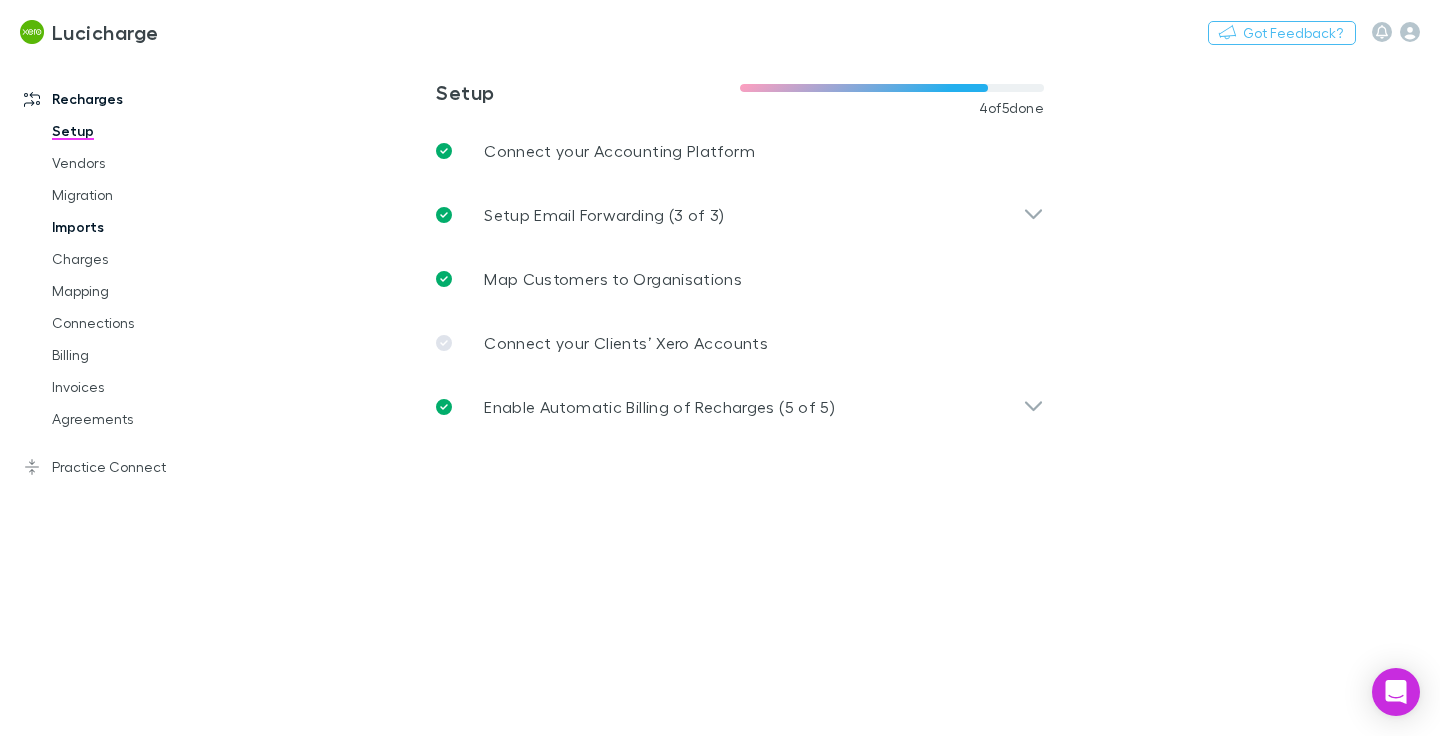 click on "Imports" at bounding box center [138, 227] 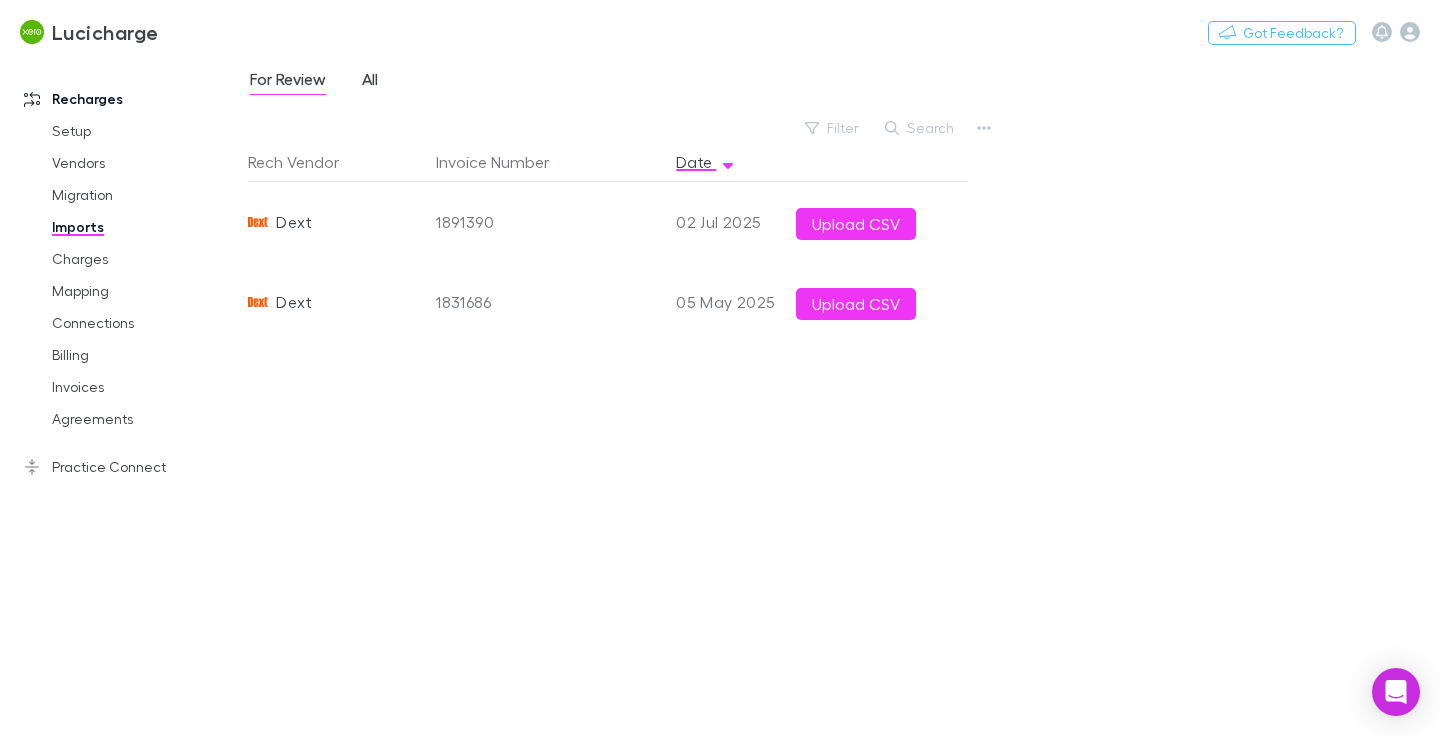 click on "All" at bounding box center [370, 82] 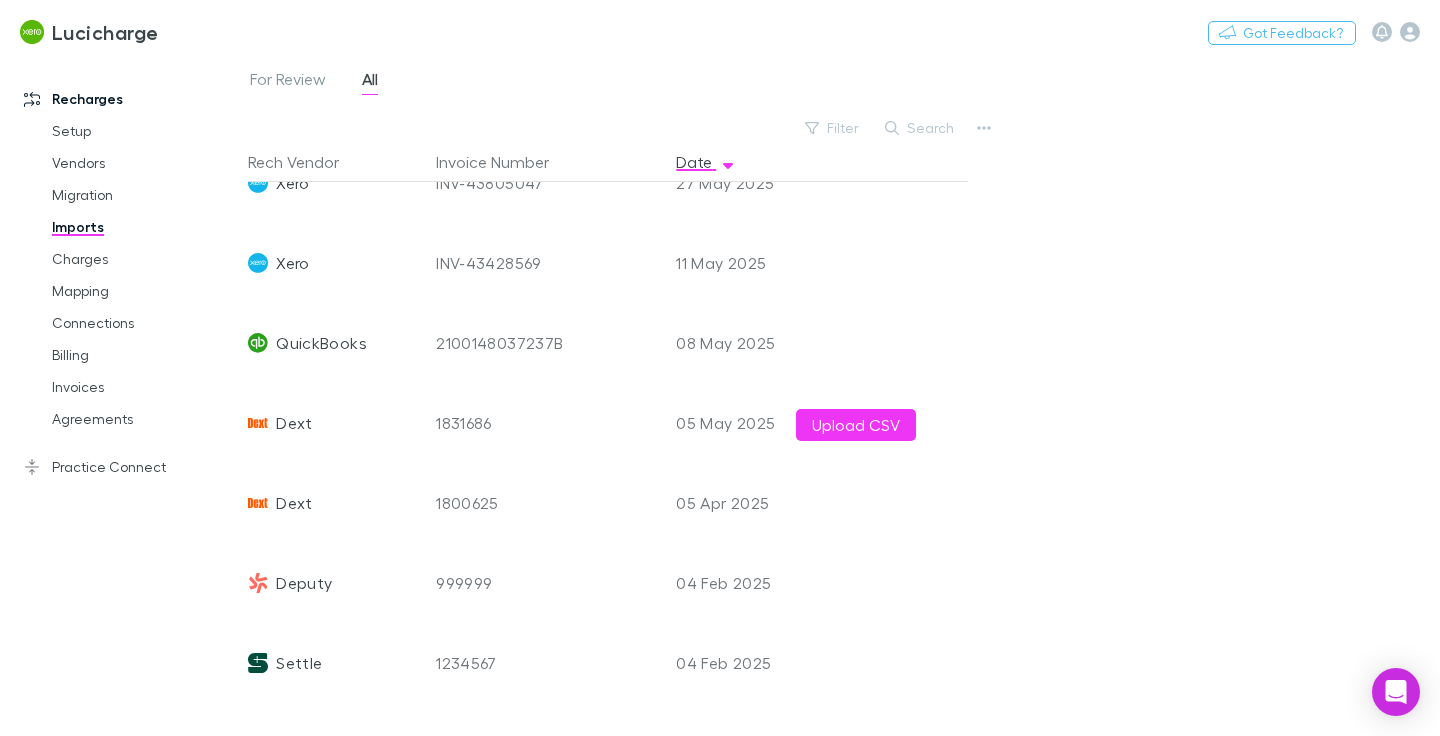 scroll, scrollTop: 440, scrollLeft: 0, axis: vertical 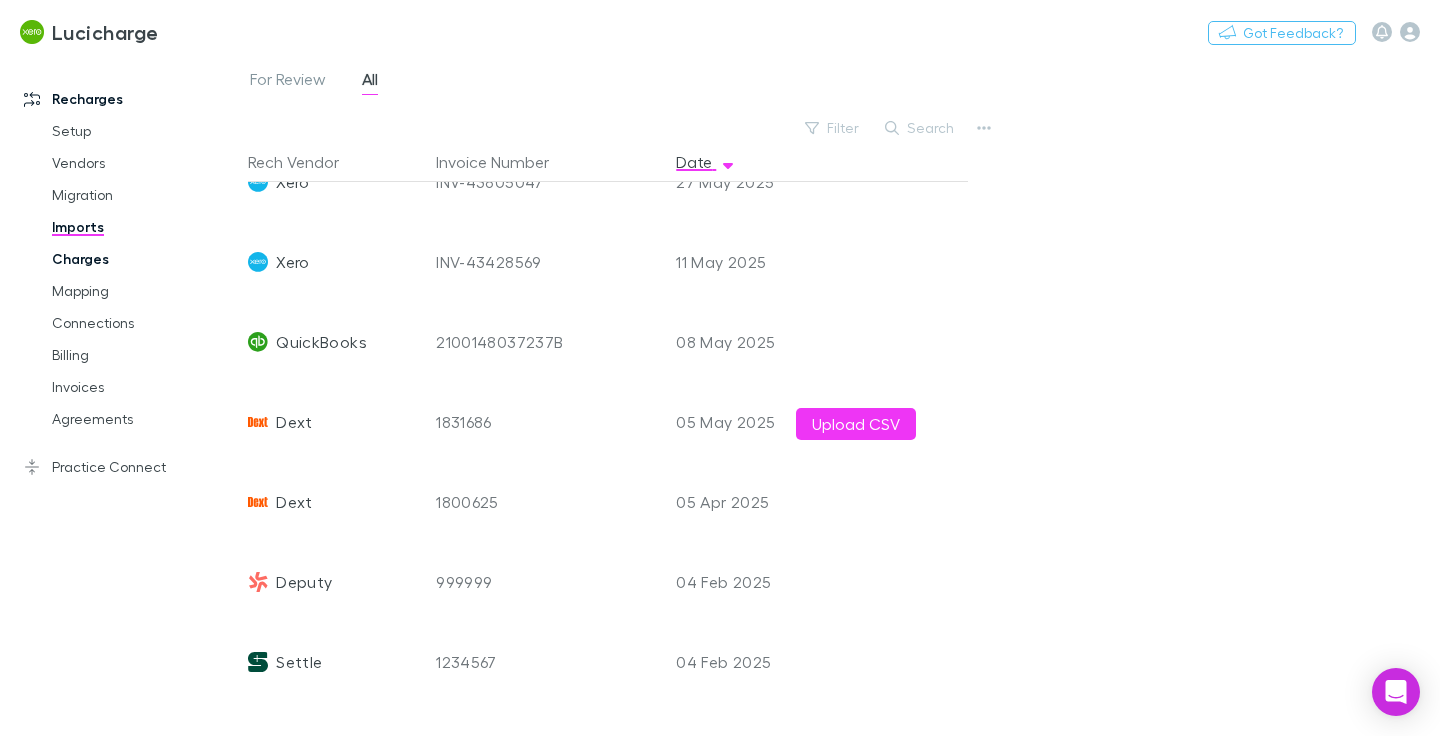 click on "Charges" at bounding box center [138, 259] 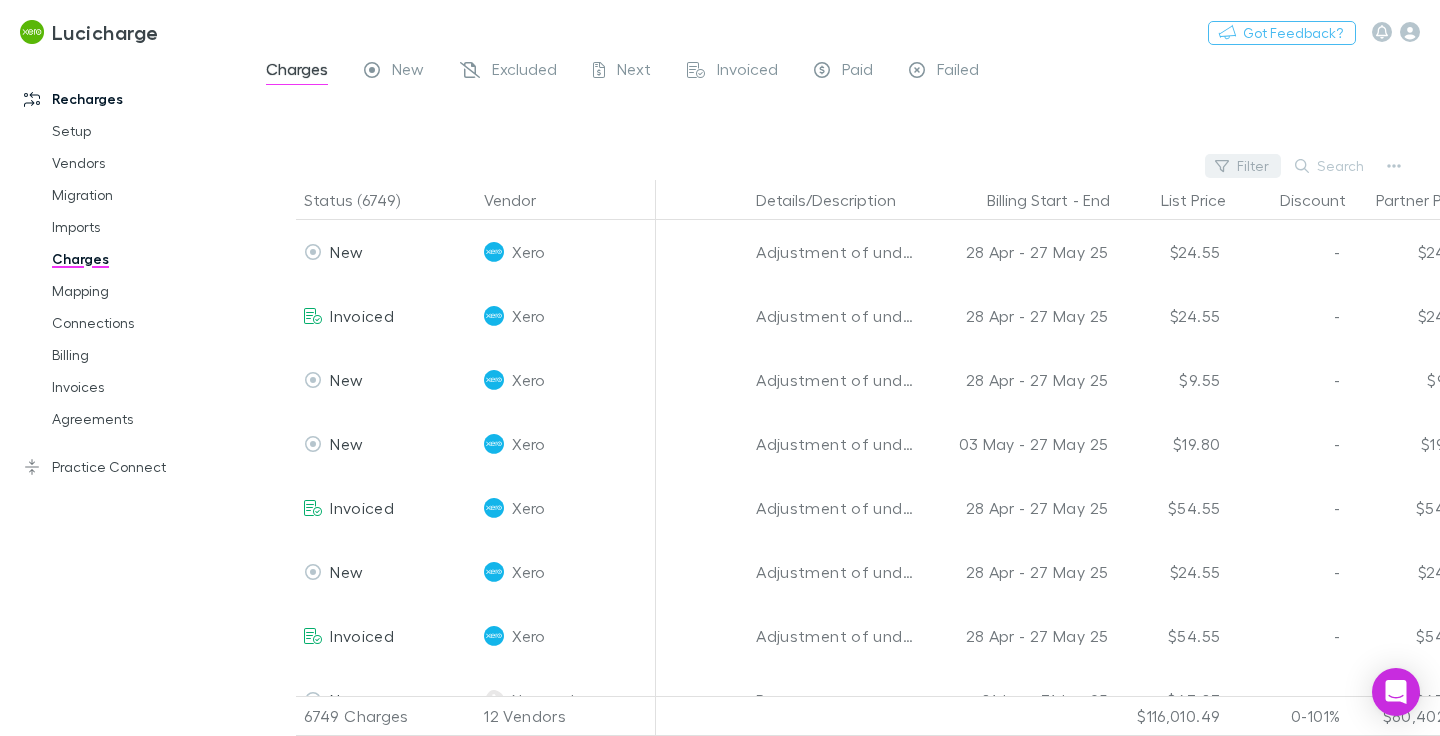 scroll, scrollTop: 0, scrollLeft: 839, axis: horizontal 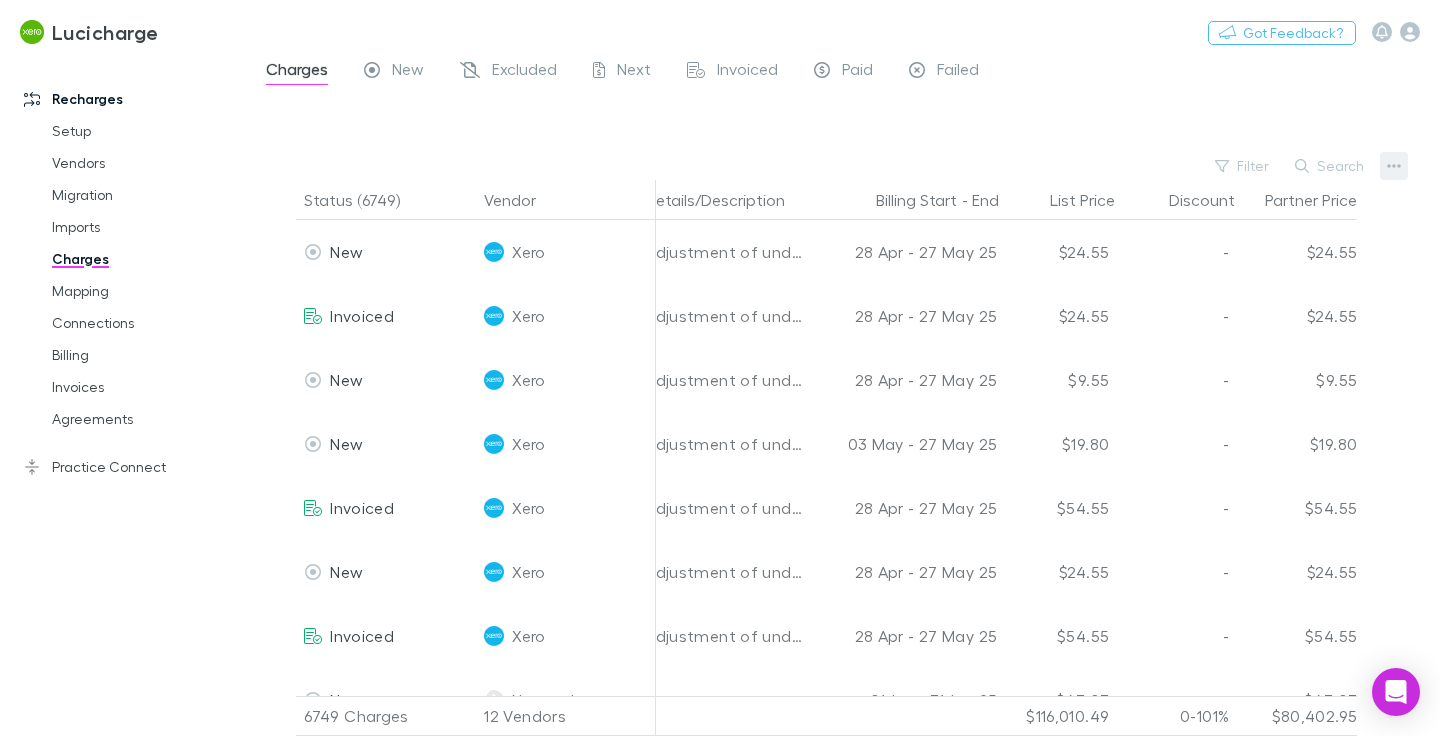 click at bounding box center [1394, 166] 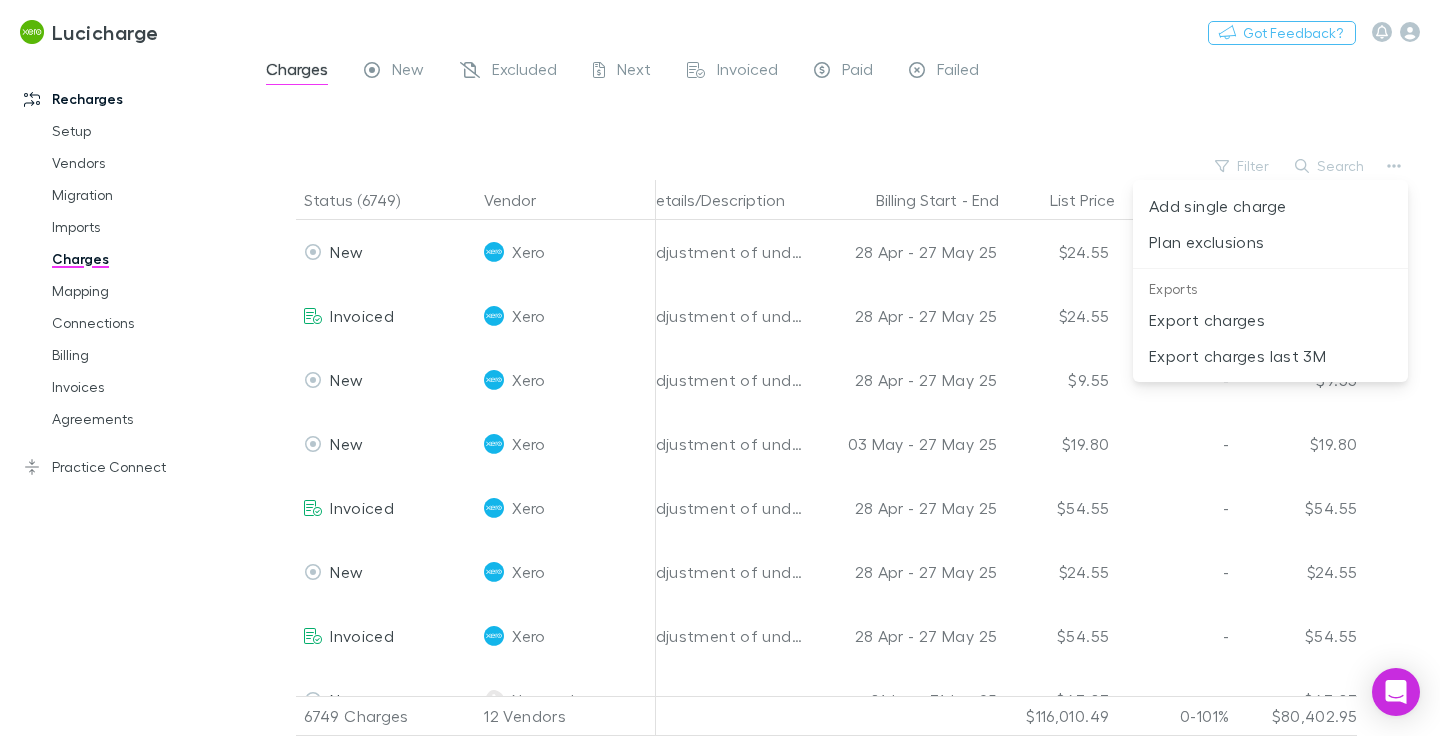 click on "Plan exclusions" at bounding box center (1270, 242) 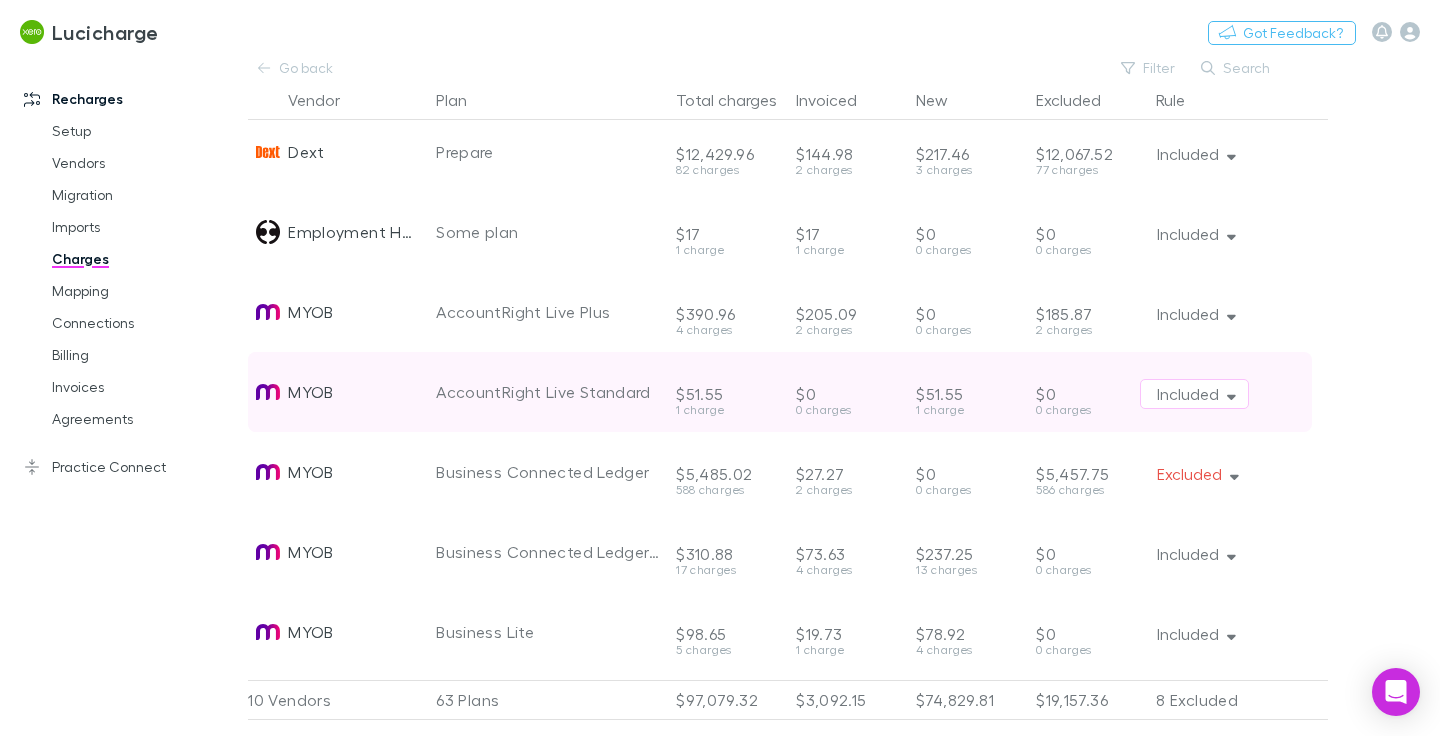 scroll, scrollTop: 490, scrollLeft: 0, axis: vertical 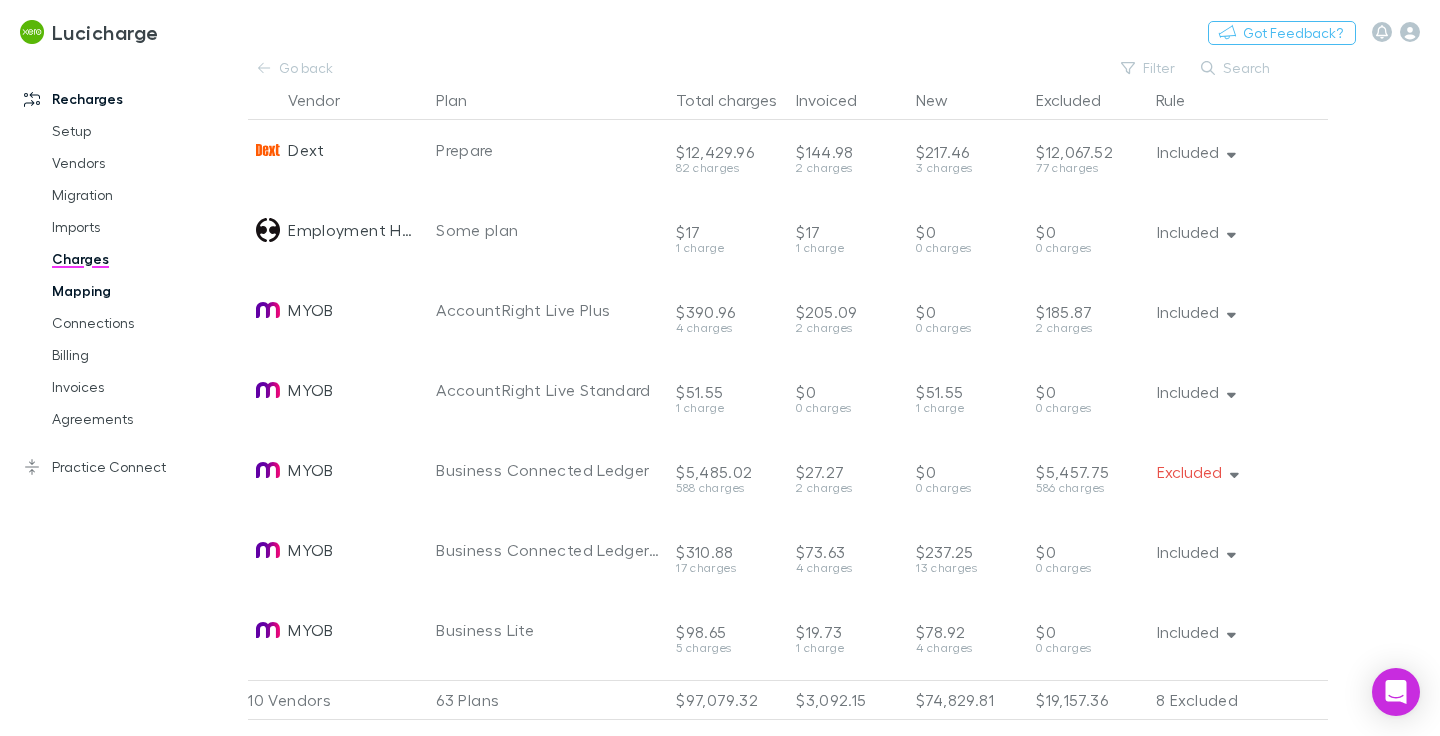 drag, startPoint x: 116, startPoint y: 290, endPoint x: 94, endPoint y: 296, distance: 22.803509 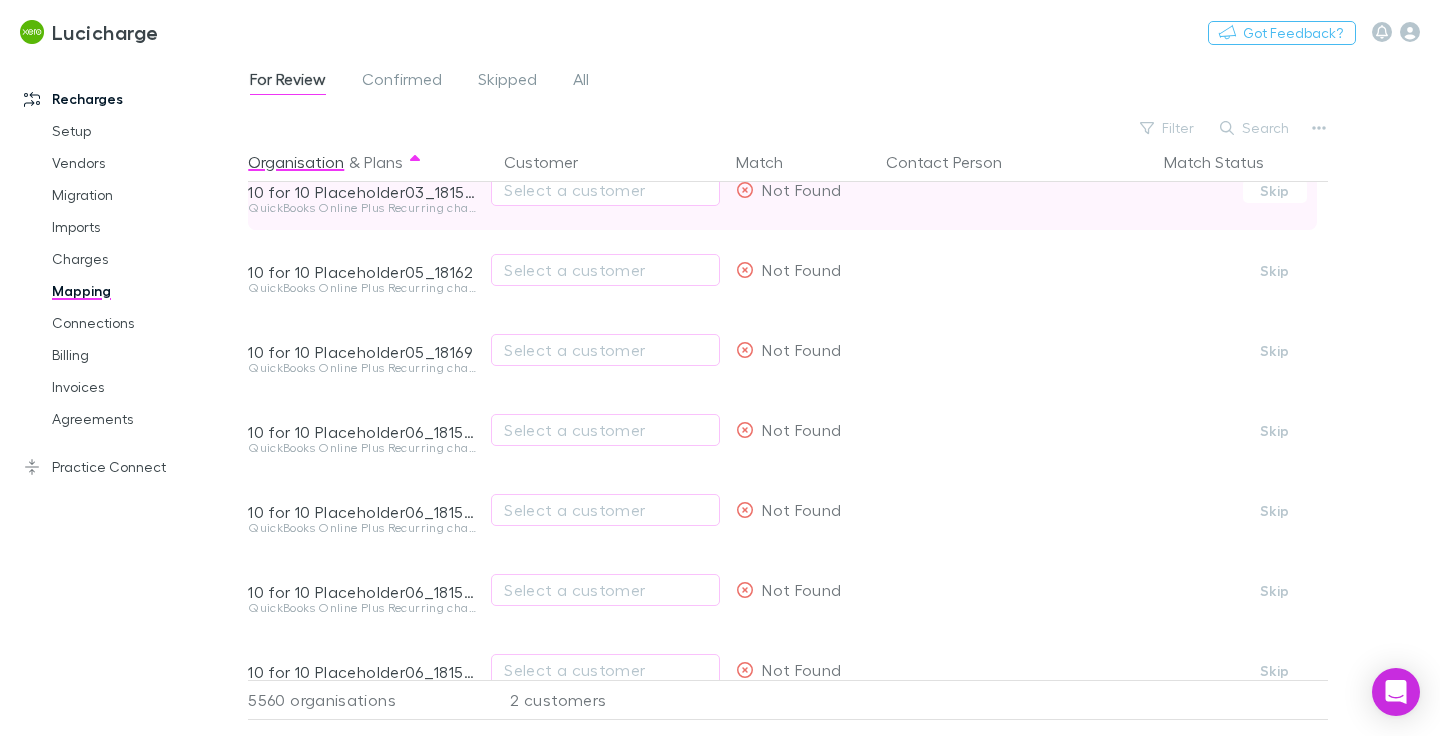 scroll, scrollTop: 437, scrollLeft: 0, axis: vertical 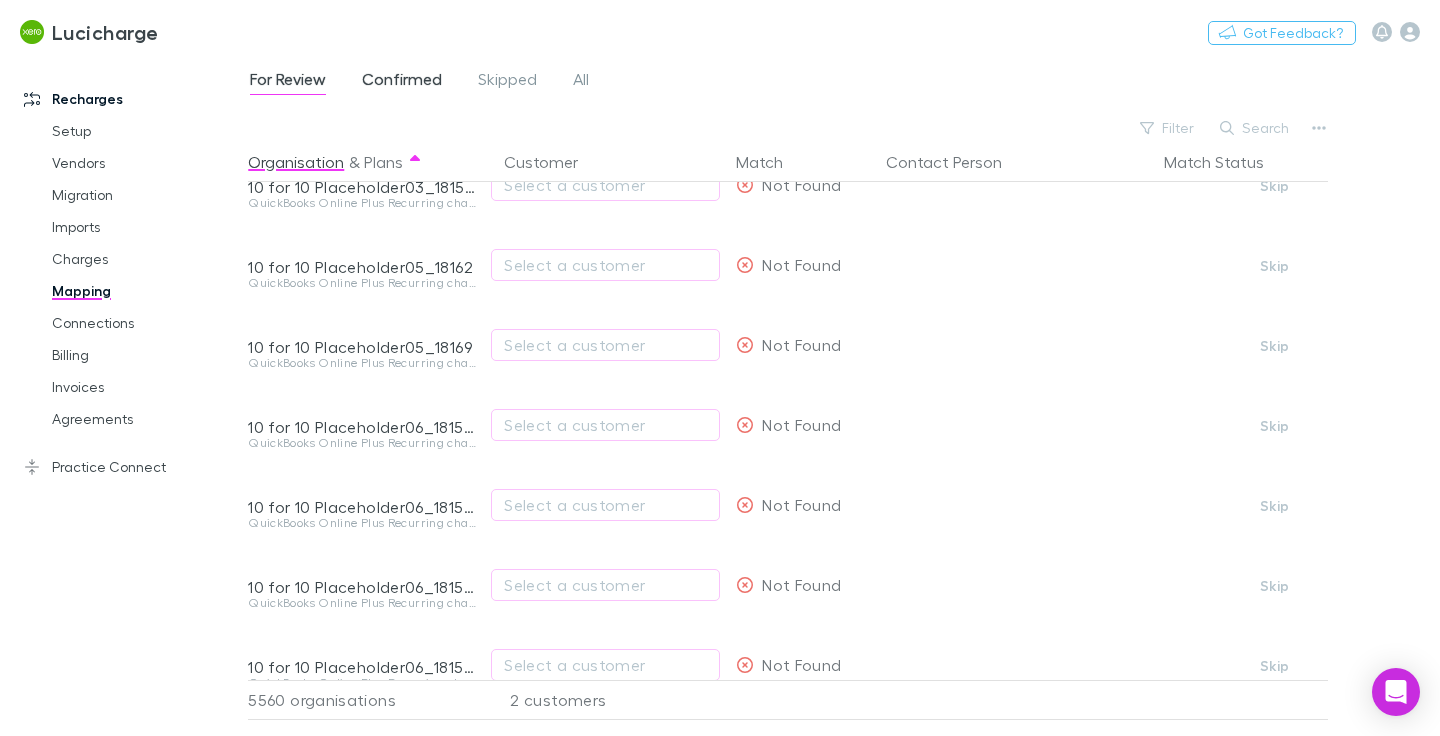 click on "Confirmed" at bounding box center [402, 82] 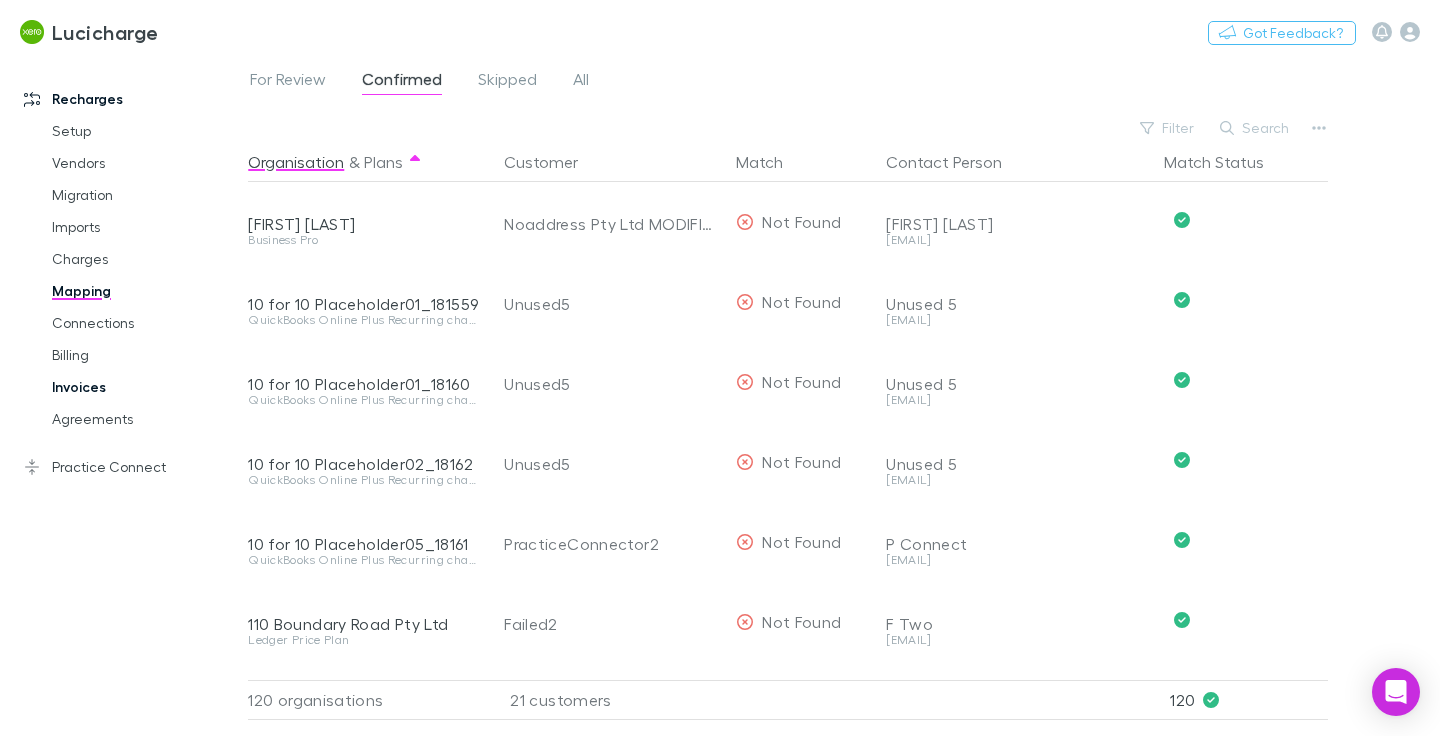 click on "Invoices" at bounding box center (138, 387) 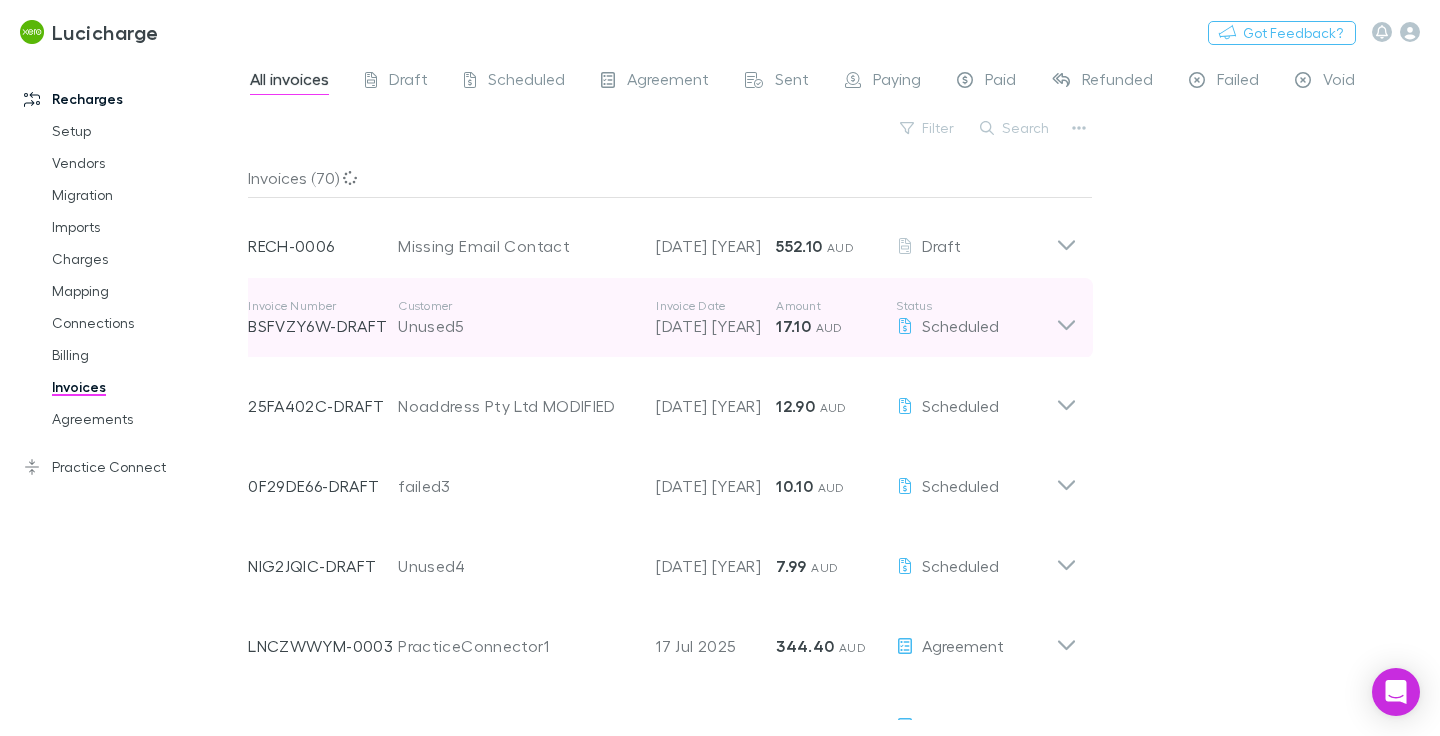 click on "Unused5" at bounding box center (517, 326) 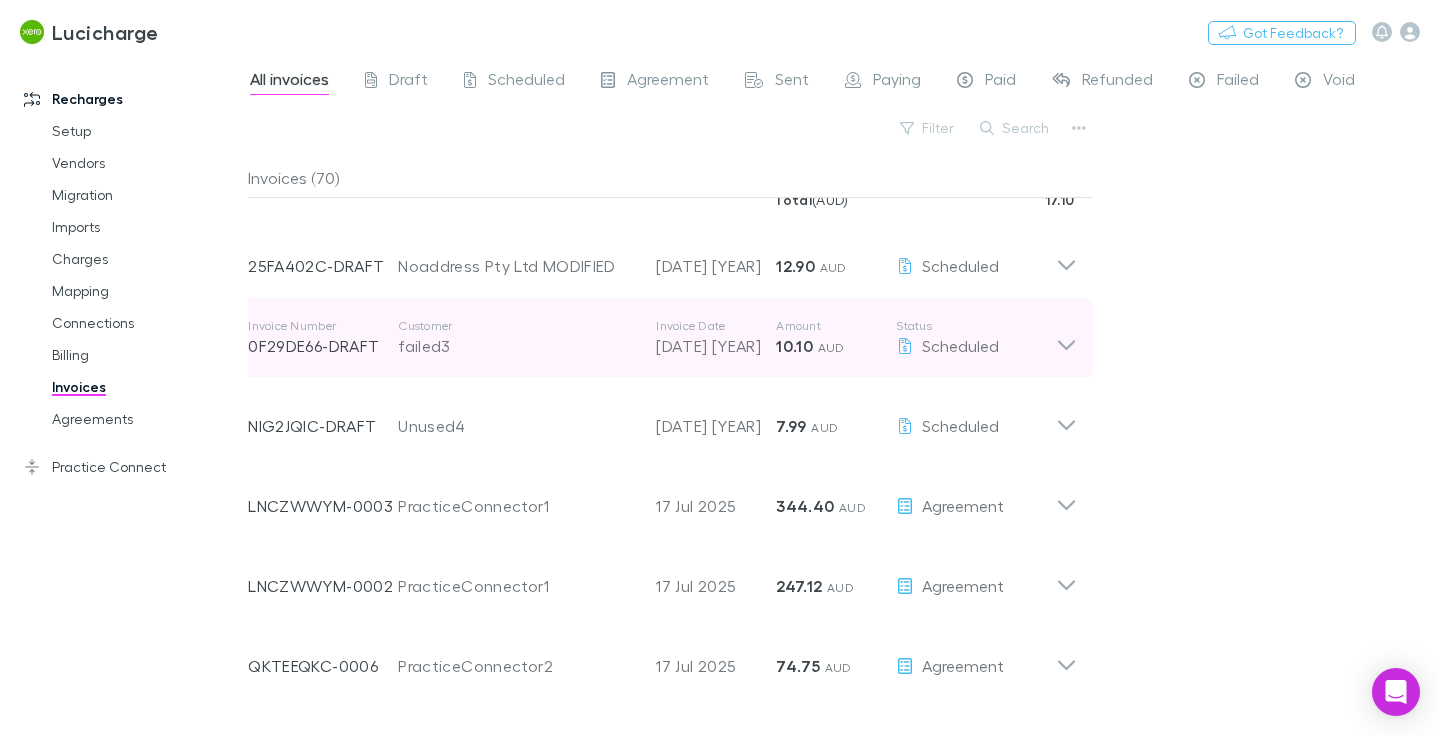 scroll, scrollTop: 538, scrollLeft: 0, axis: vertical 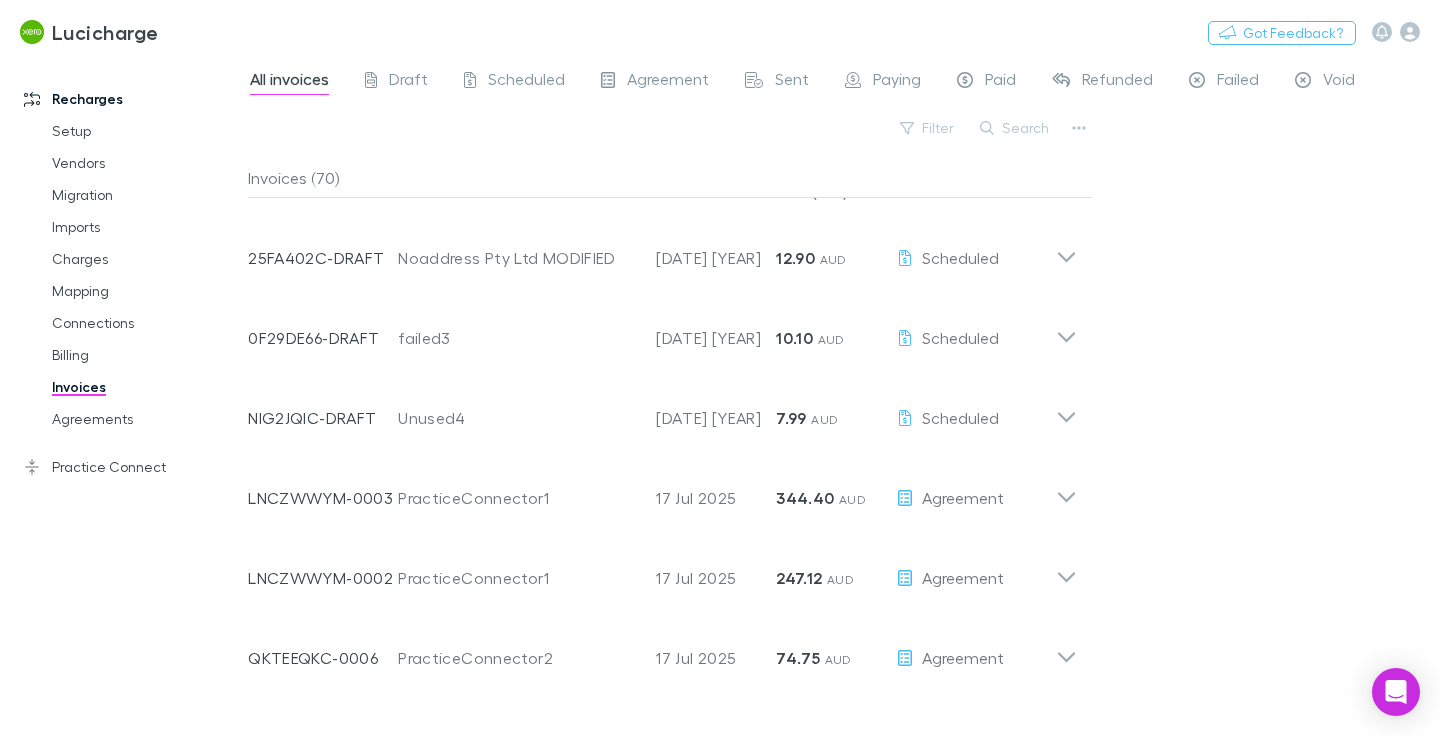 drag, startPoint x: 132, startPoint y: 464, endPoint x: 211, endPoint y: 421, distance: 89.94443 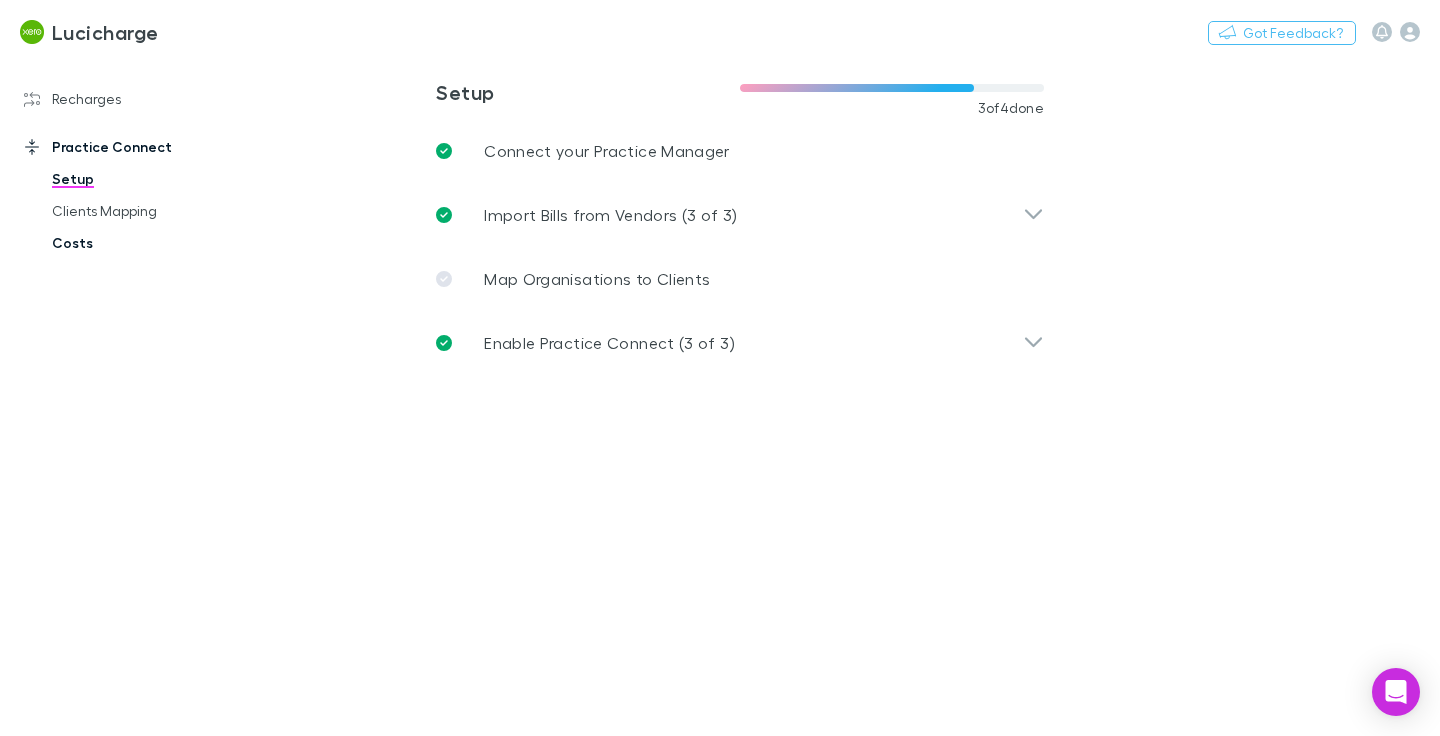 click on "Costs" at bounding box center (138, 243) 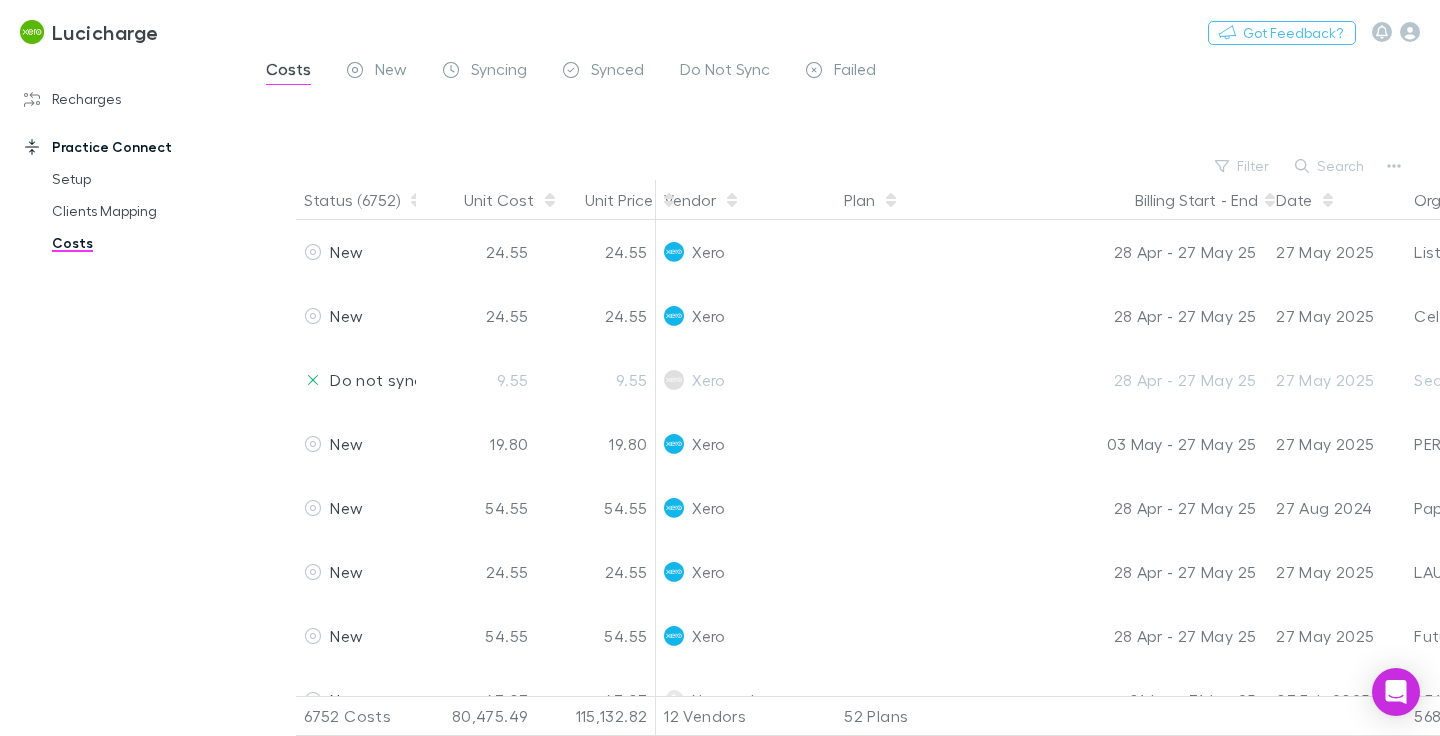 click on "Synced" at bounding box center (617, 72) 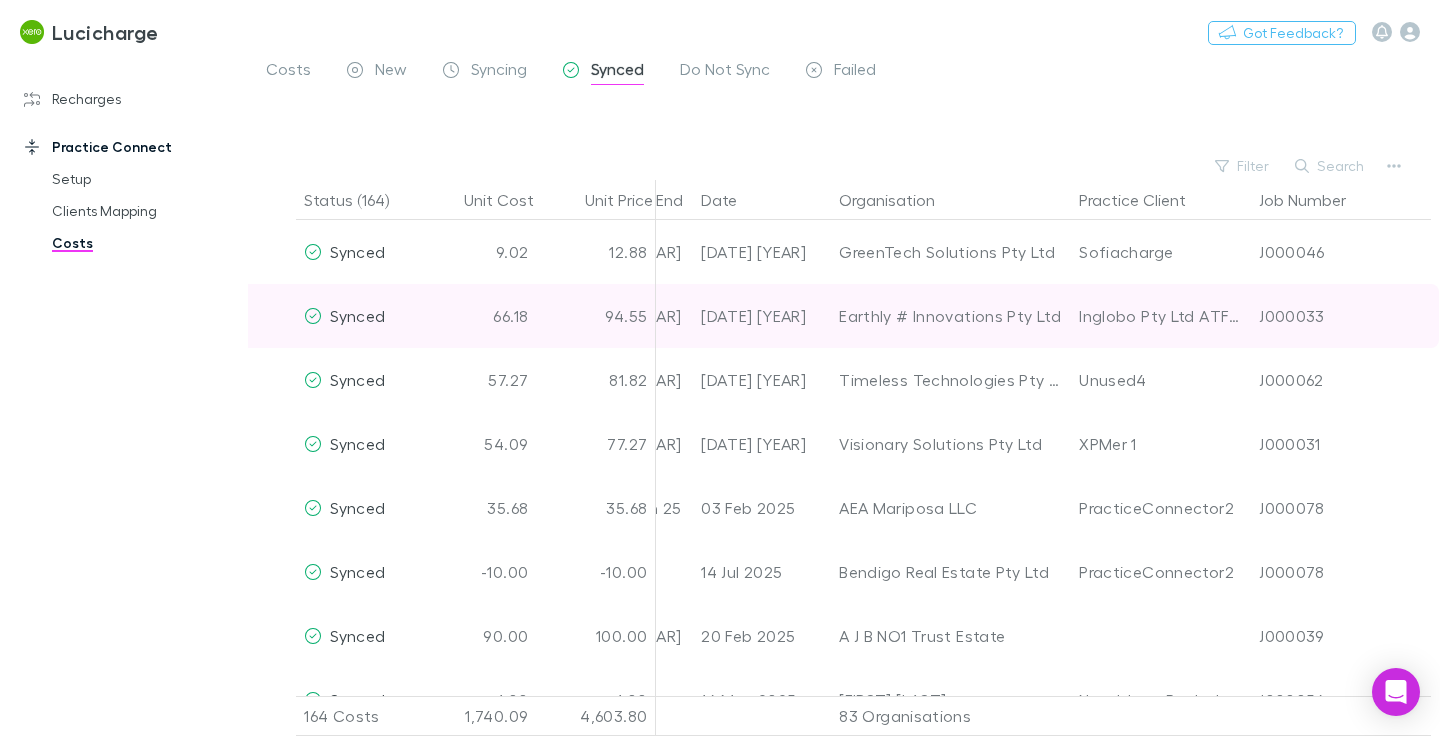scroll, scrollTop: 0, scrollLeft: 649, axis: horizontal 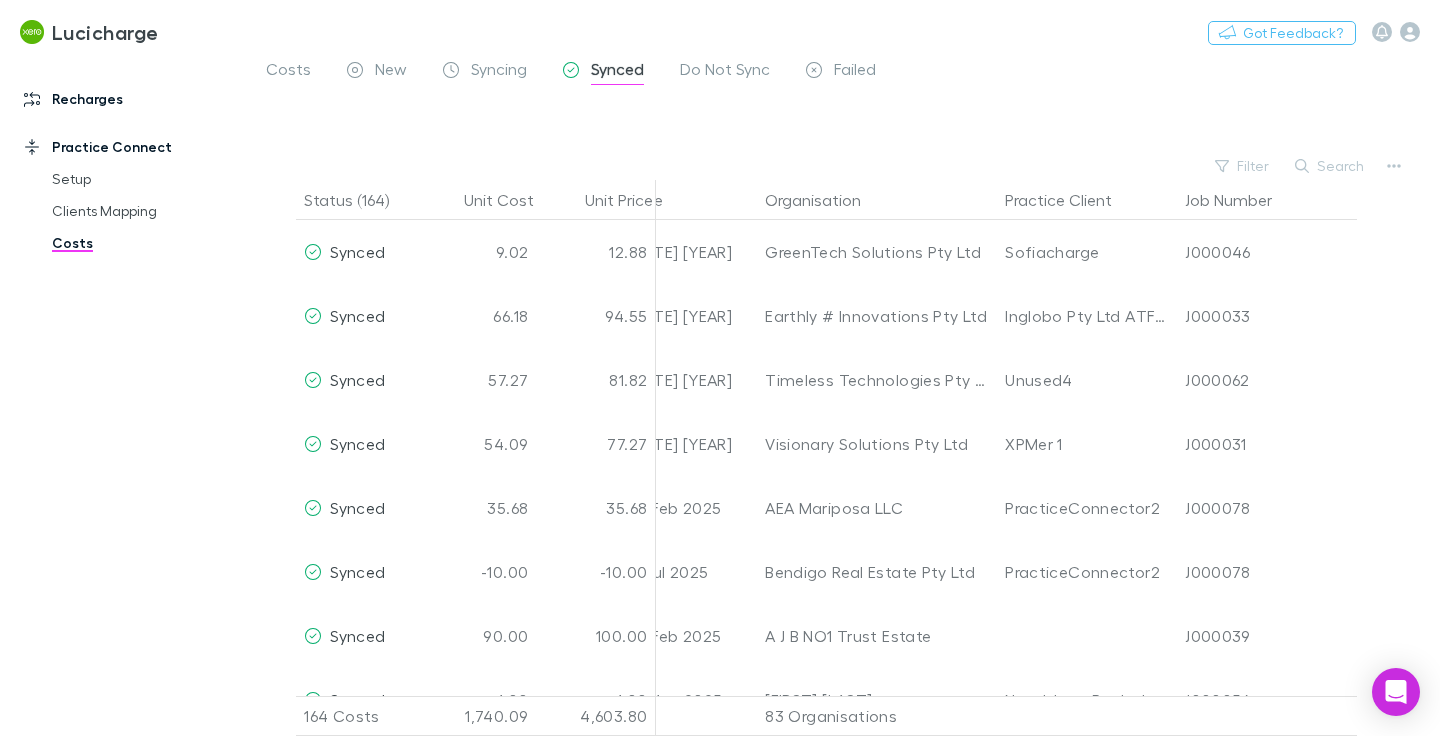click on "Recharges" at bounding box center (124, 99) 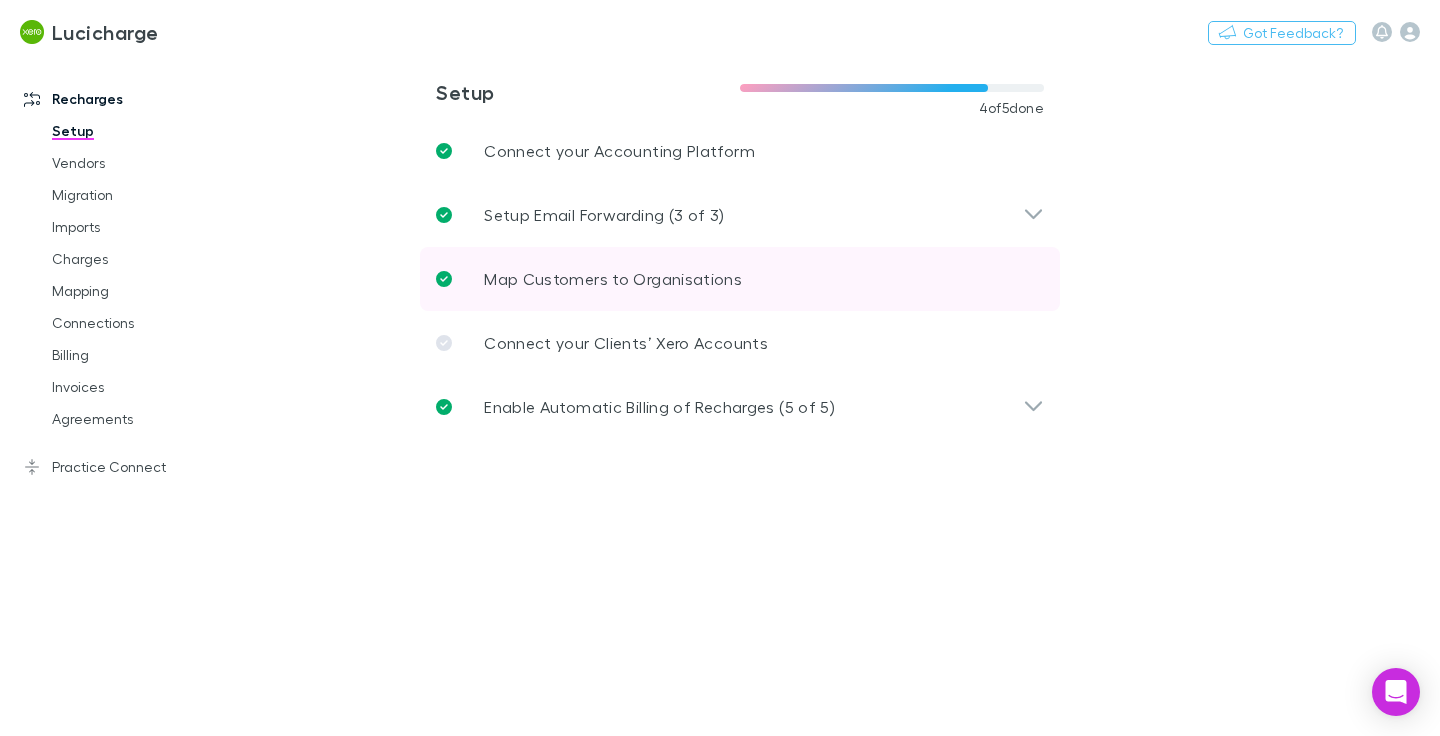 click on "Map Customers to Organisations" at bounding box center [613, 279] 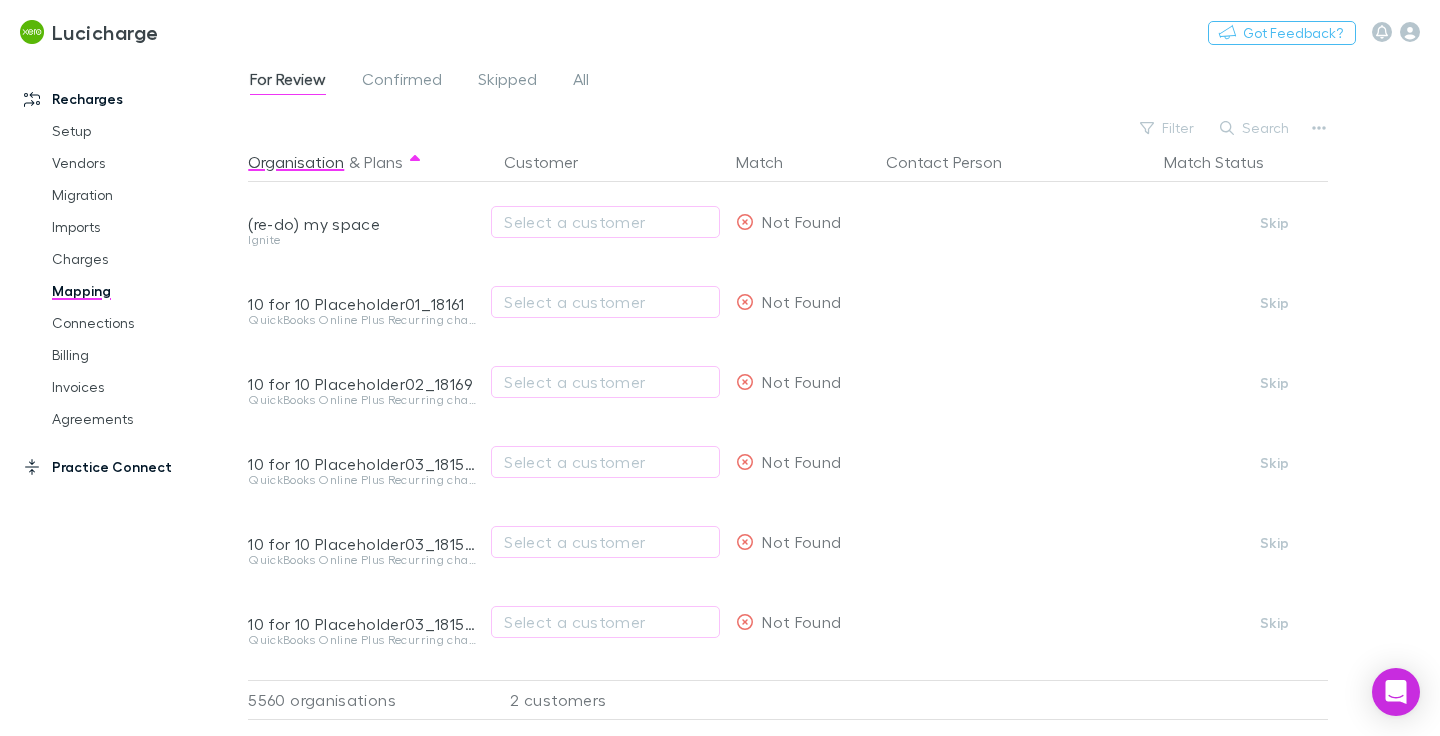 click on "Practice Connect" at bounding box center (124, 467) 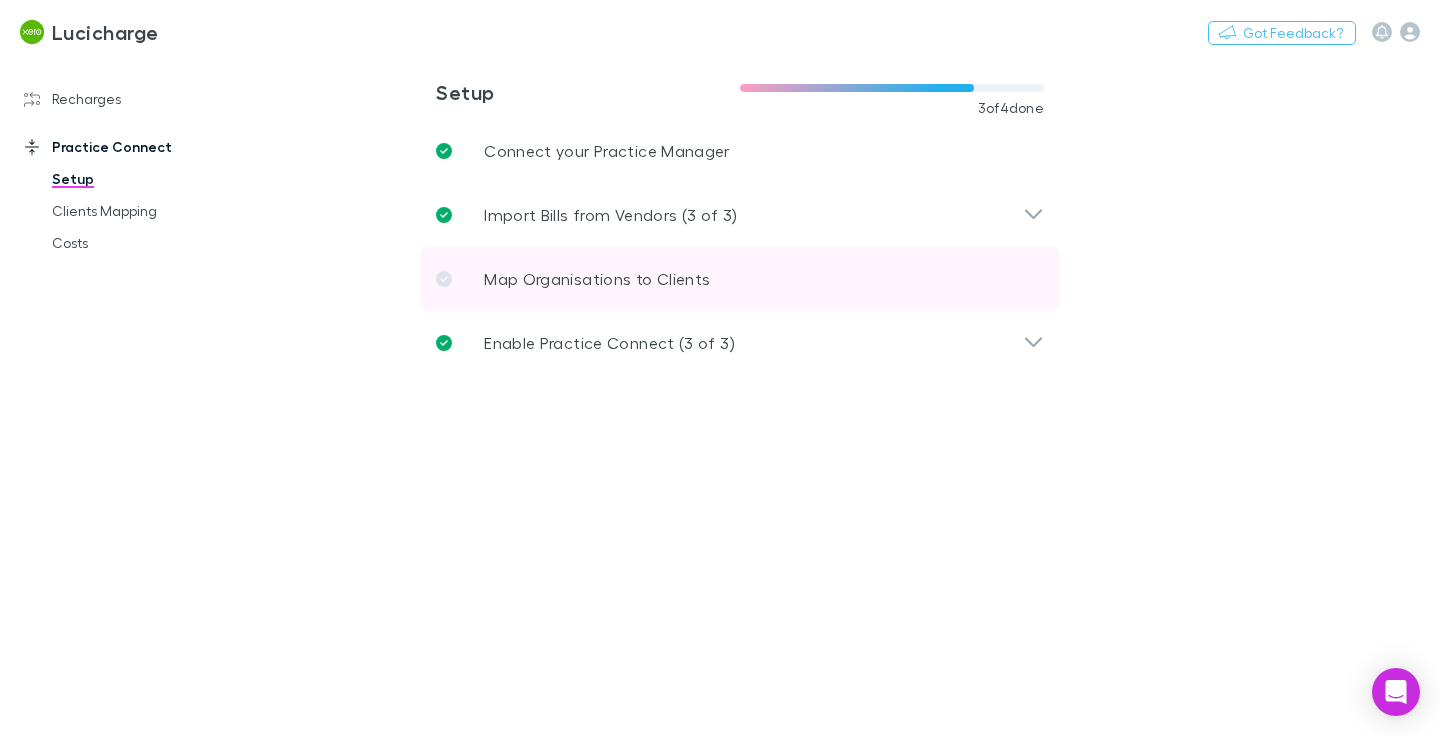 click on "Map Organisations to Clients" at bounding box center [597, 279] 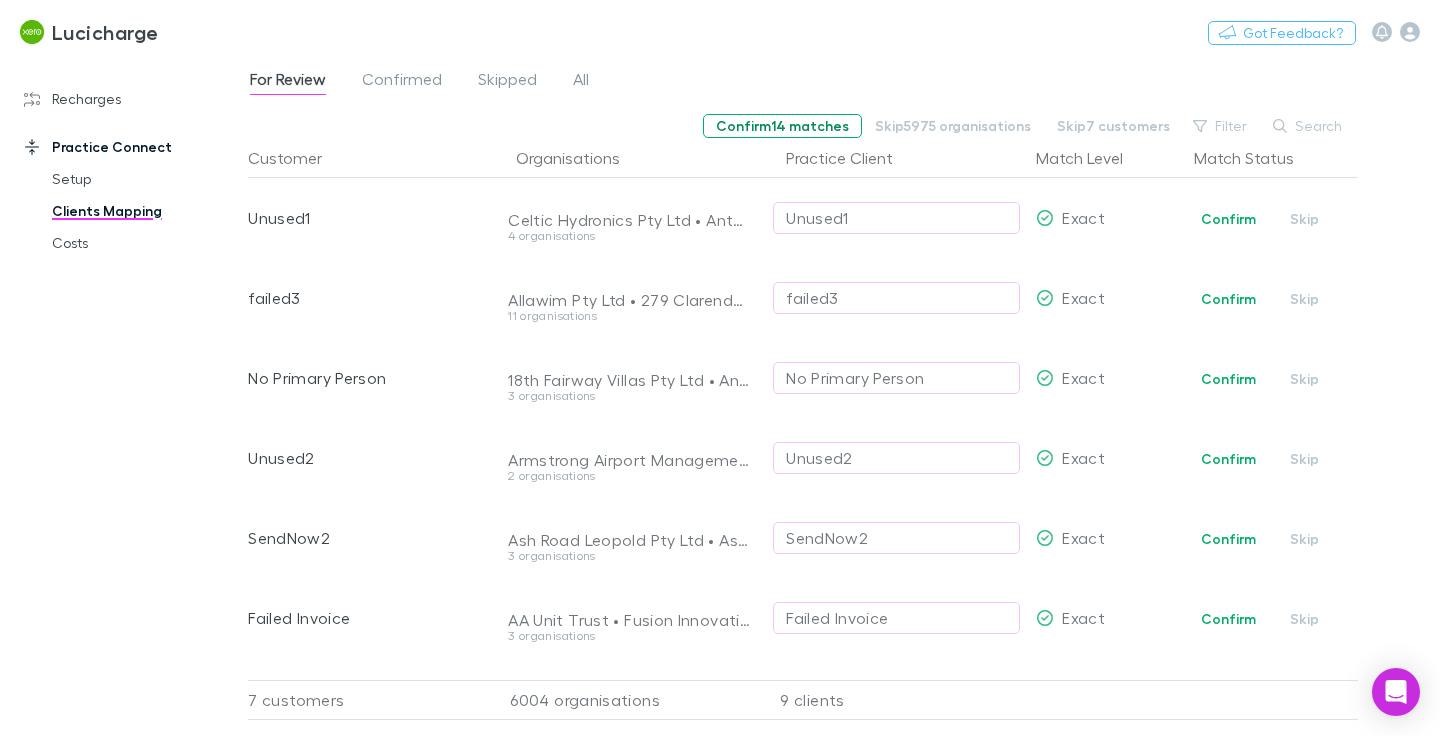 scroll, scrollTop: 0, scrollLeft: 8, axis: horizontal 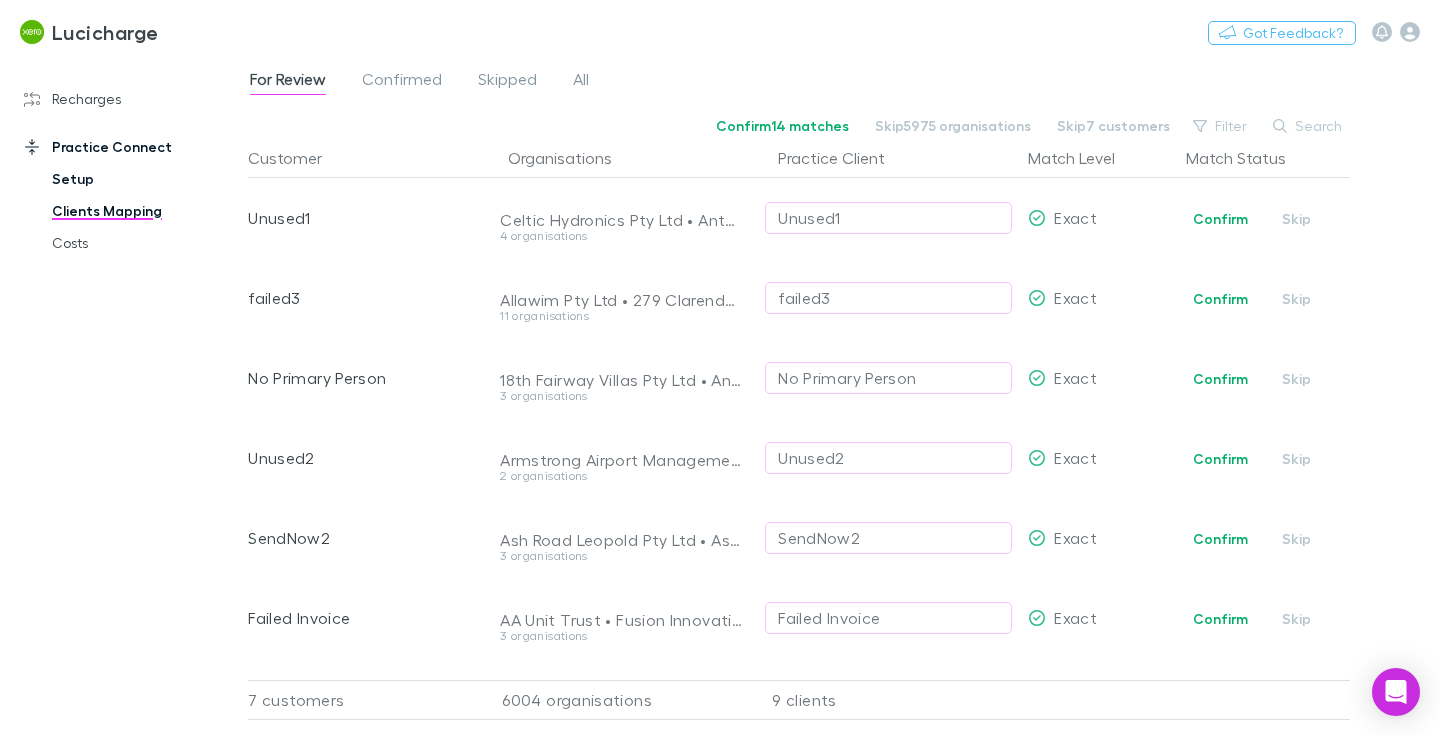 click on "Setup" at bounding box center (138, 179) 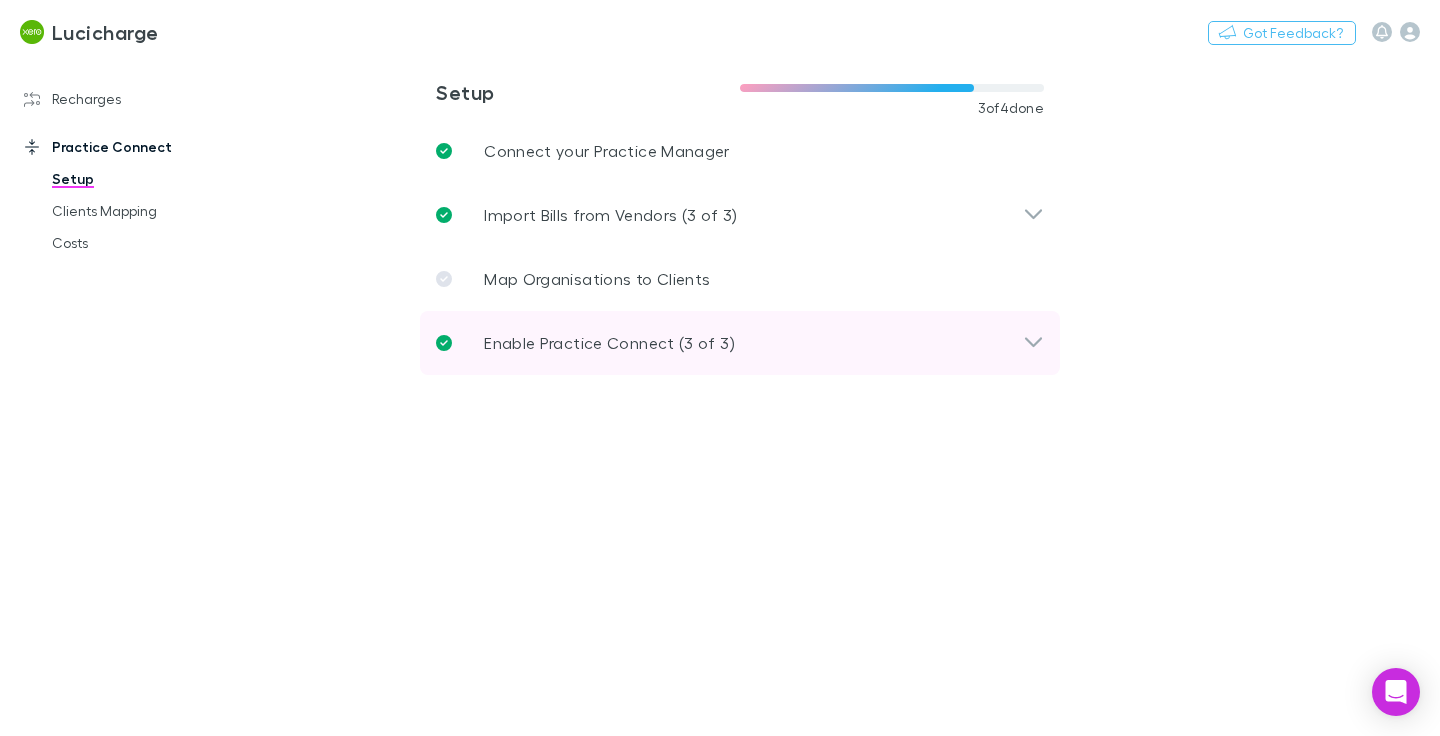 click on "Enable Practice Connect    (3 of 3)" at bounding box center [609, 343] 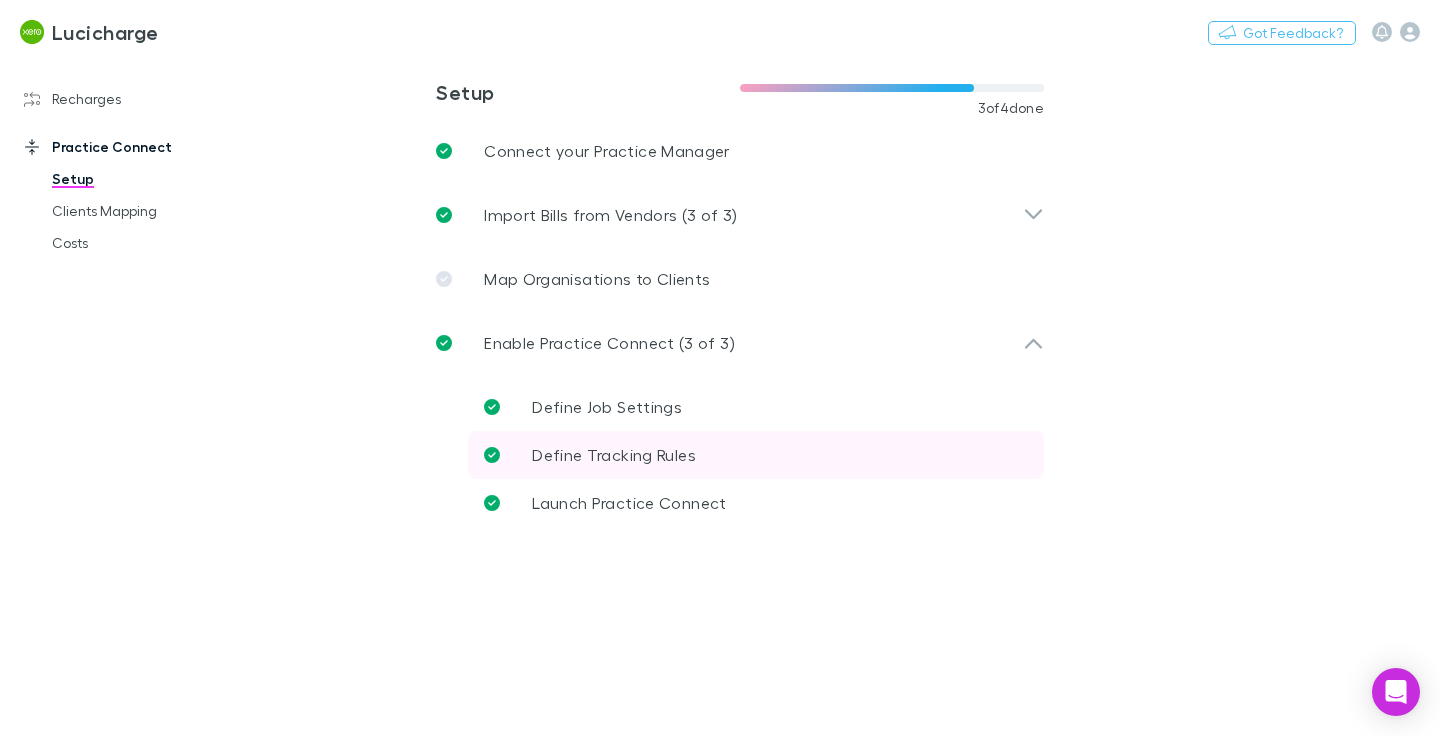 click on "Define Tracking Rules" at bounding box center (756, 455) 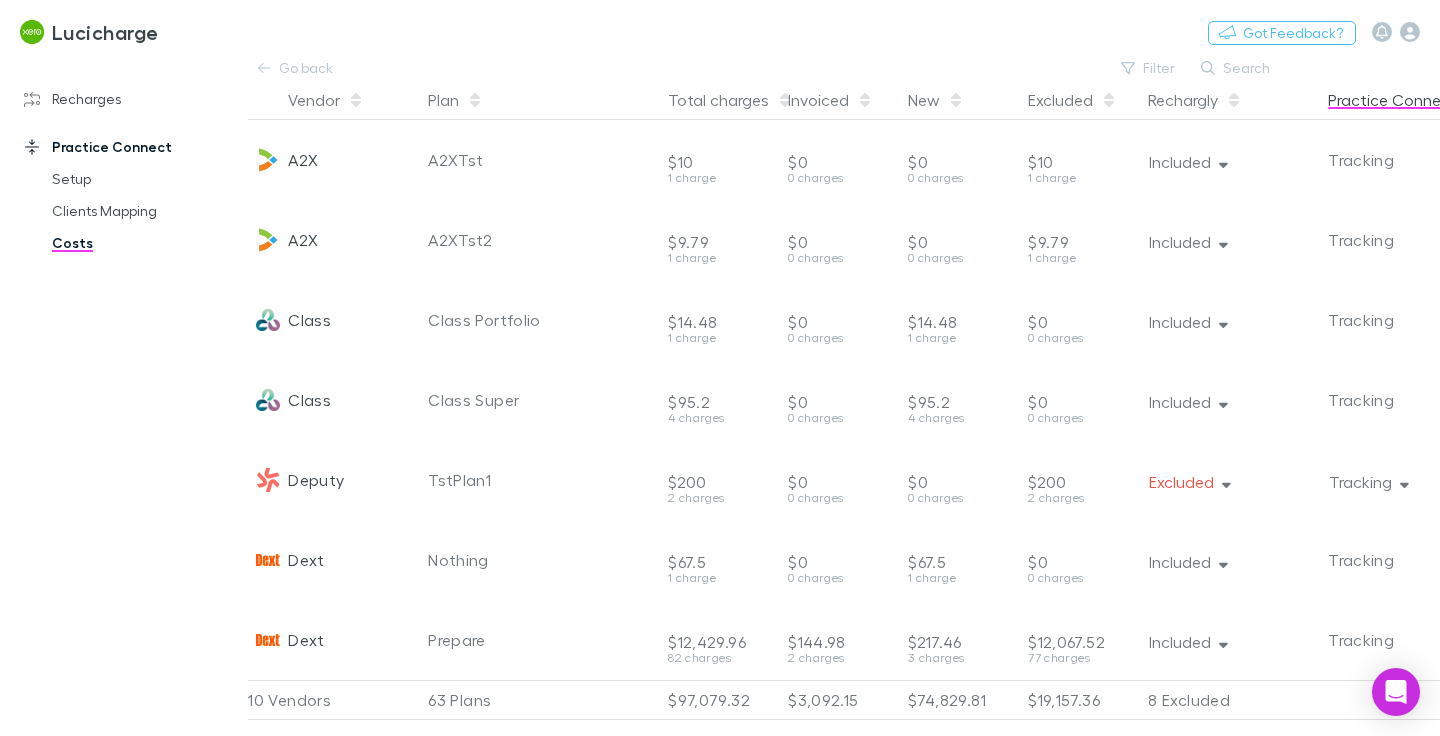 scroll, scrollTop: 7, scrollLeft: 8, axis: both 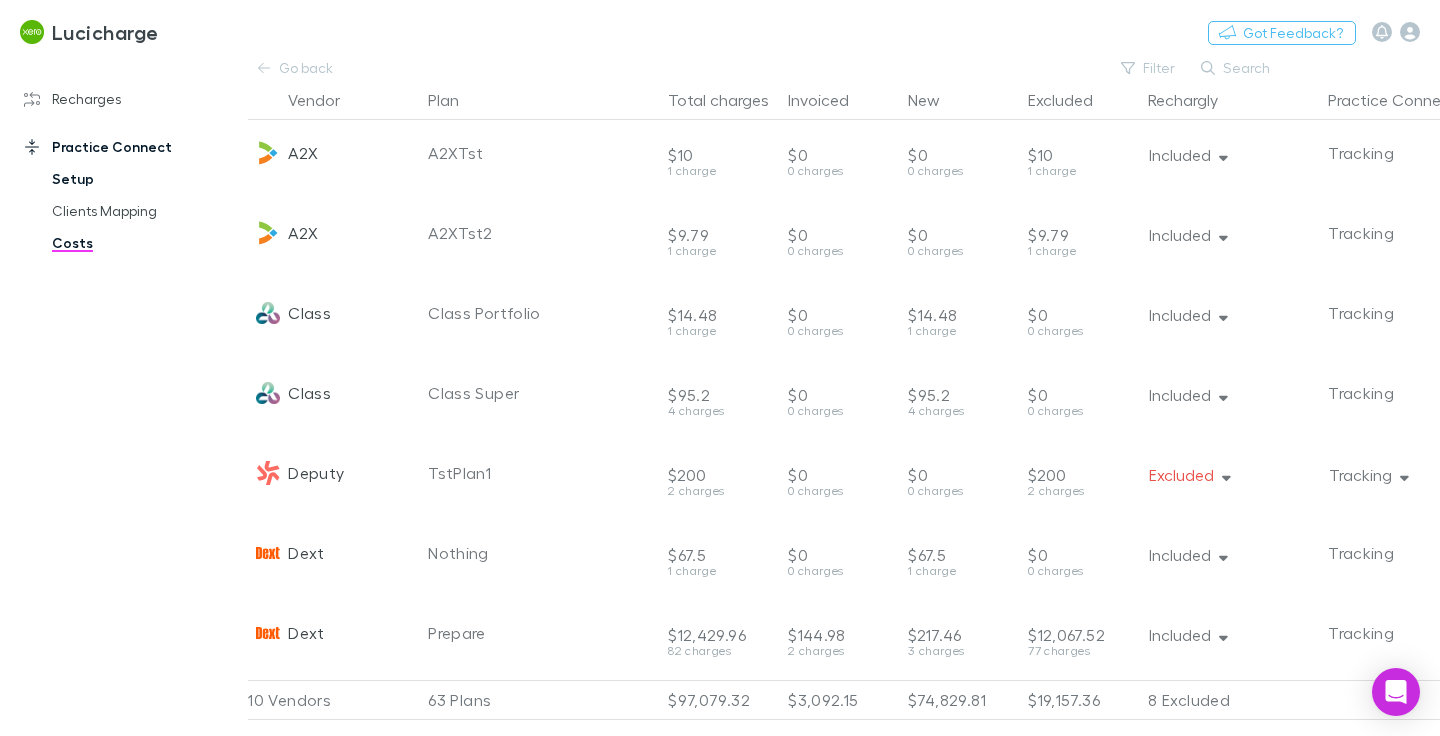 click on "Setup" at bounding box center [138, 179] 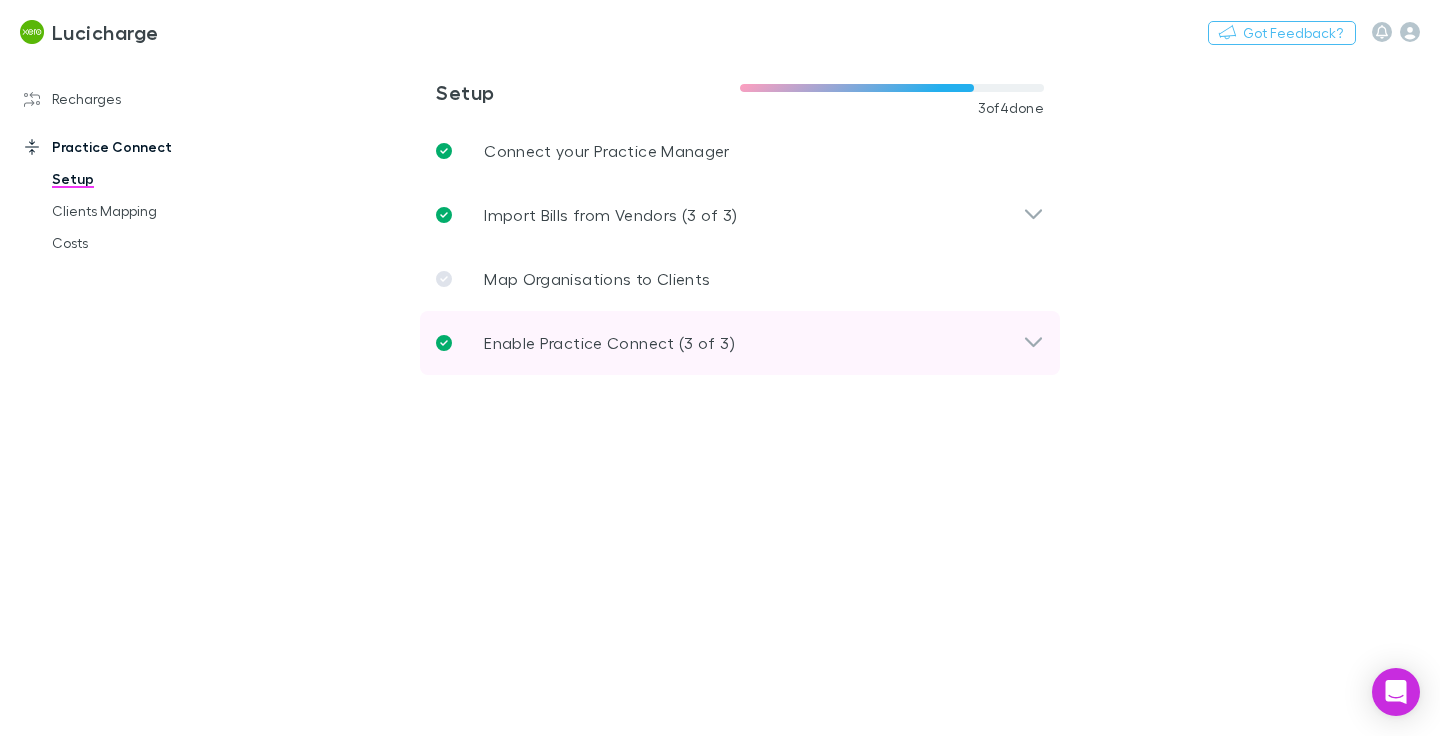 click on "Enable Practice Connect    (3 of 3)" at bounding box center [609, 343] 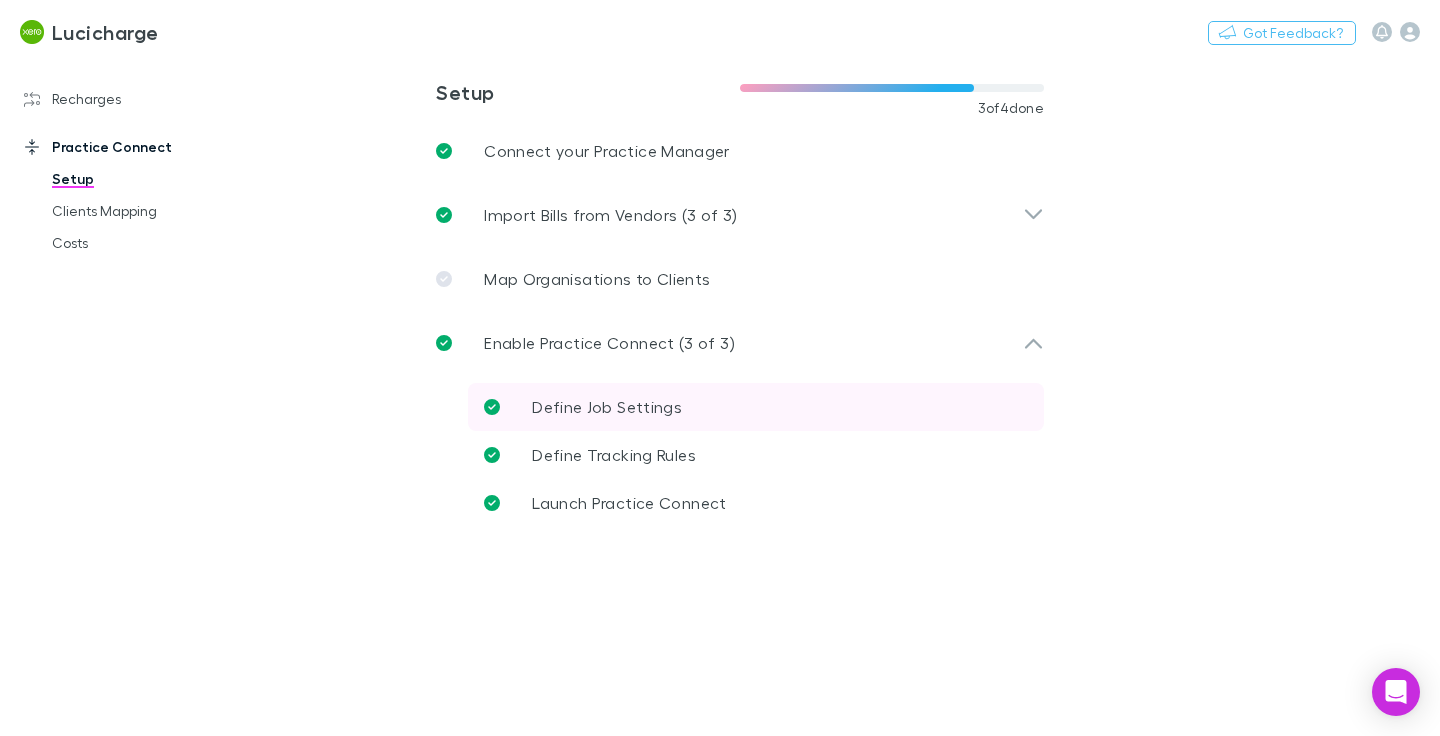 click on "Define Job Settings" at bounding box center (607, 406) 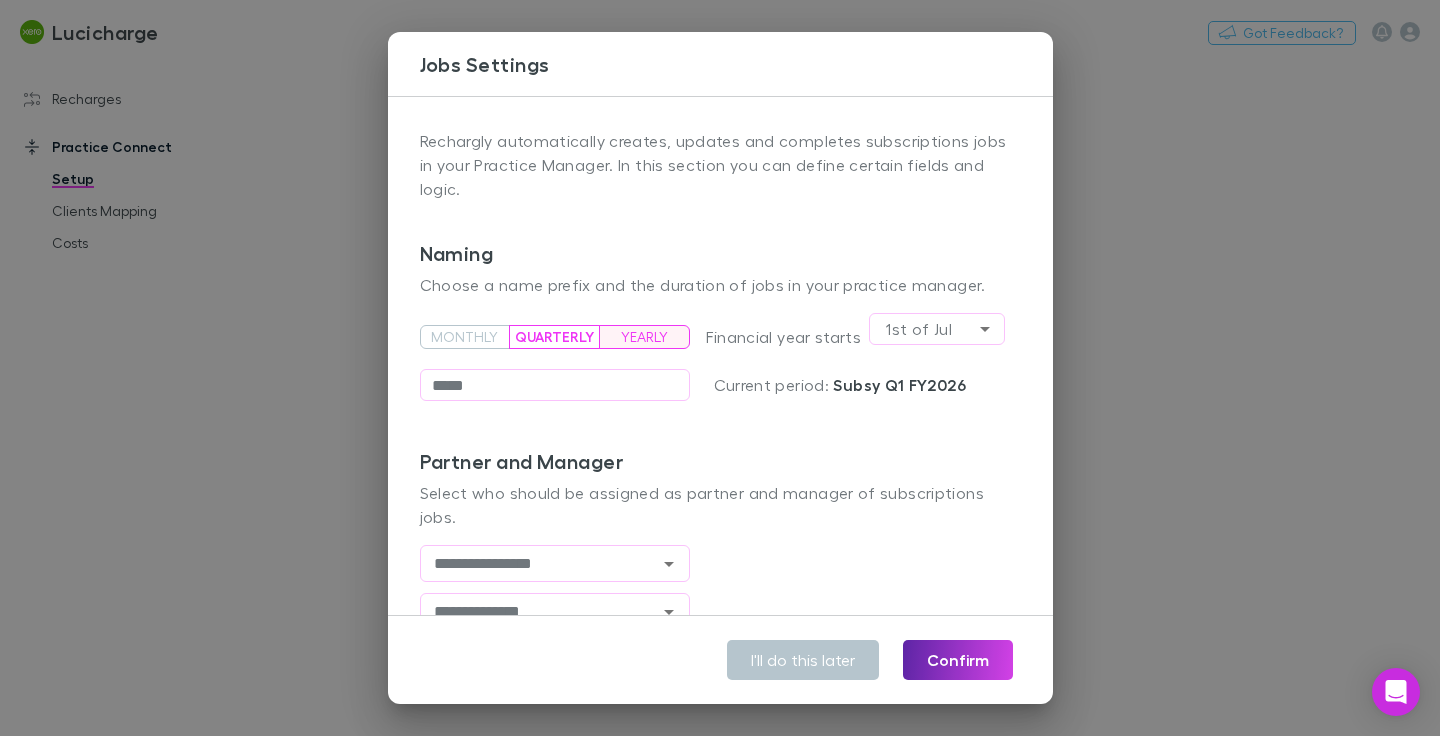 click on "YEARLY" at bounding box center [644, 337] 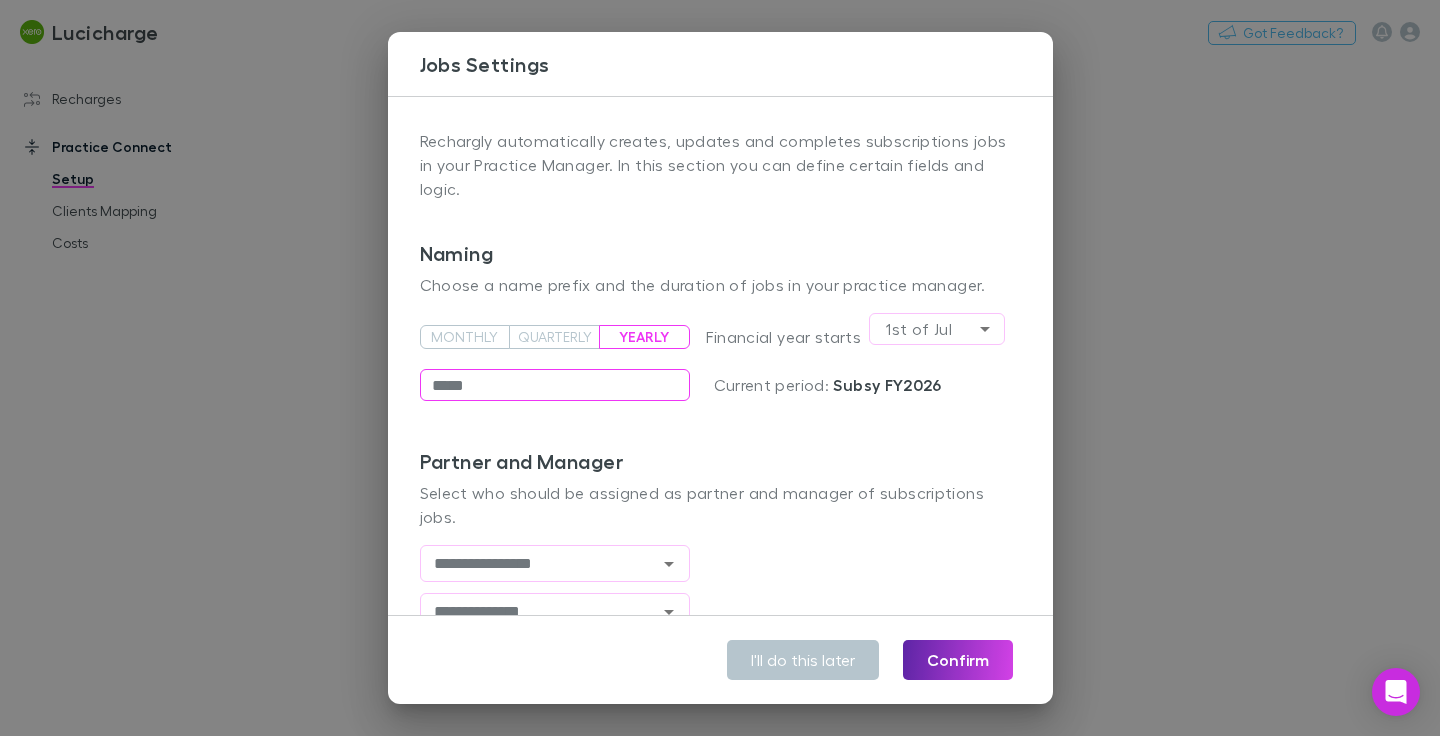 click on "*****" at bounding box center (555, 385) 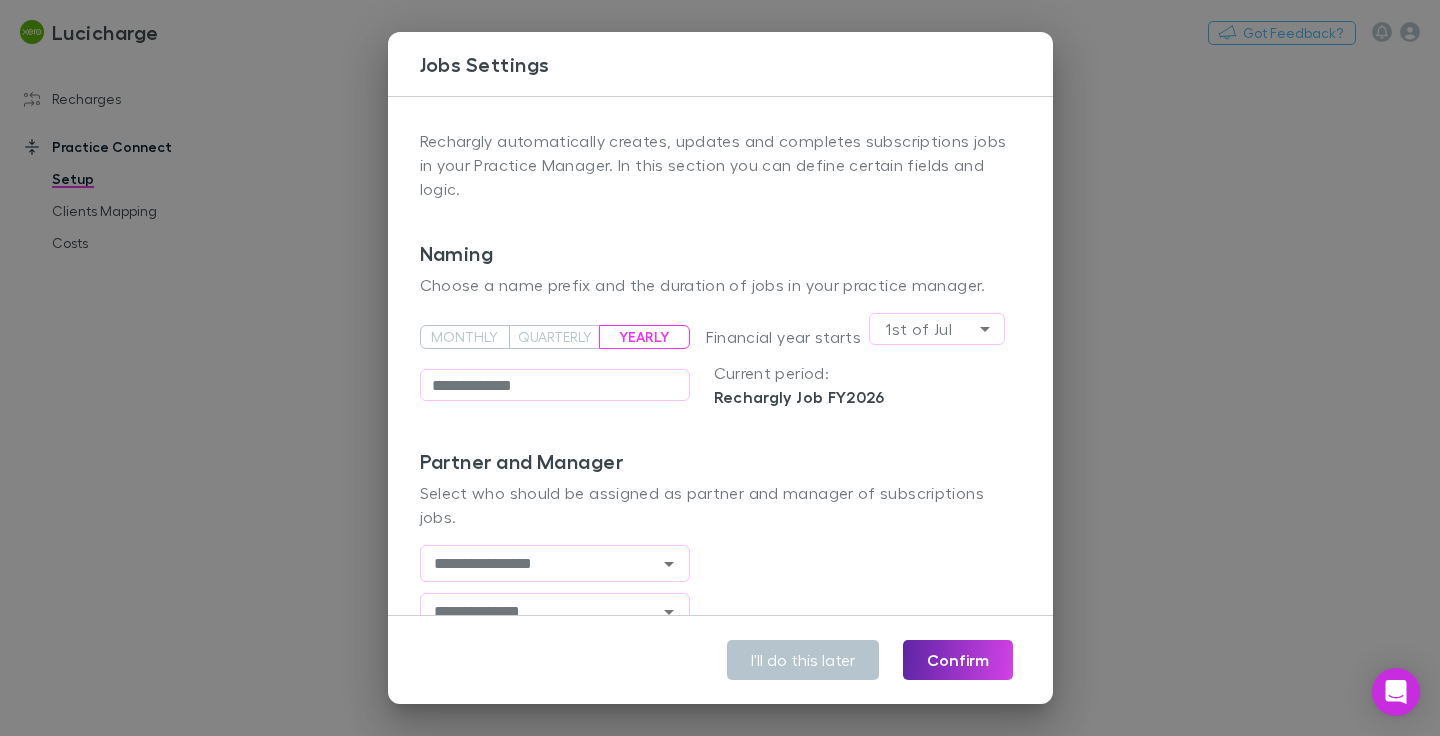 click on "**********" at bounding box center [720, 368] 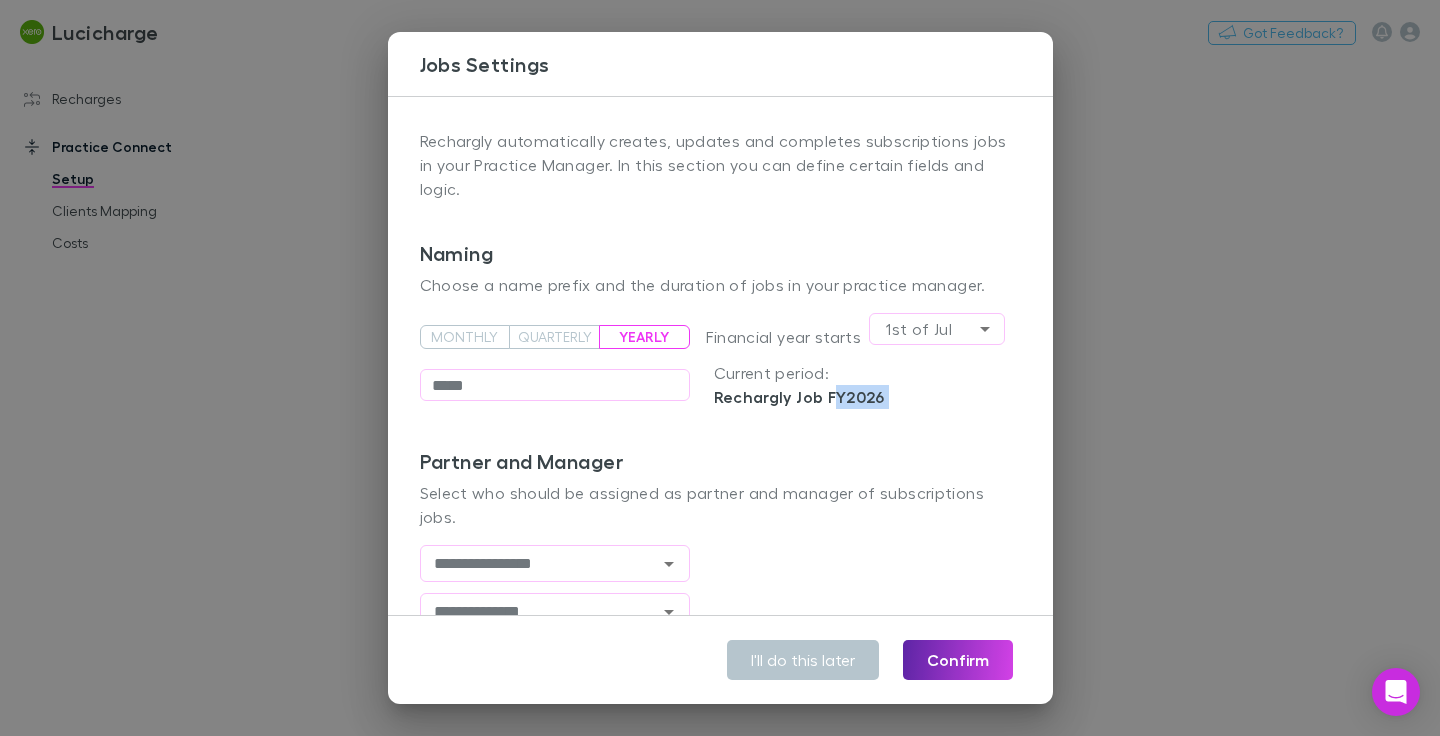 click on "**********" at bounding box center [720, 368] 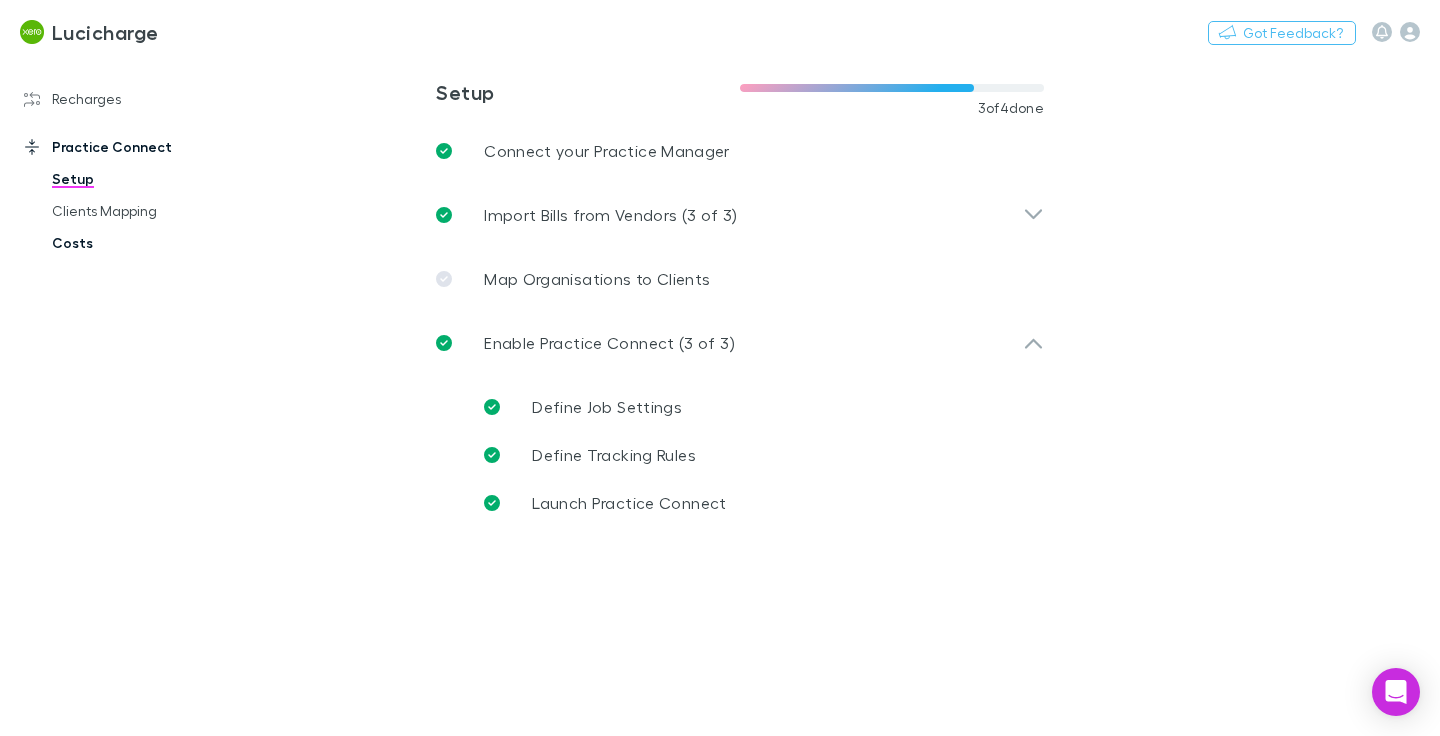 click on "Costs" at bounding box center [138, 243] 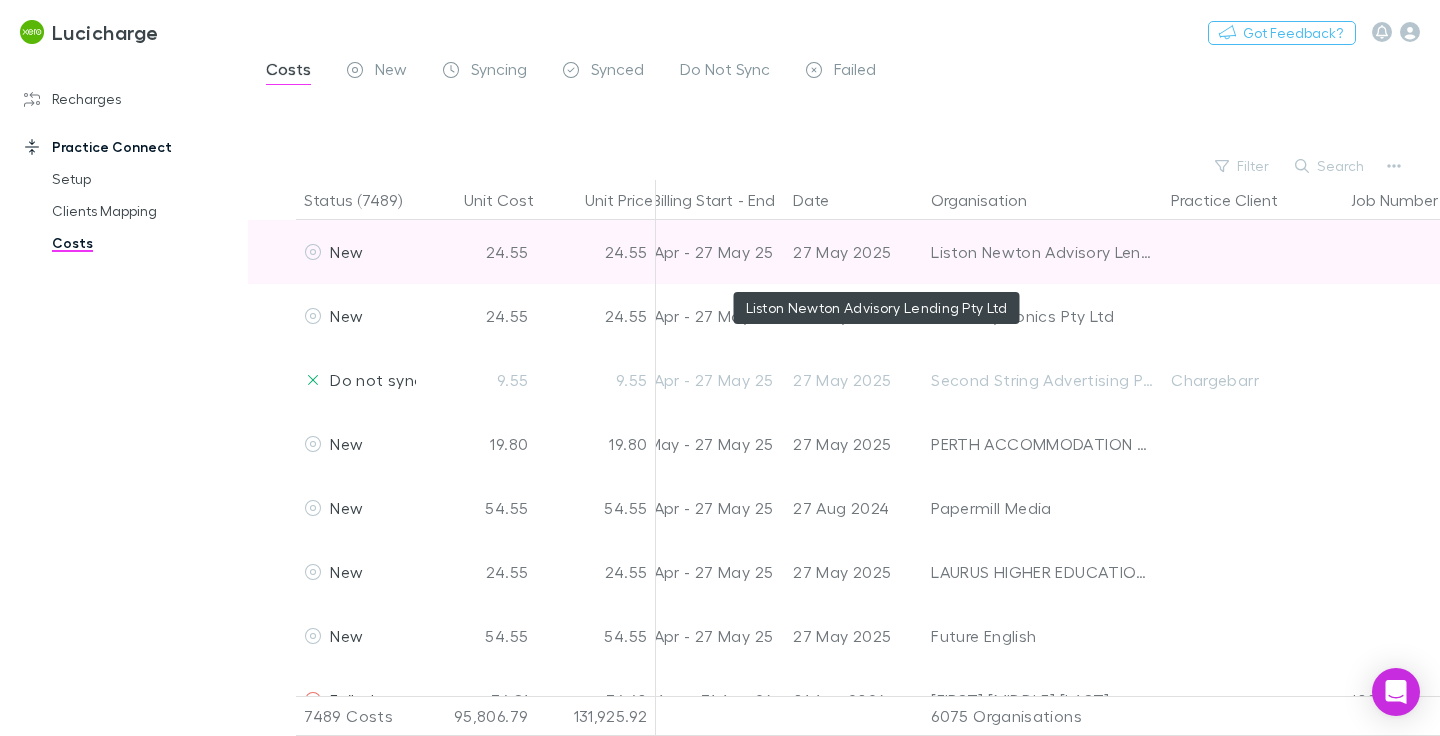 scroll, scrollTop: 0, scrollLeft: 649, axis: horizontal 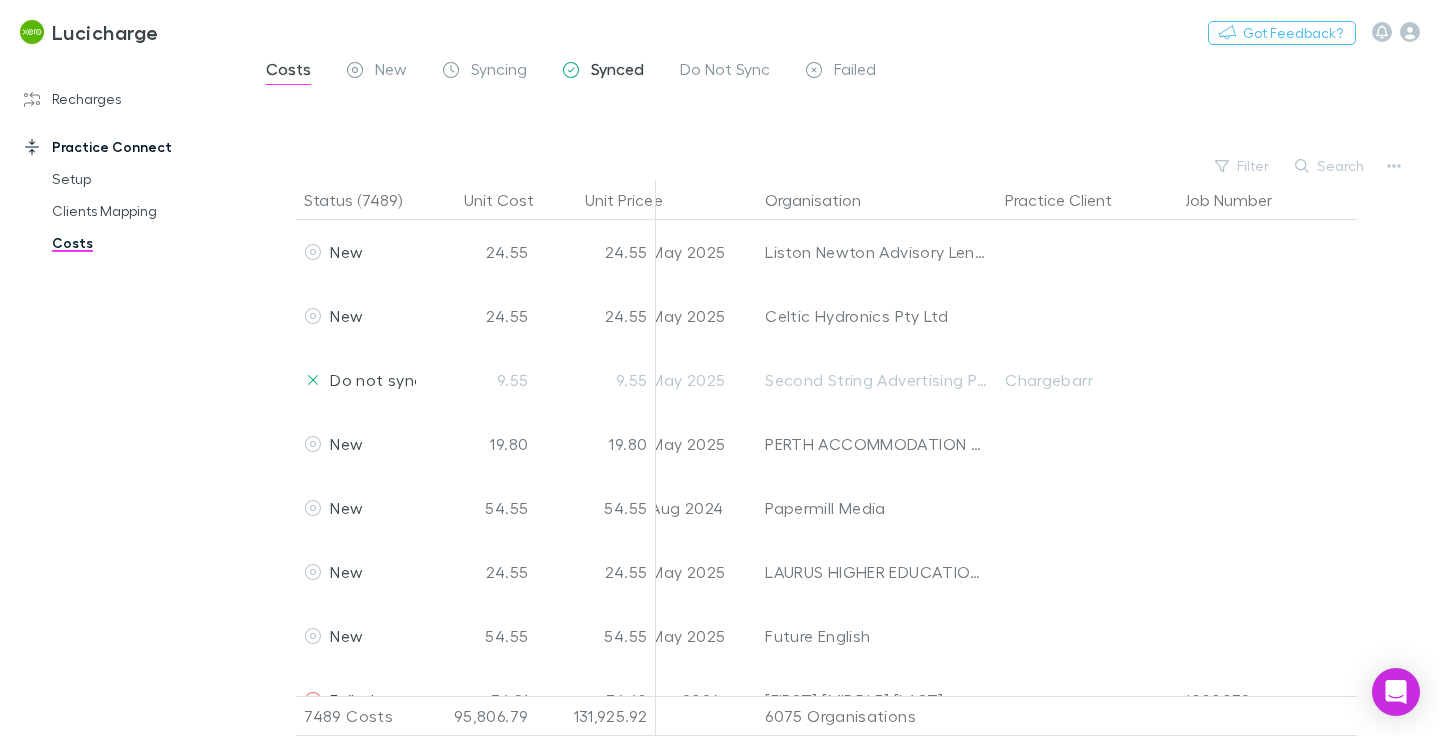 click on "Synced" at bounding box center (617, 72) 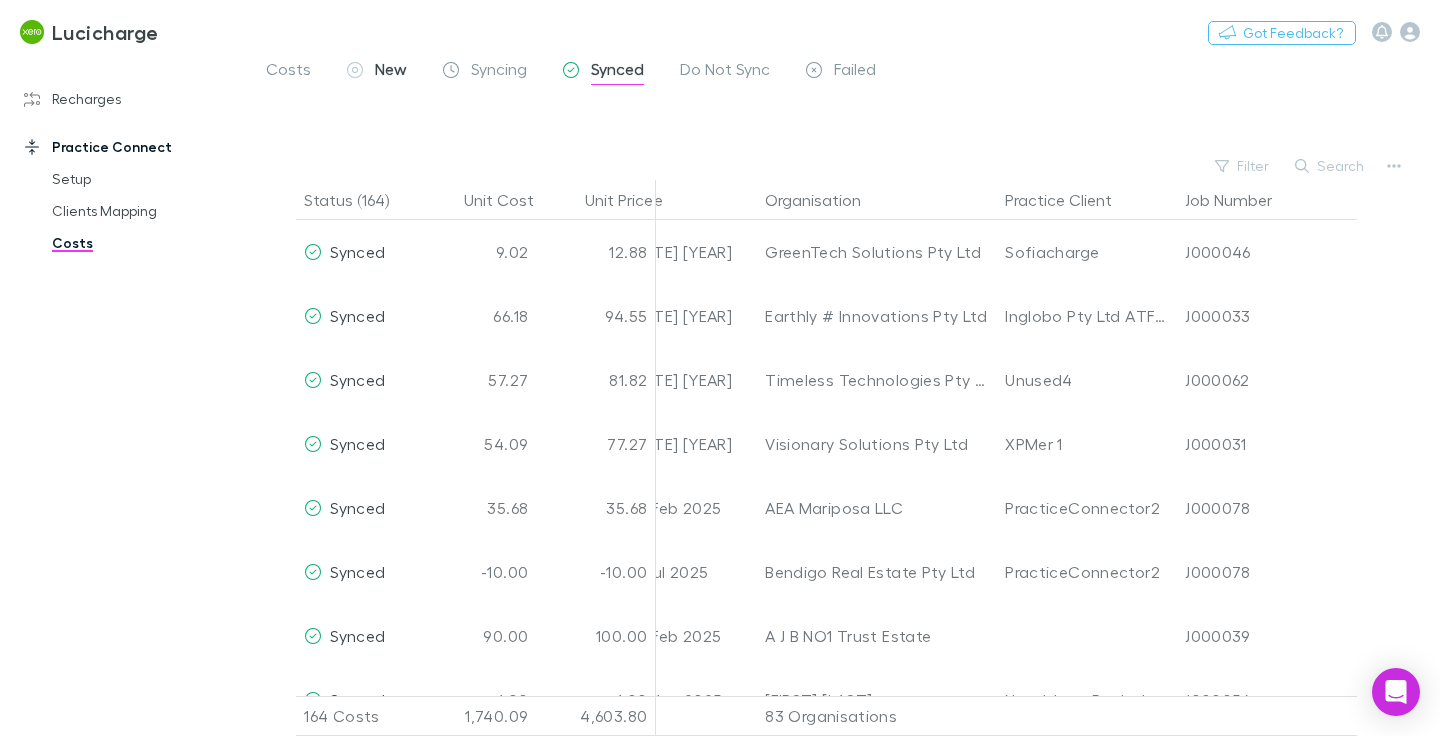 click on "New" at bounding box center [391, 72] 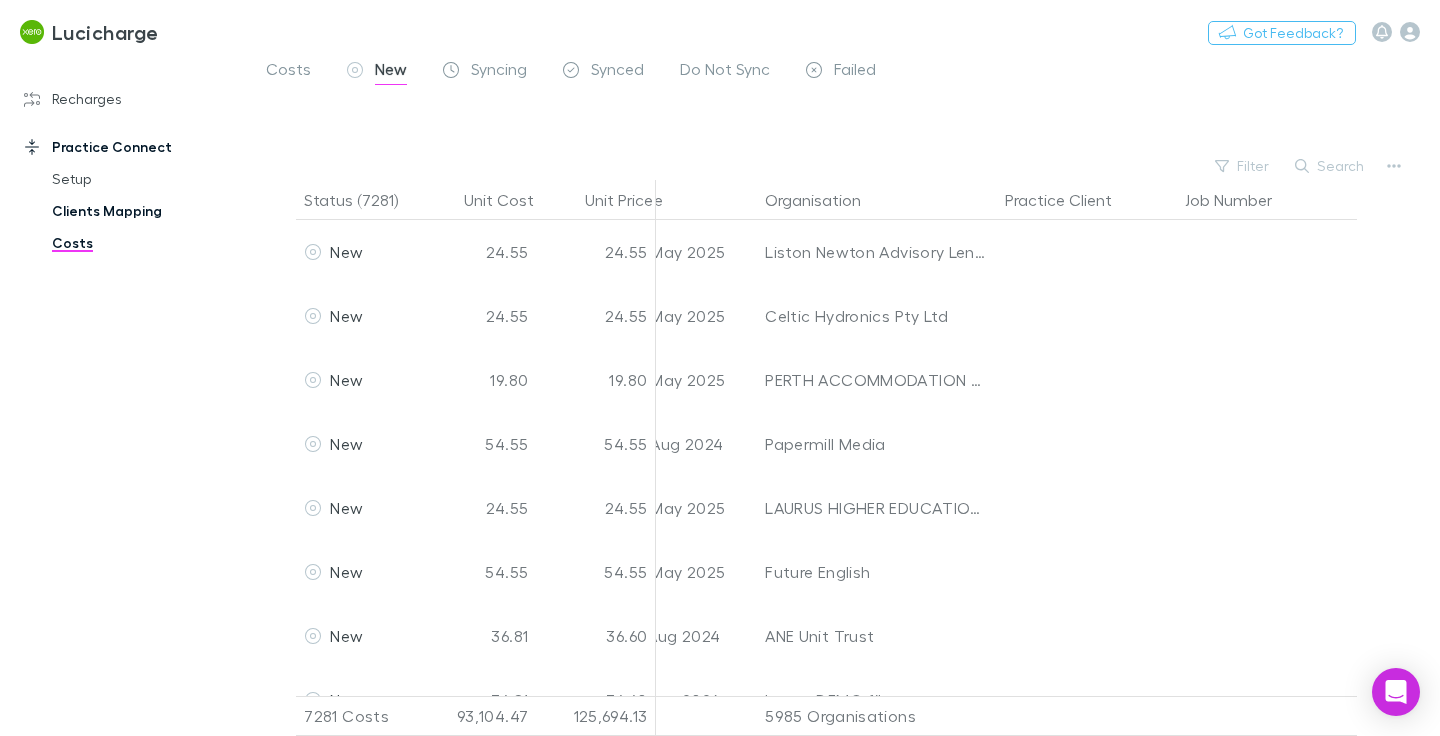 click on "Clients Mapping" at bounding box center [138, 211] 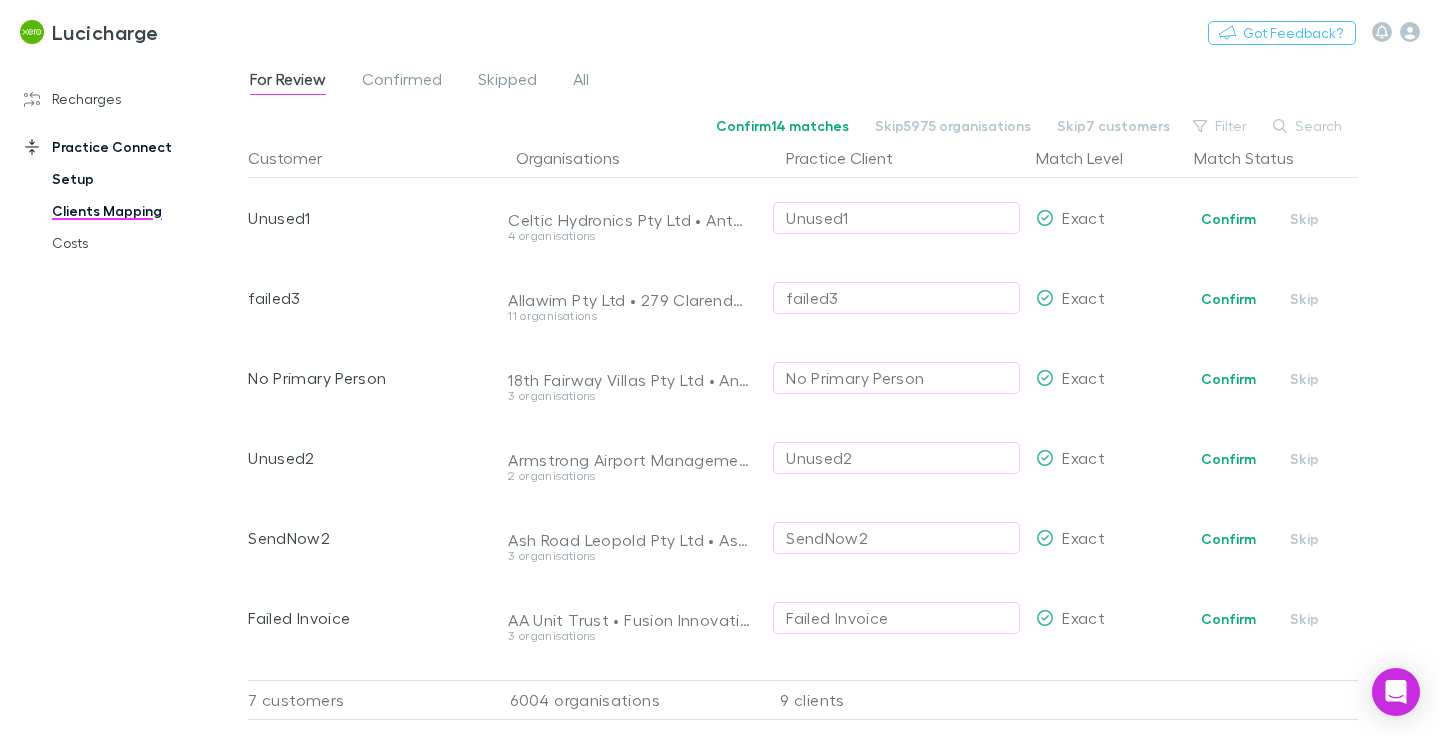 click on "Setup" at bounding box center [138, 179] 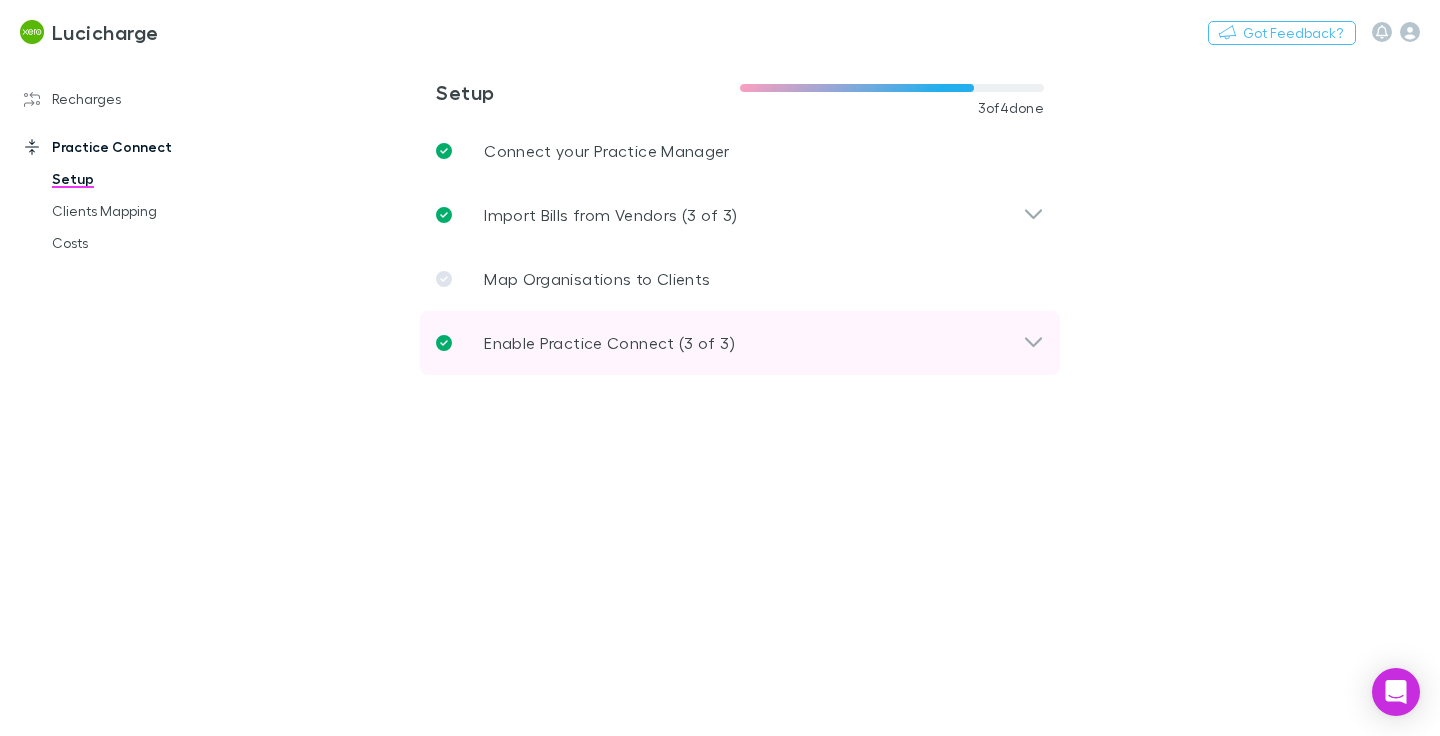 click on "Enable Practice Connect    (3 of 3)" at bounding box center [729, 343] 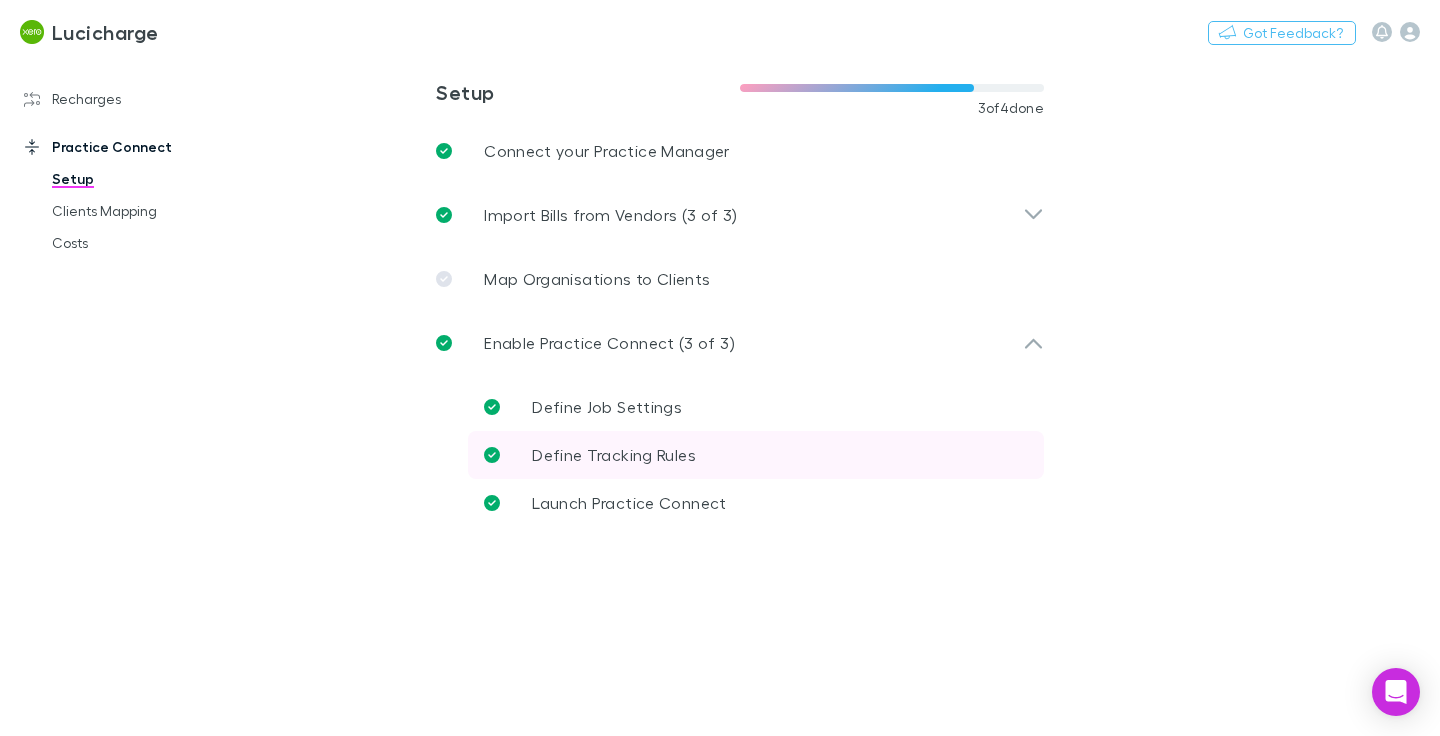 click on "Define Tracking Rules" at bounding box center (614, 454) 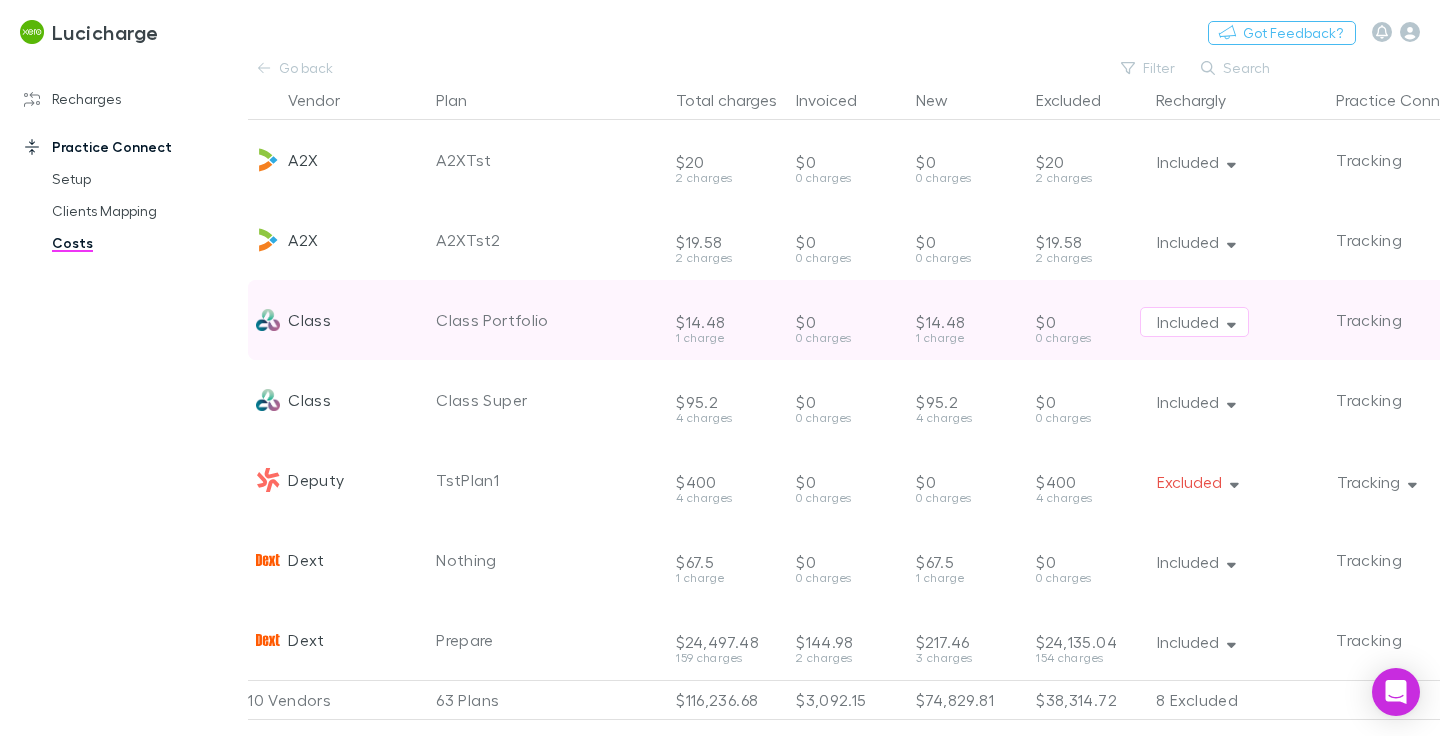 scroll, scrollTop: 0, scrollLeft: 8, axis: horizontal 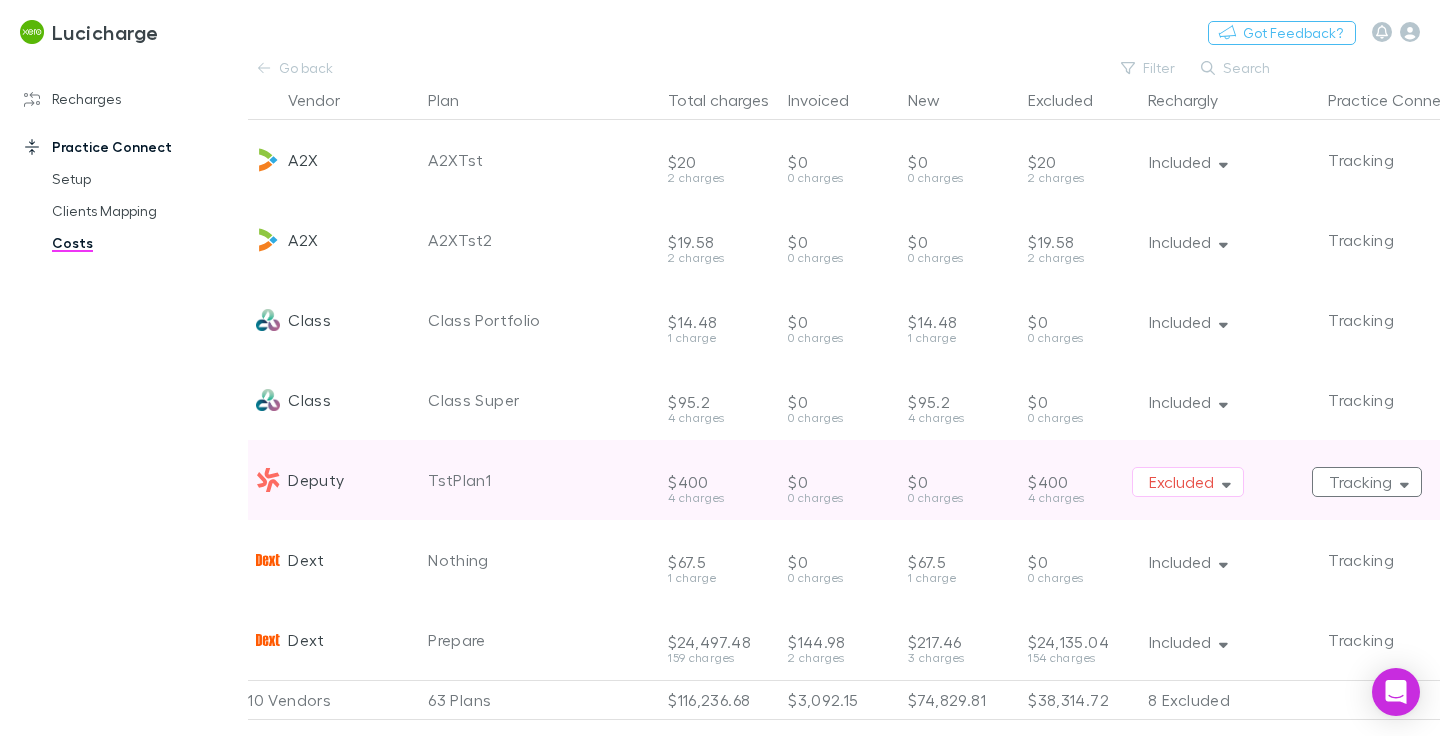 click on "Tracking" at bounding box center [1367, 482] 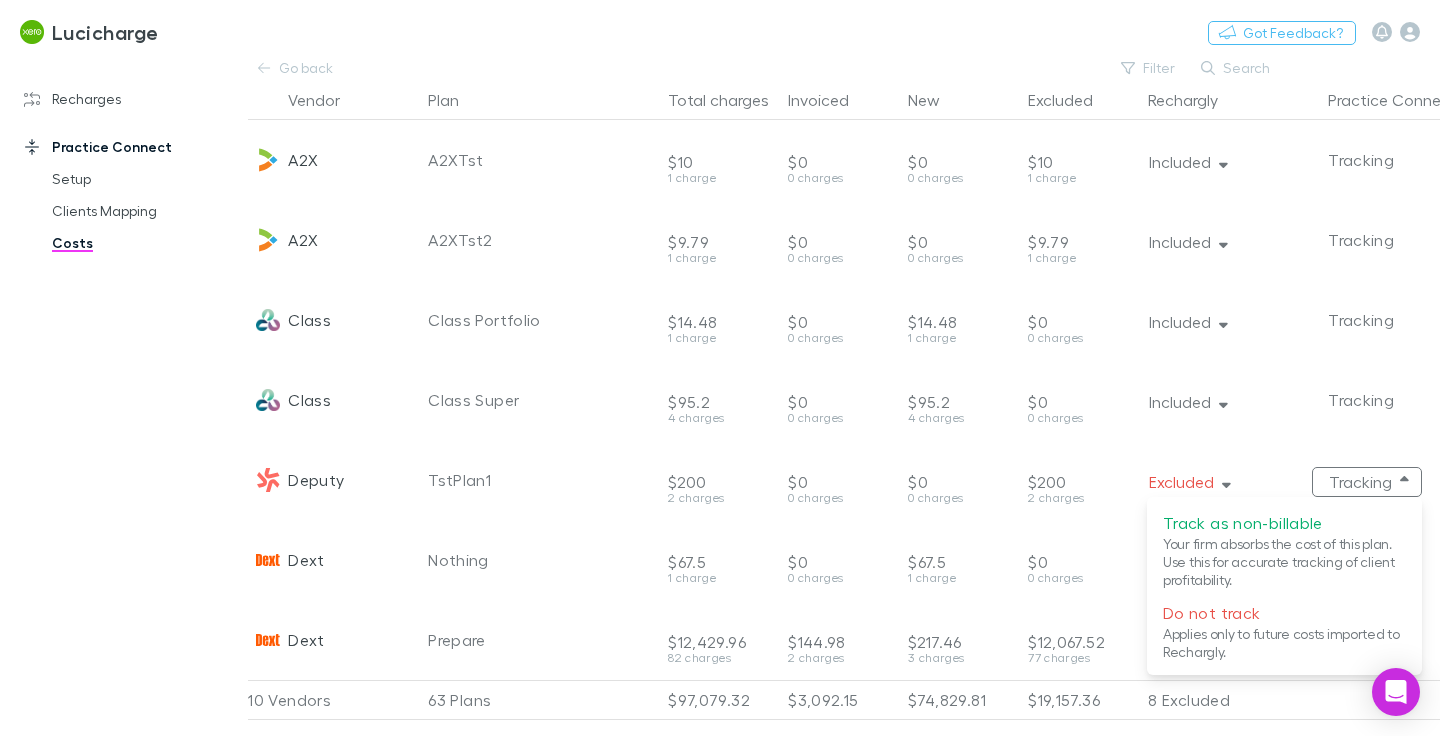 click at bounding box center (720, 368) 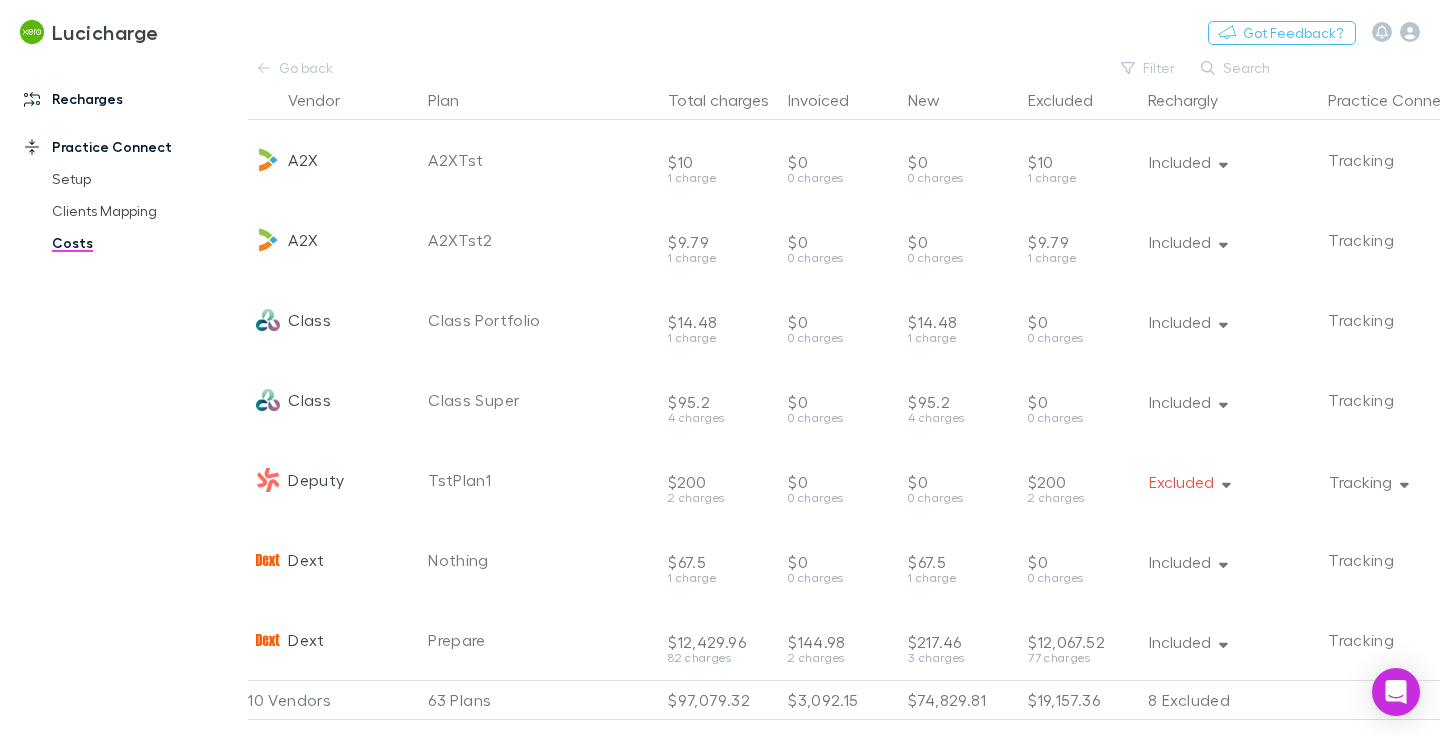 click on "Recharges" at bounding box center (124, 99) 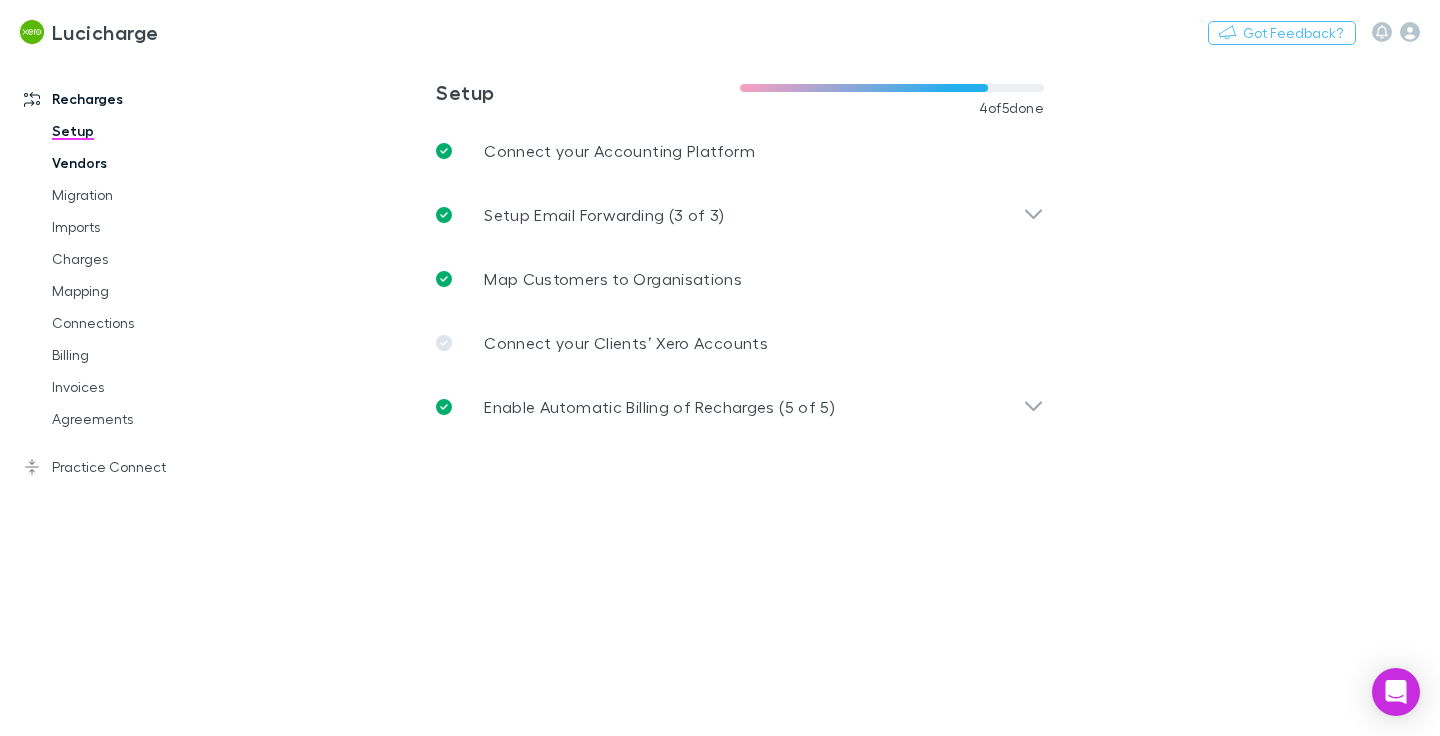 click on "Vendors" at bounding box center (138, 163) 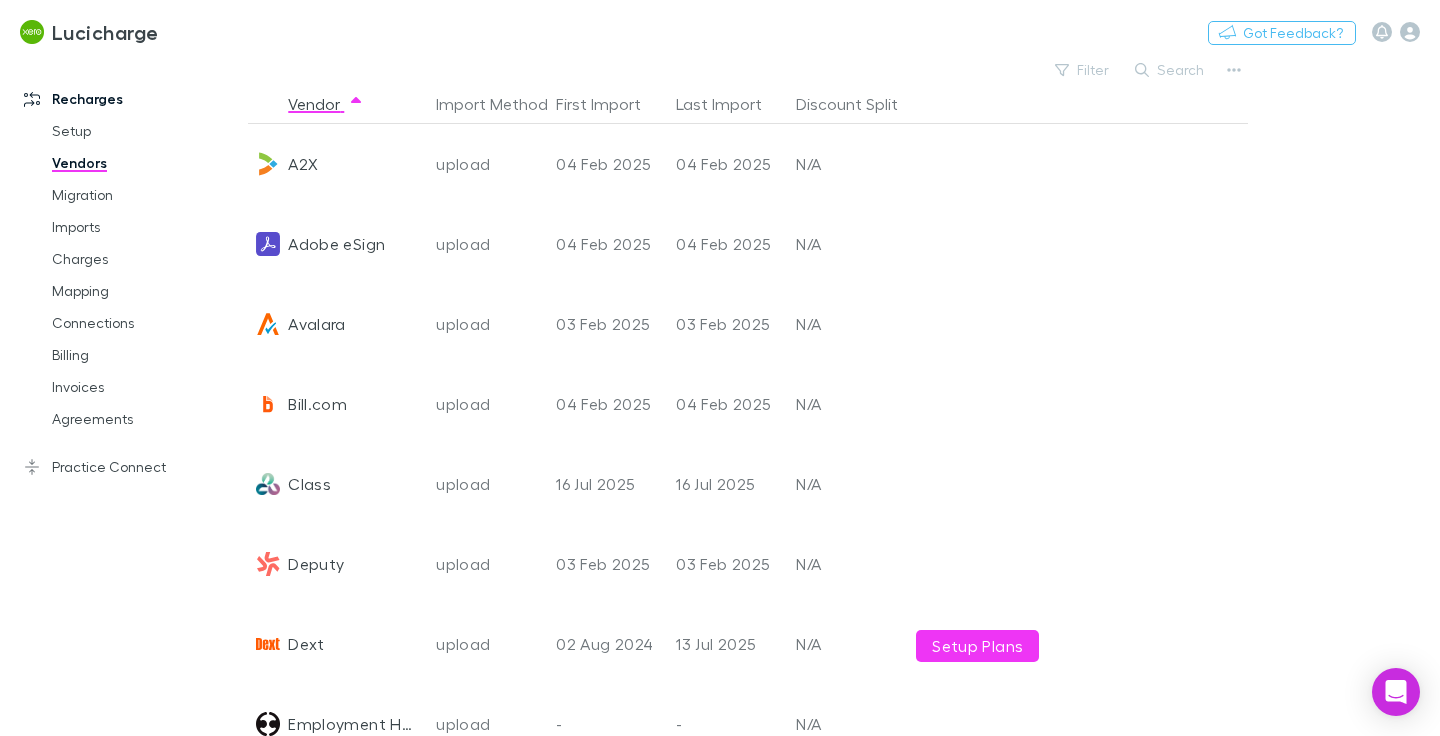 scroll, scrollTop: 436, scrollLeft: 0, axis: vertical 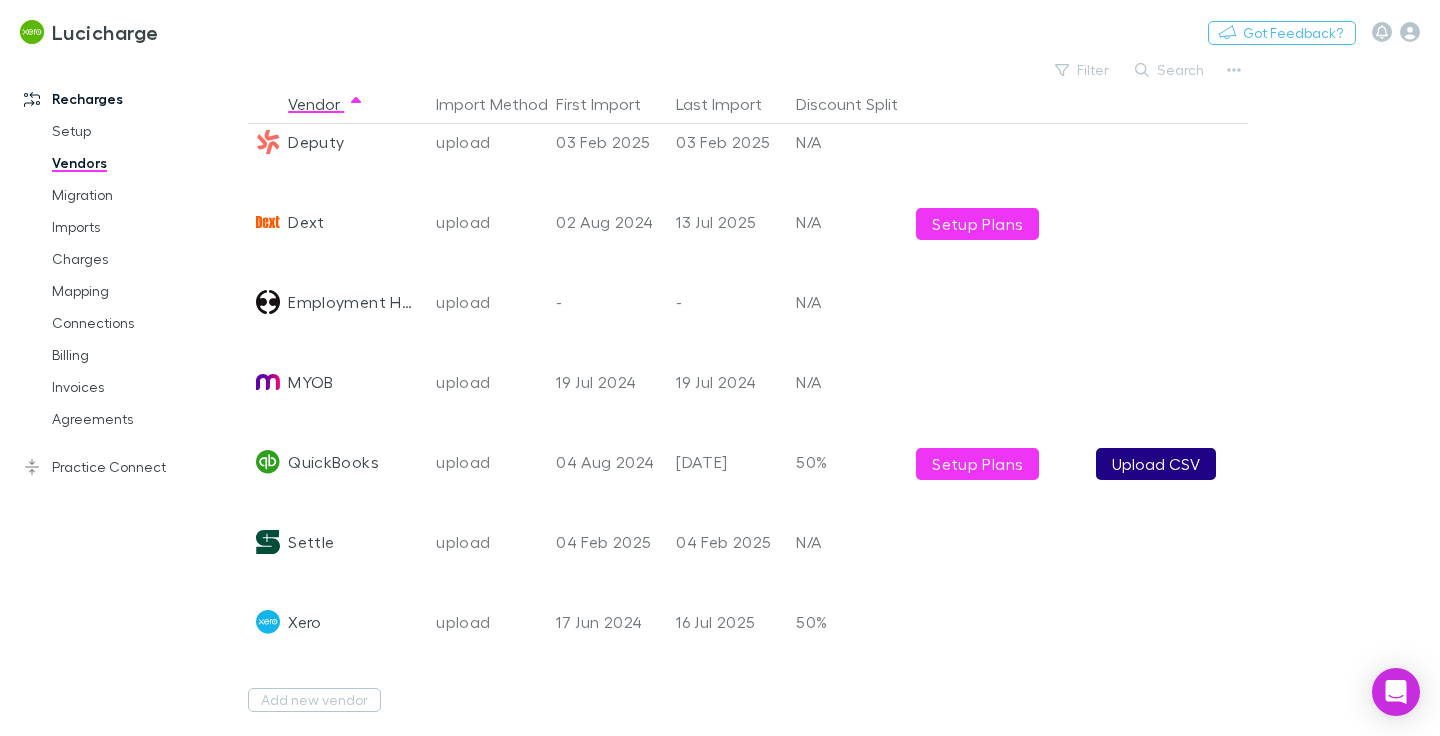 click on "Upload CSV" at bounding box center [1156, 464] 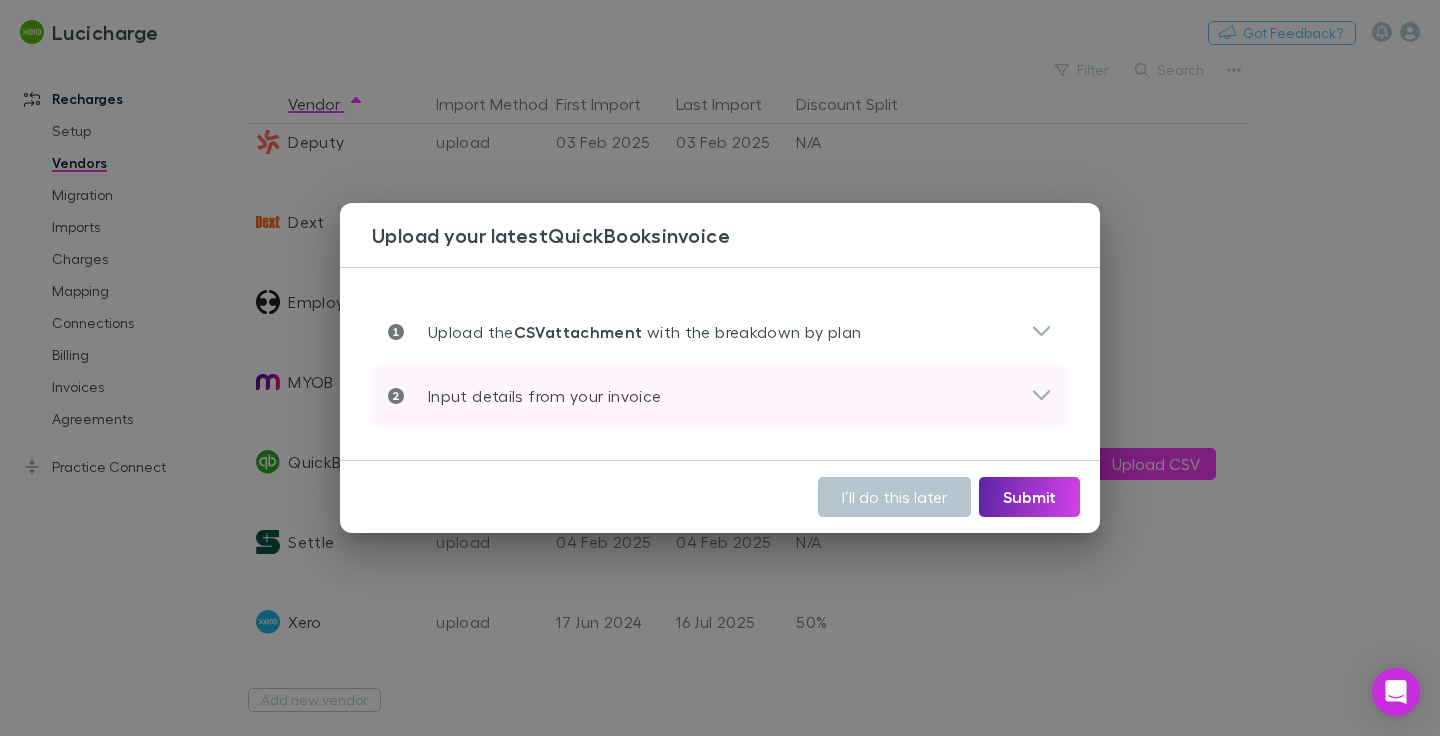 click on "Input details from your invoice" at bounding box center (532, 396) 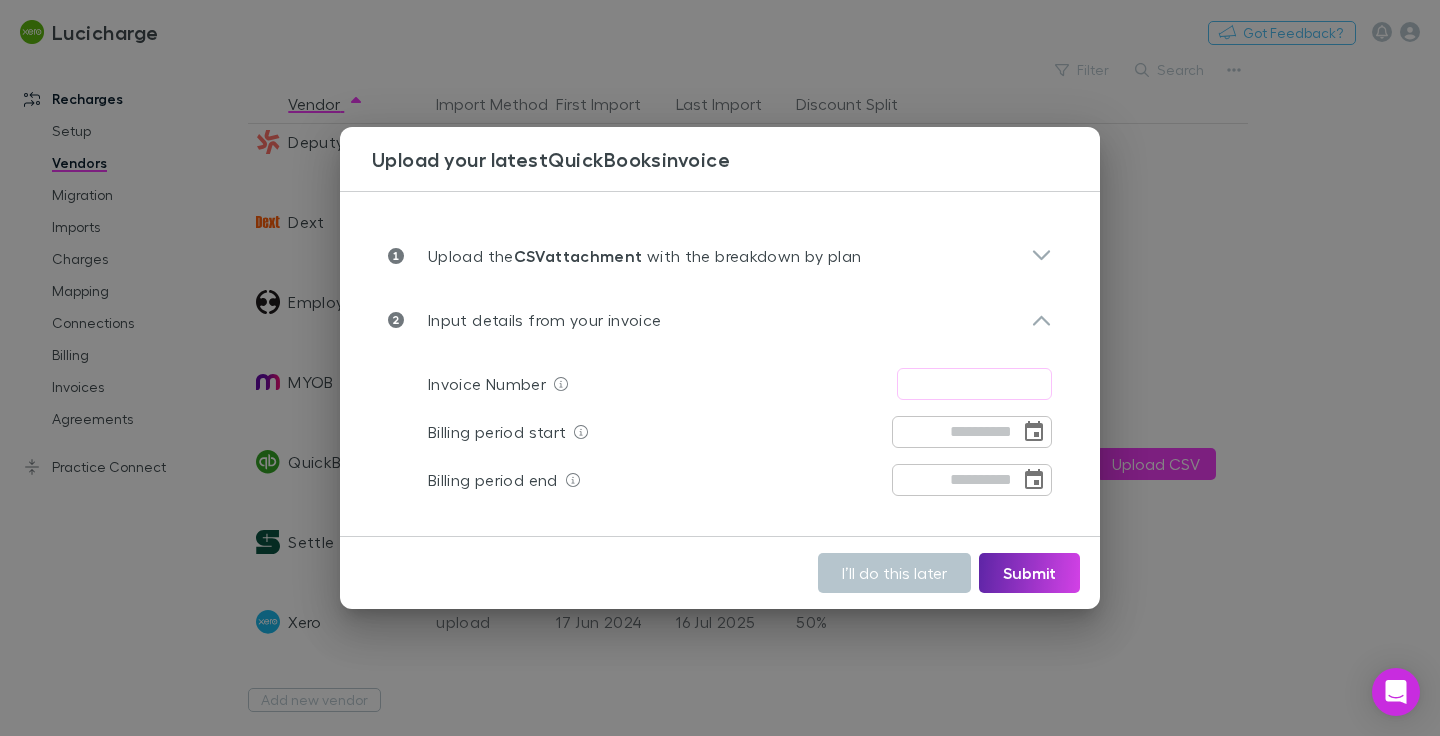 click on "Upload your latest  QuickBooks  invoice Upload the  CSV  attachment   with the breakdown by plan Drop the  file  or    browse .csv  only Input details from your invoice Invoice Number ​ Billing period start ​ Billing period end ​ I’ll do this later Submit" at bounding box center (720, 368) 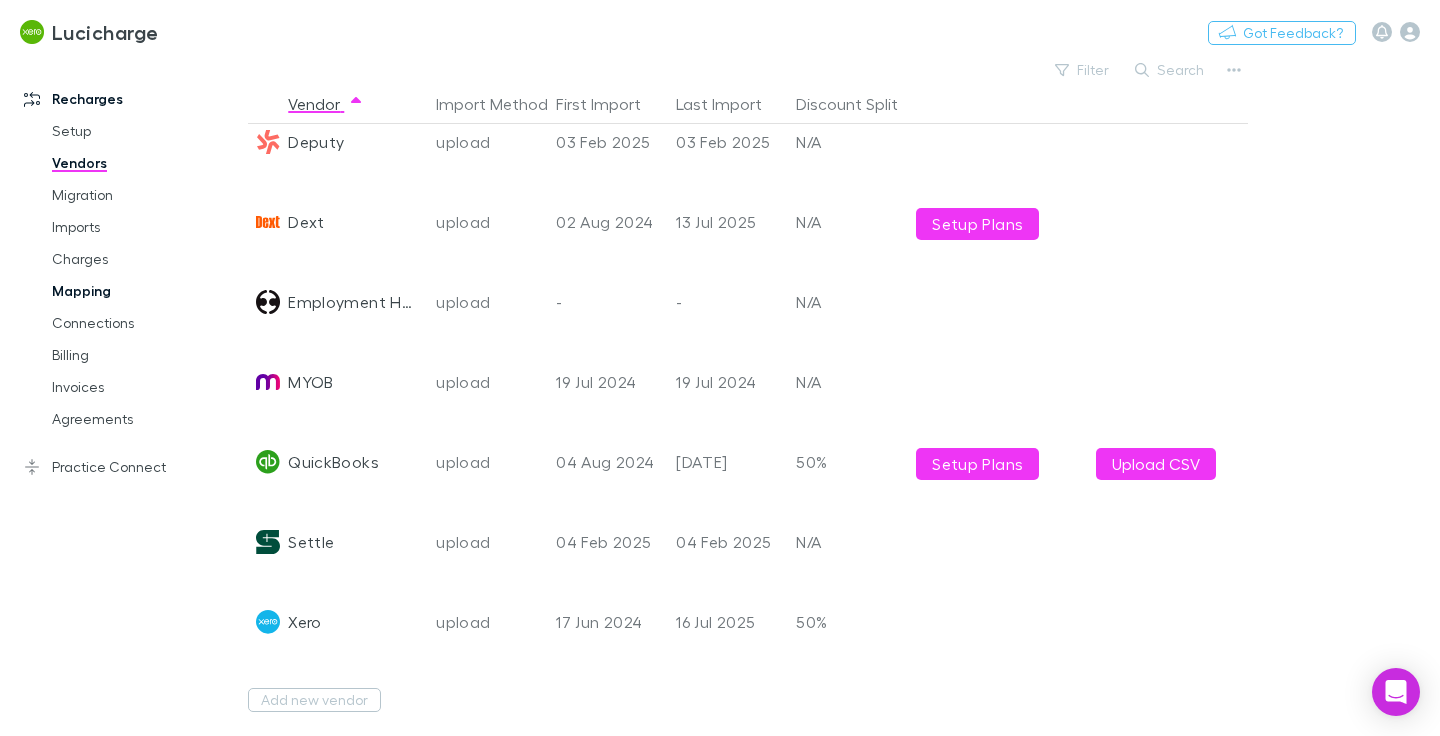 click on "Mapping" at bounding box center (138, 291) 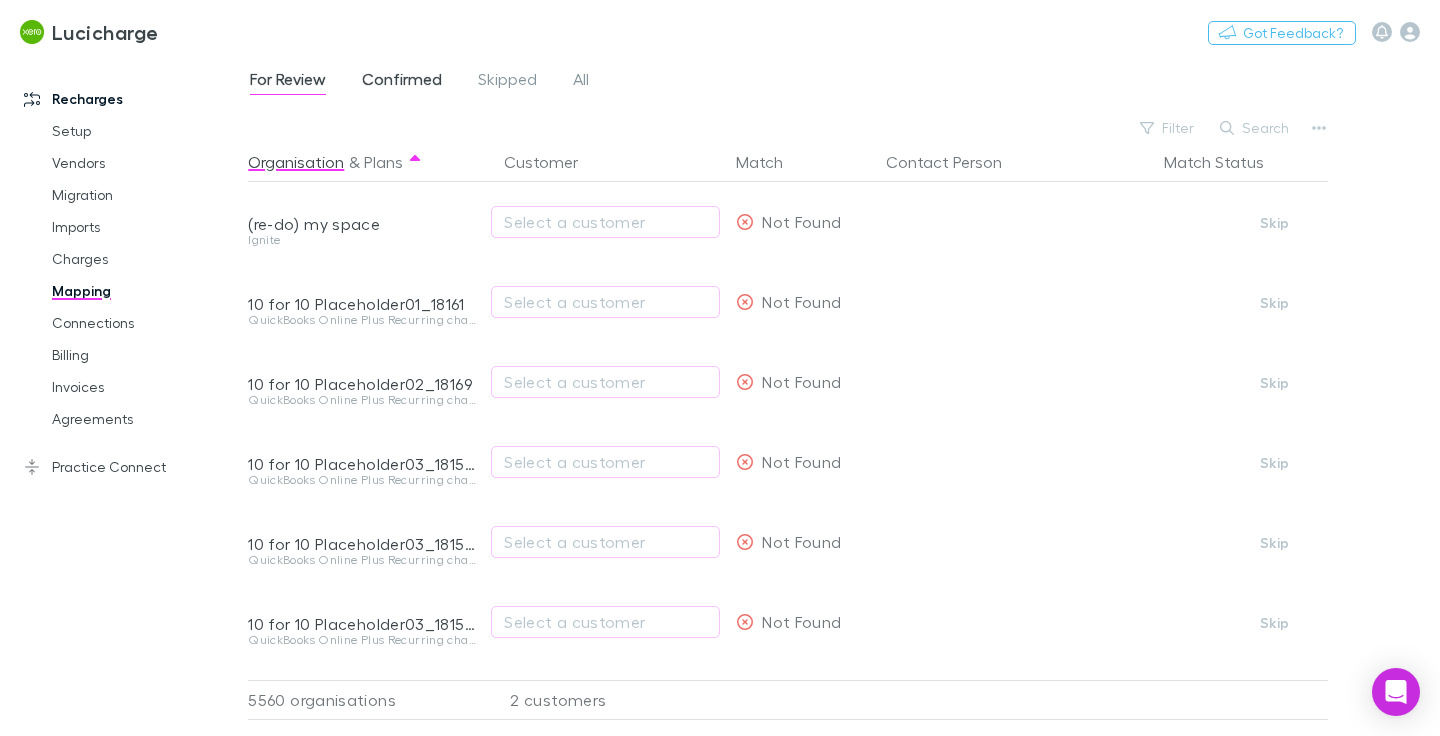 click on "Confirmed" at bounding box center (402, 82) 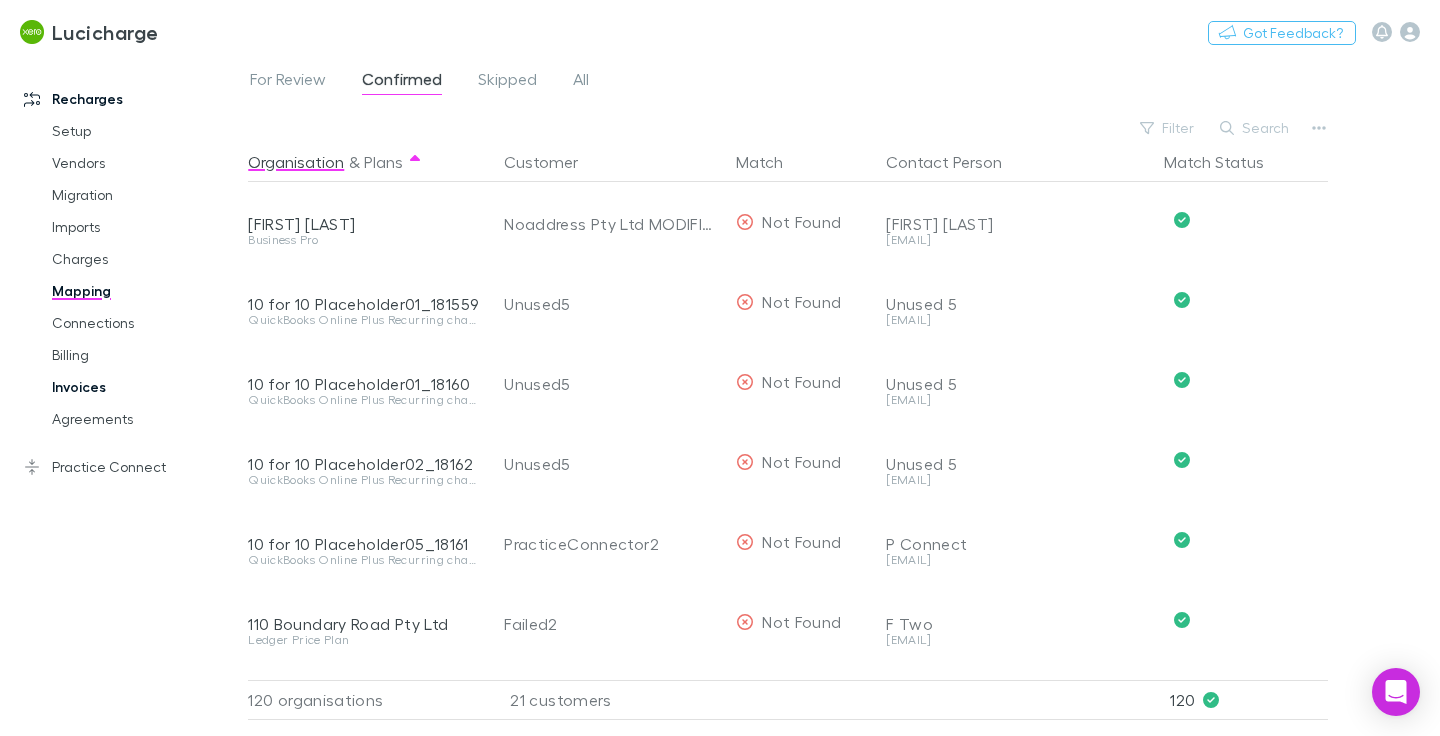 click on "Invoices" at bounding box center (138, 387) 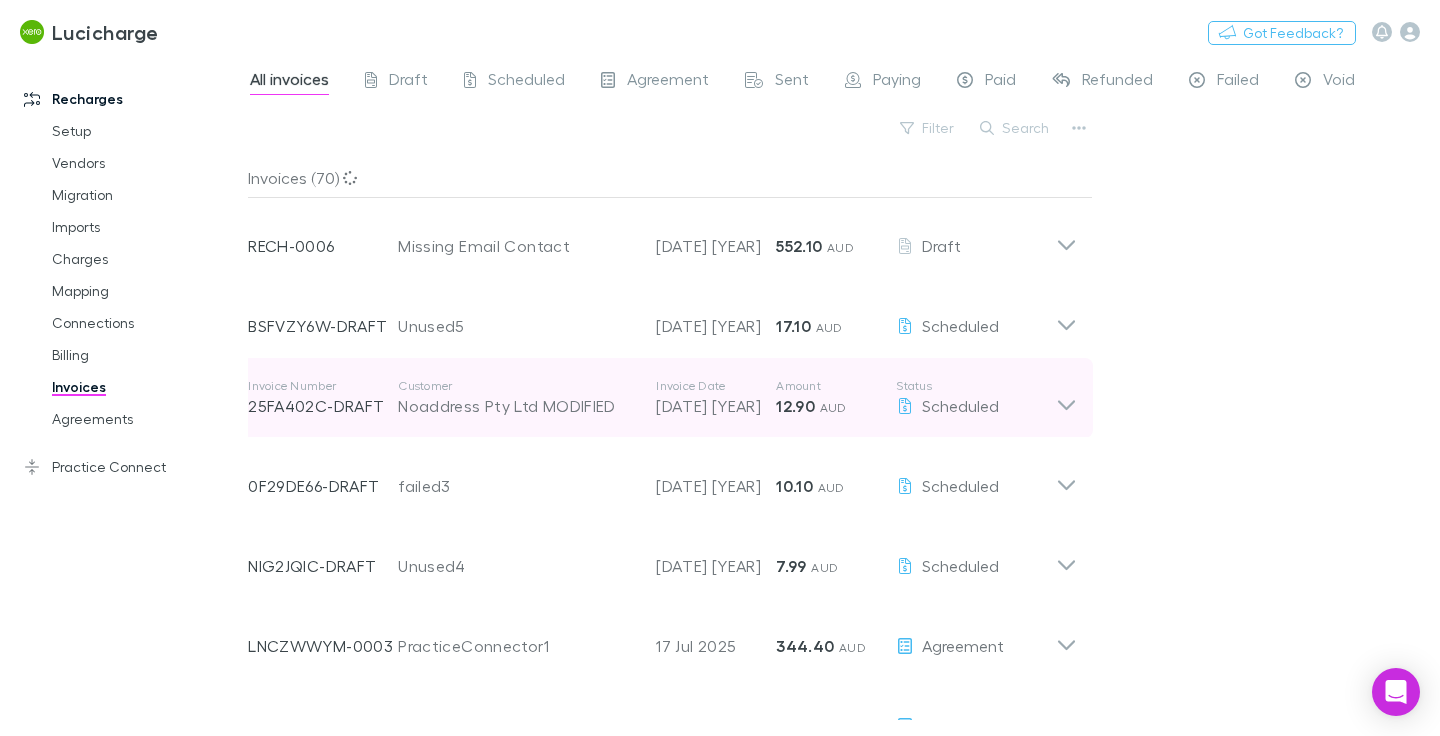 click on "Unused5" at bounding box center [517, 326] 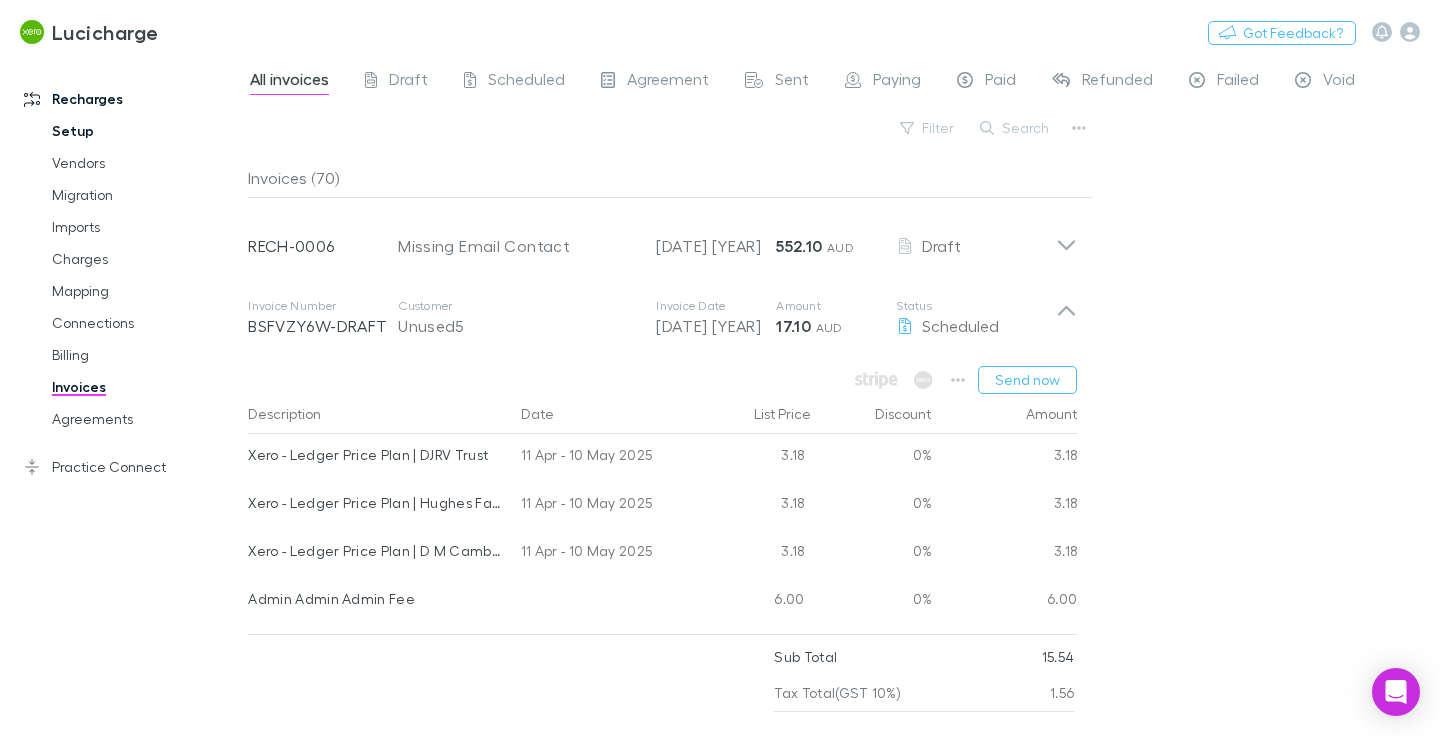 click on "Setup" at bounding box center (138, 131) 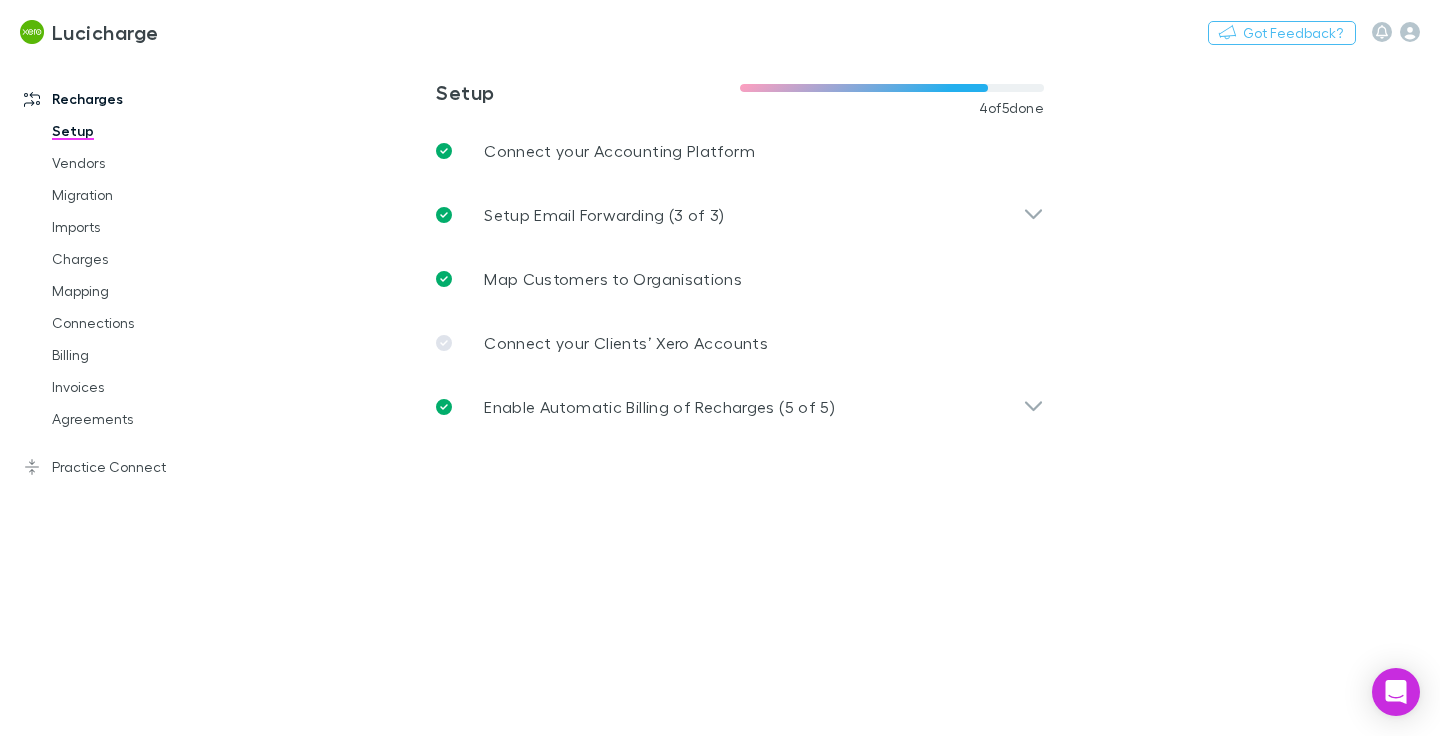 click on "Enable Automatic Billing of Recharges    (5 of 5)" at bounding box center (740, 407) 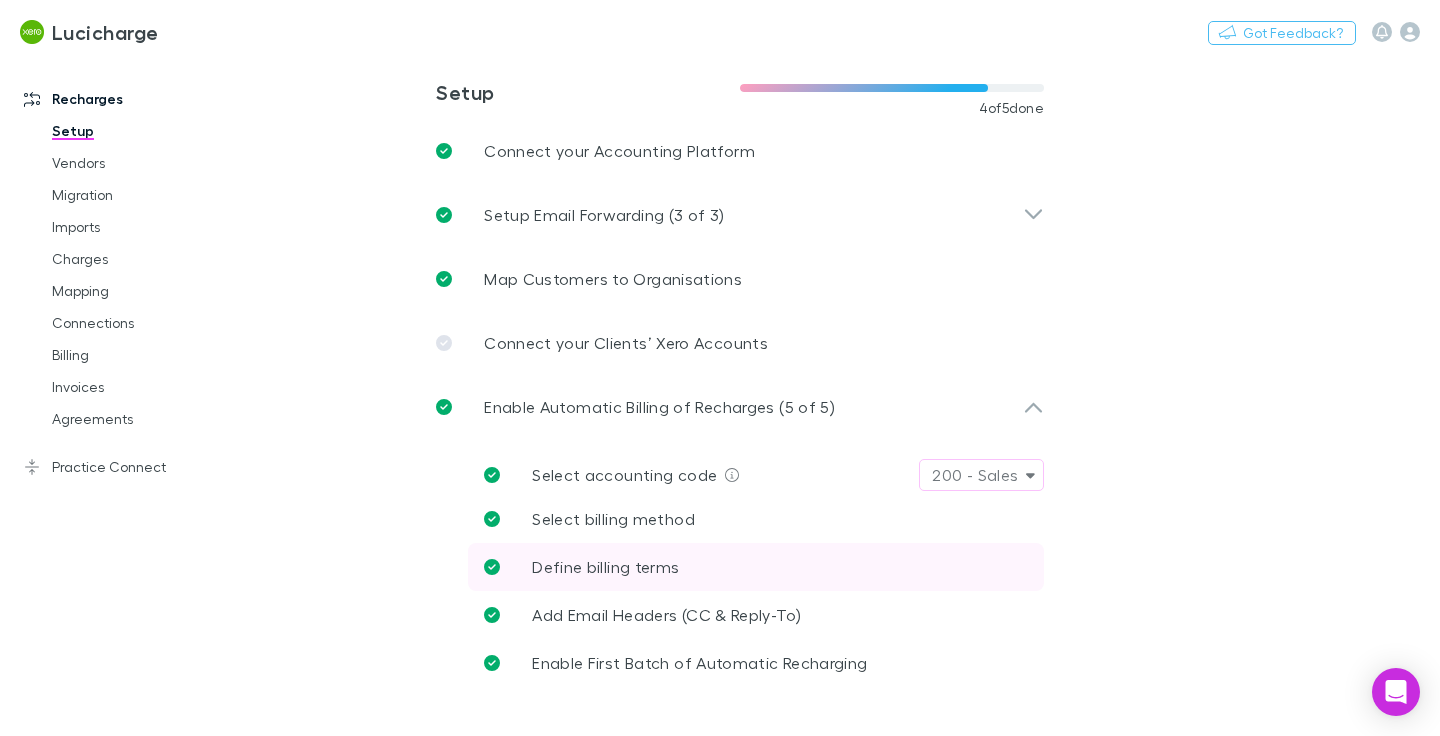 click on "Define billing terms" at bounding box center (605, 566) 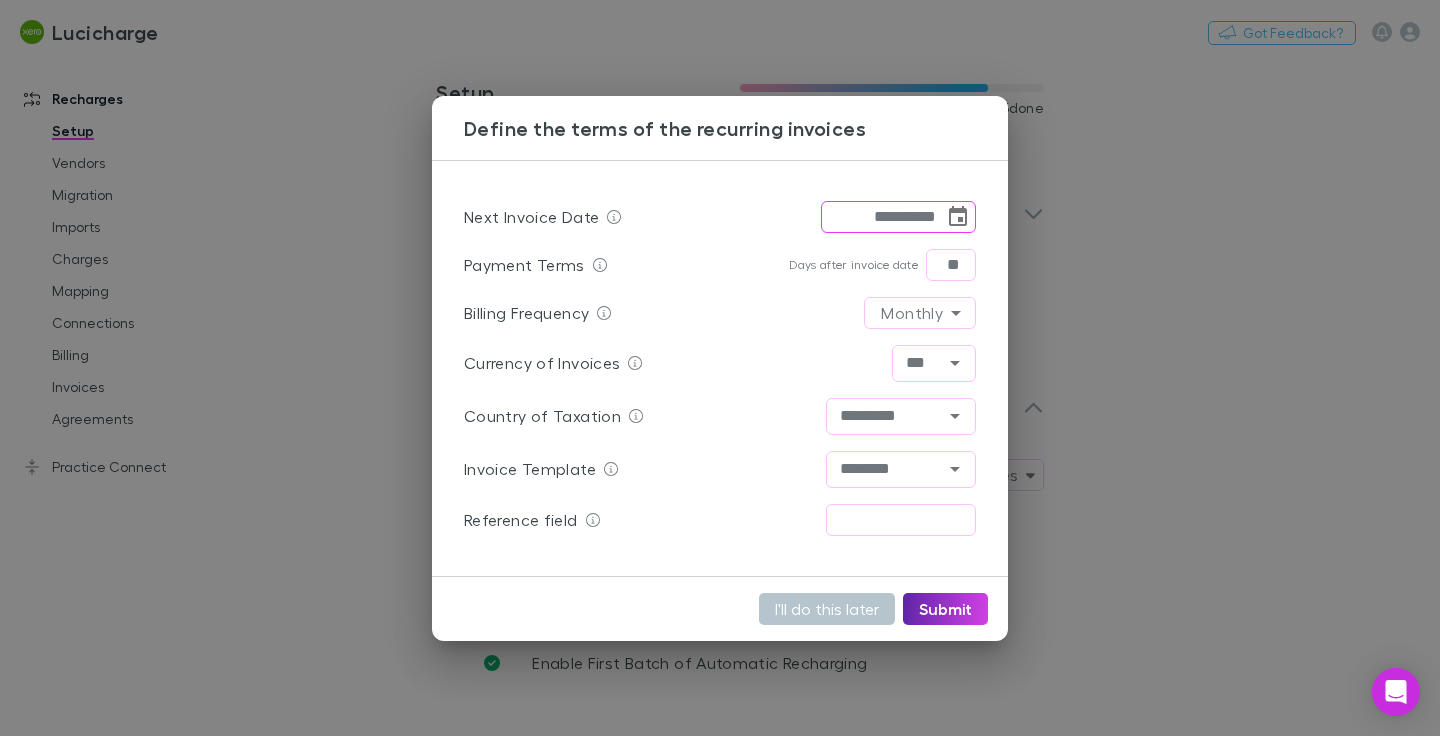 click on "**********" at bounding box center [720, 368] 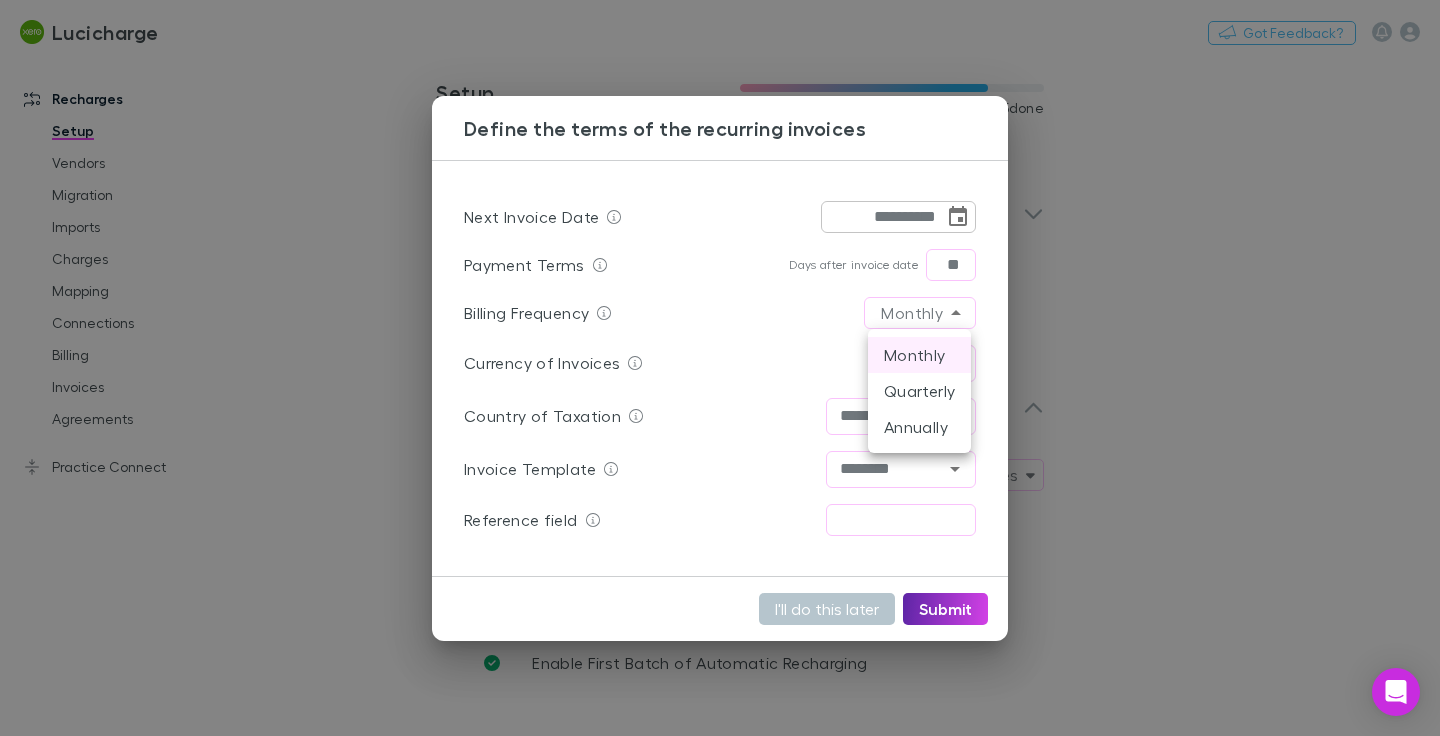 drag, startPoint x: 823, startPoint y: 270, endPoint x: 855, endPoint y: 251, distance: 37.215588 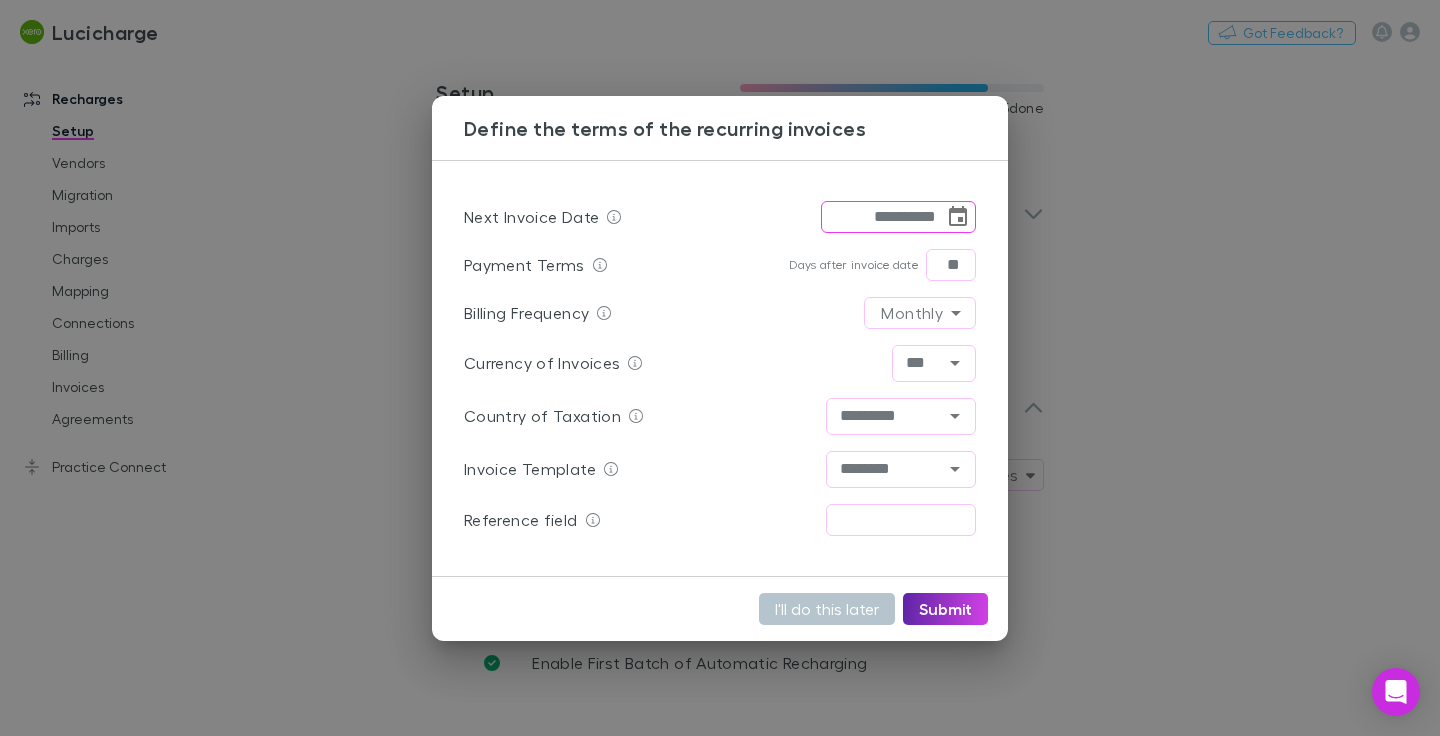 click on "**********" at bounding box center [882, 217] 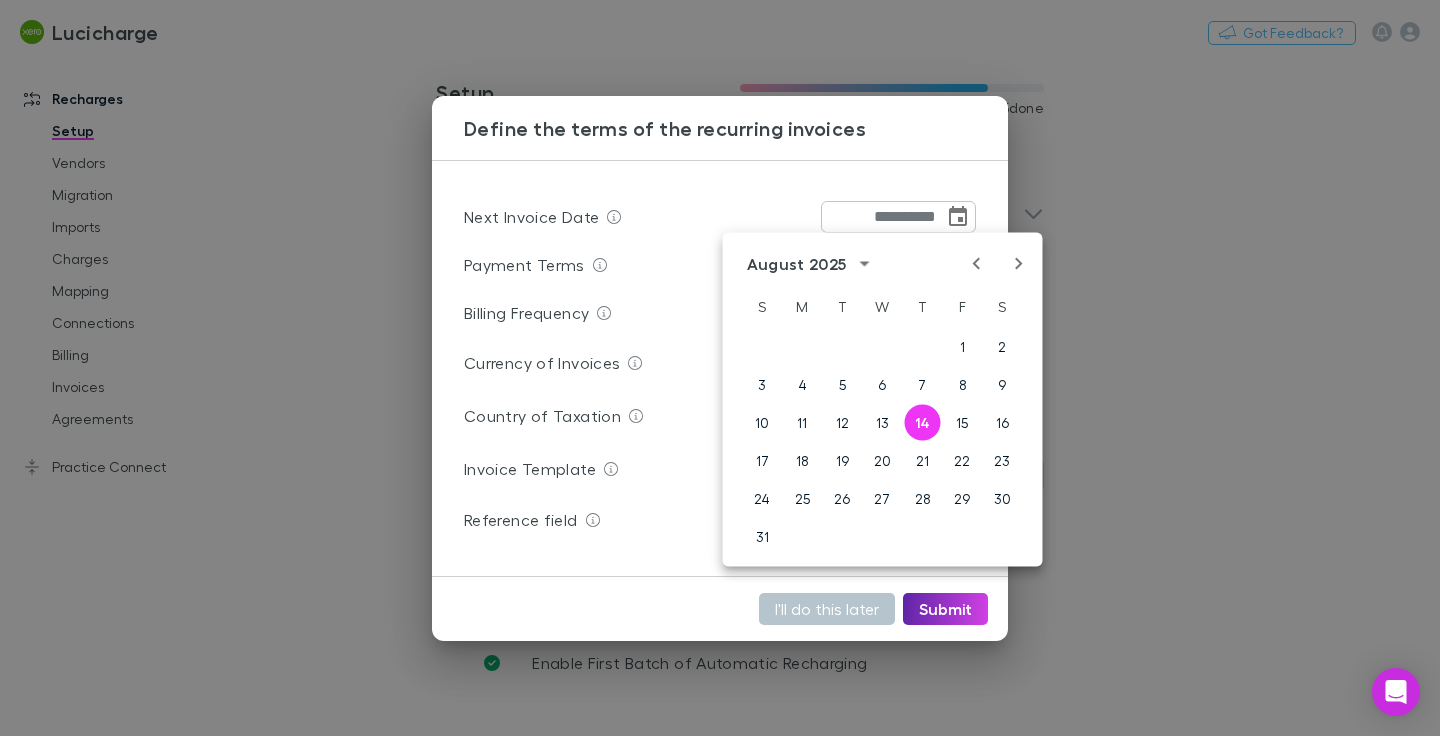 click 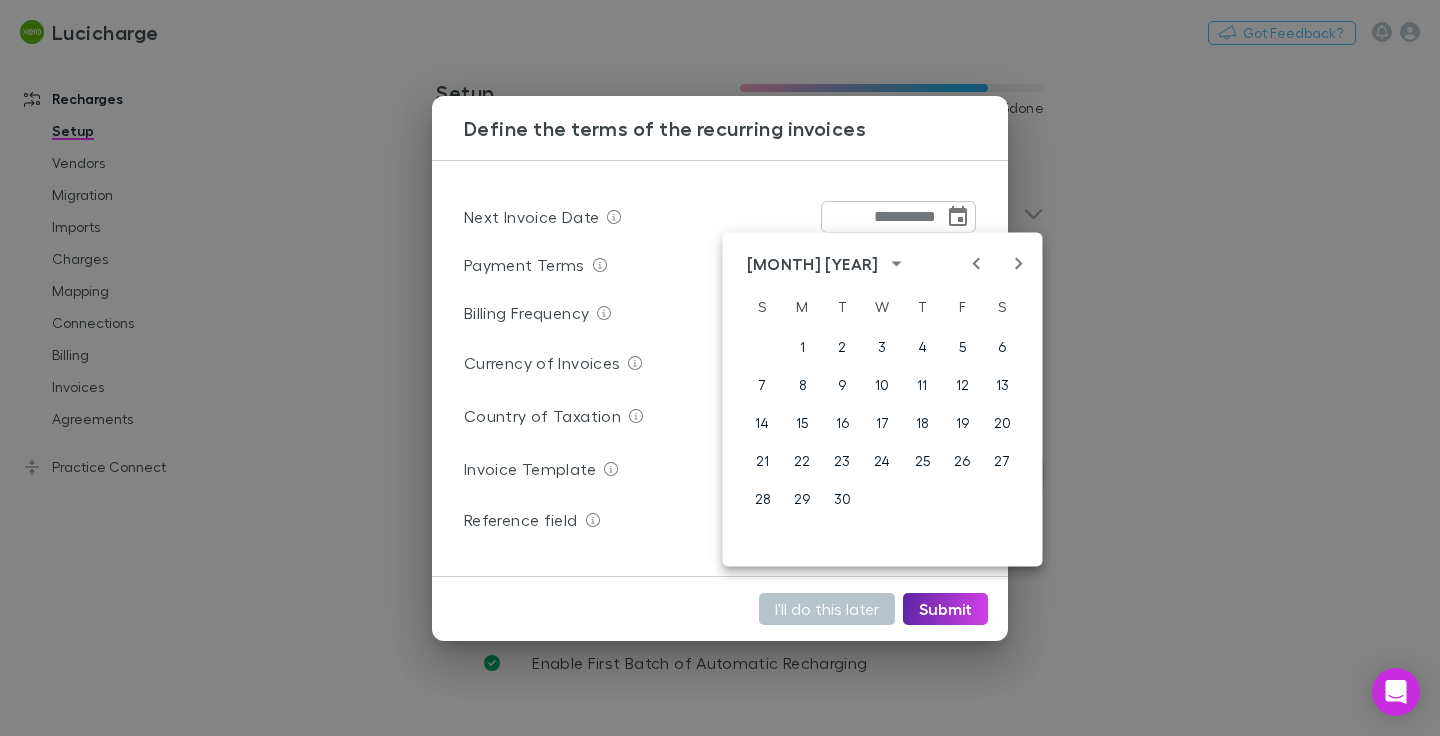 click 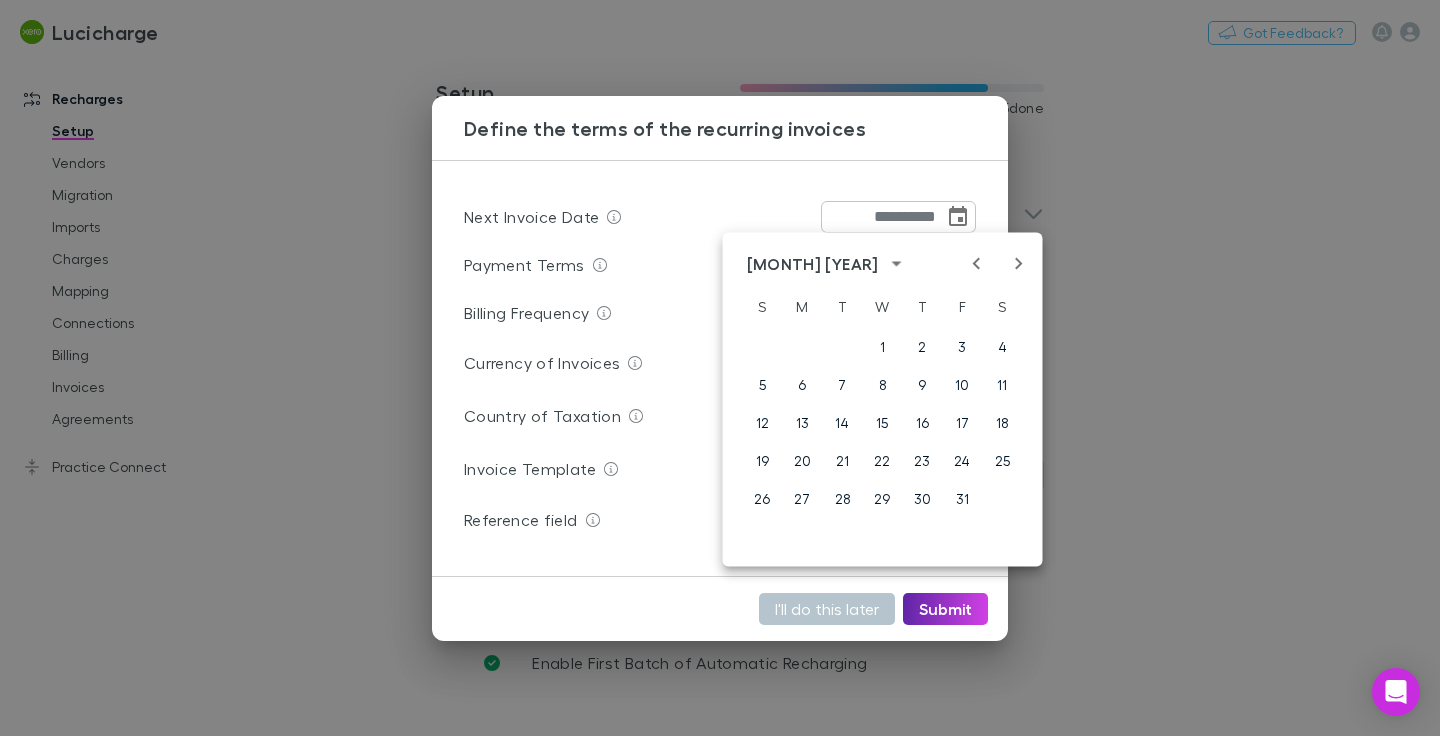 click on "**********" at bounding box center (720, 368) 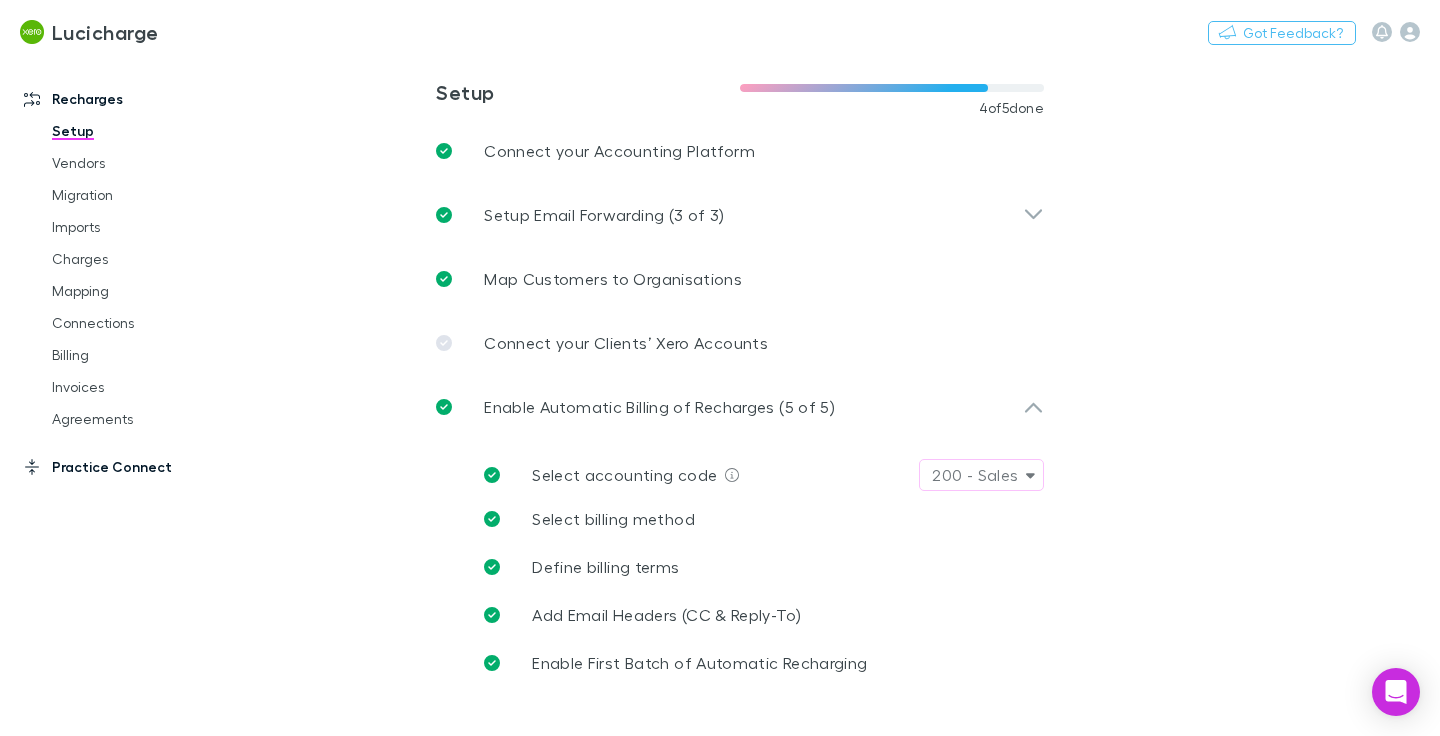 drag, startPoint x: 94, startPoint y: 465, endPoint x: 120, endPoint y: 458, distance: 26.925823 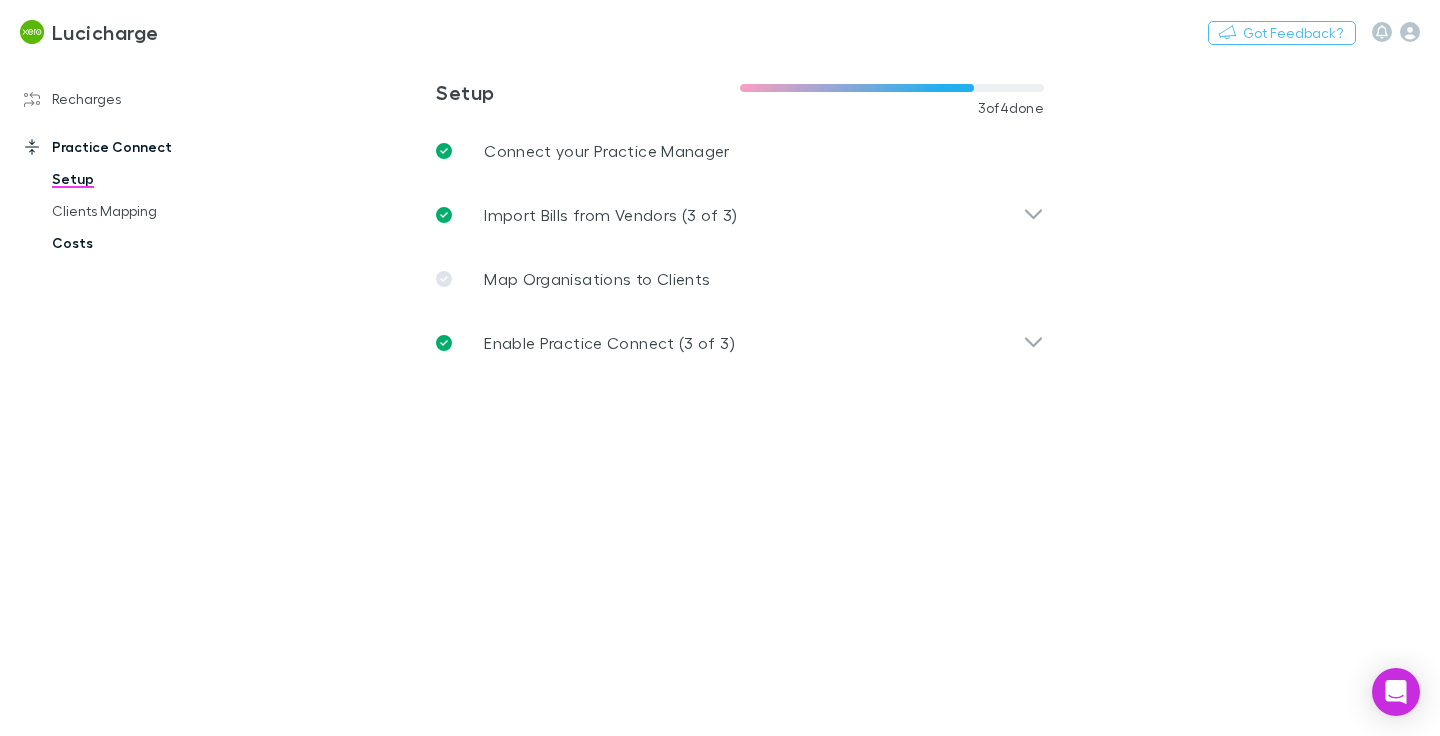 click on "Costs" at bounding box center (138, 243) 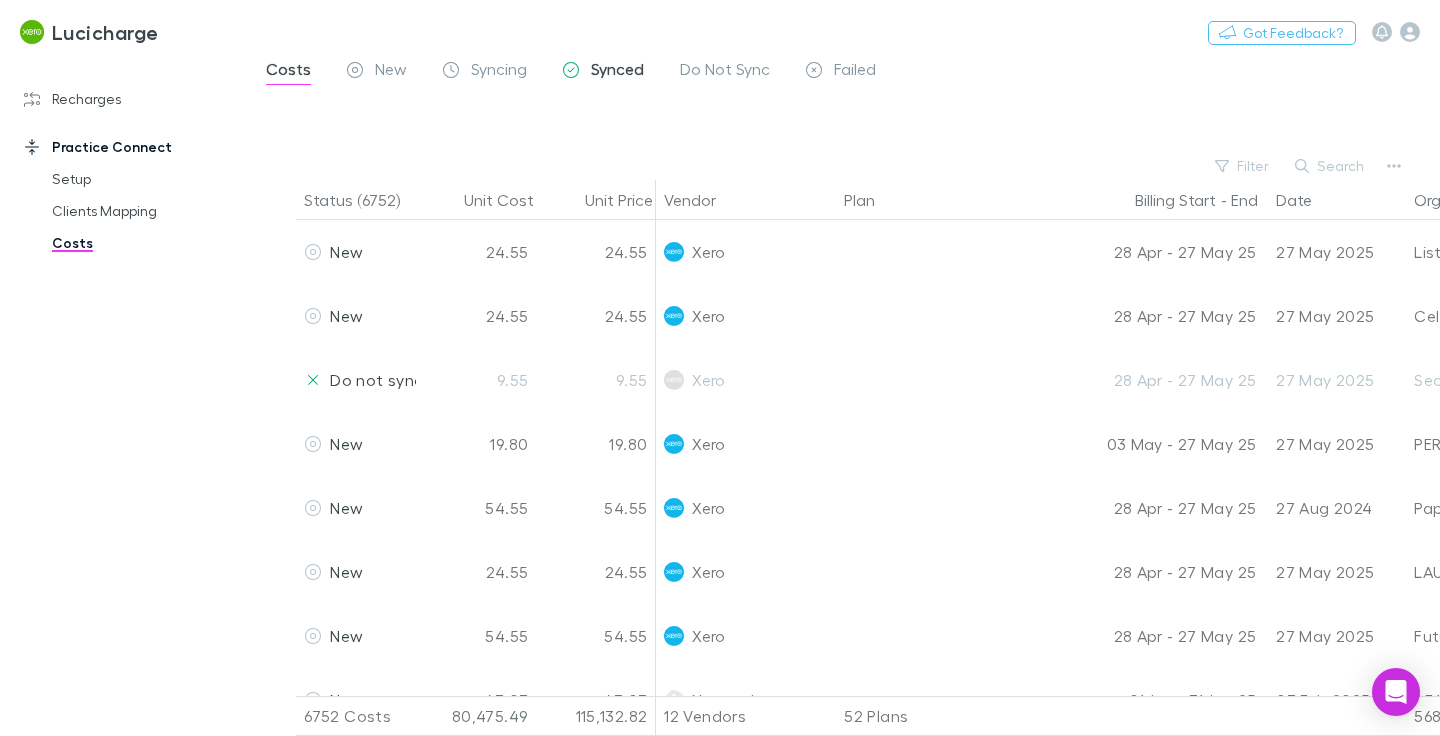 click on "Synced" at bounding box center (617, 72) 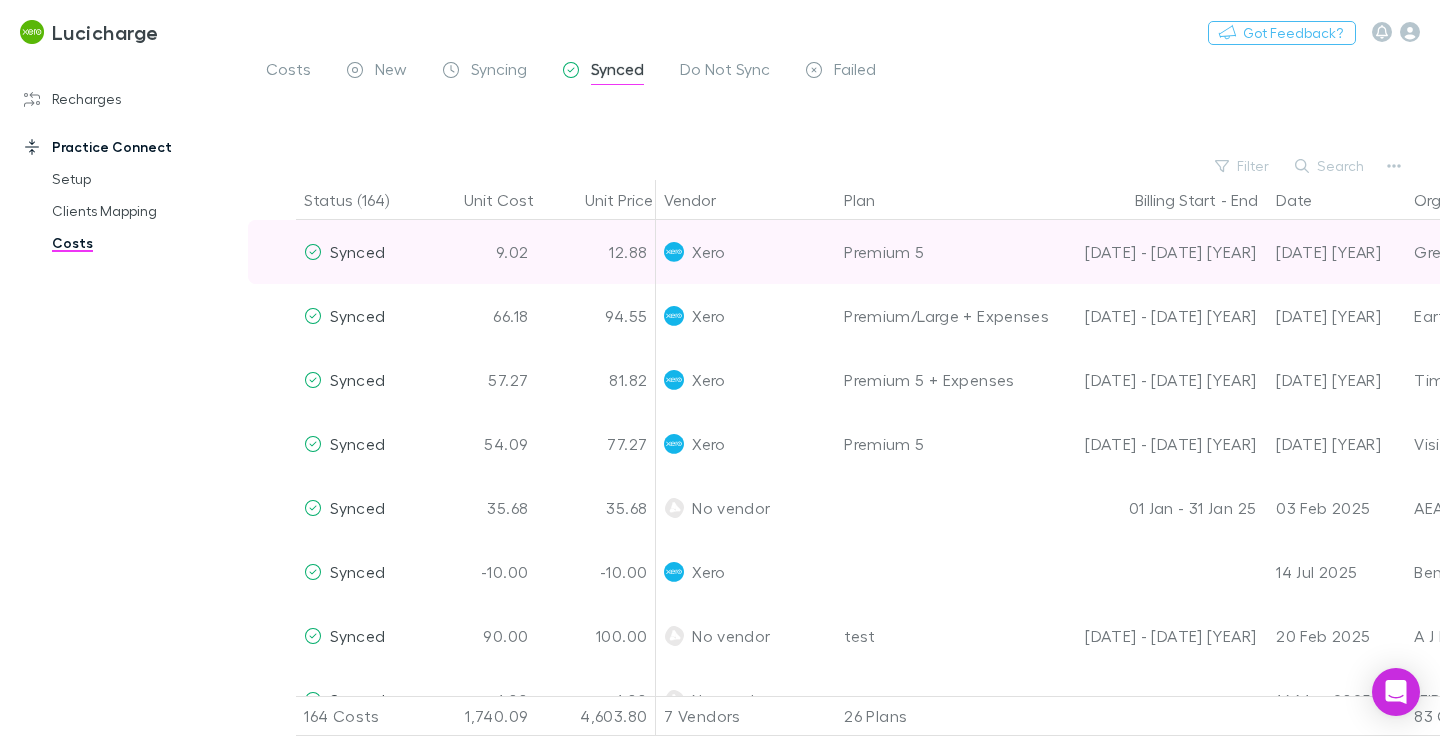 scroll, scrollTop: 0, scrollLeft: 649, axis: horizontal 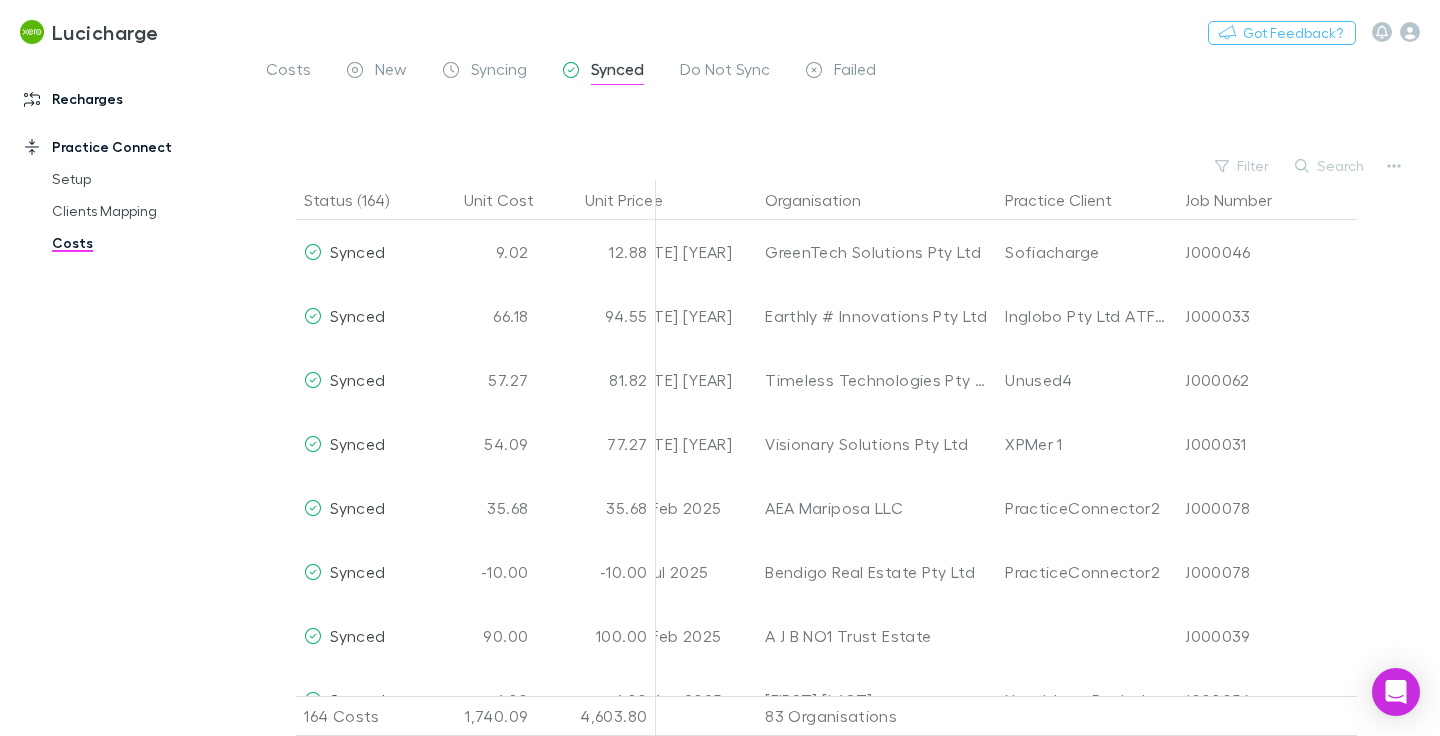 click on "Recharges" at bounding box center (124, 99) 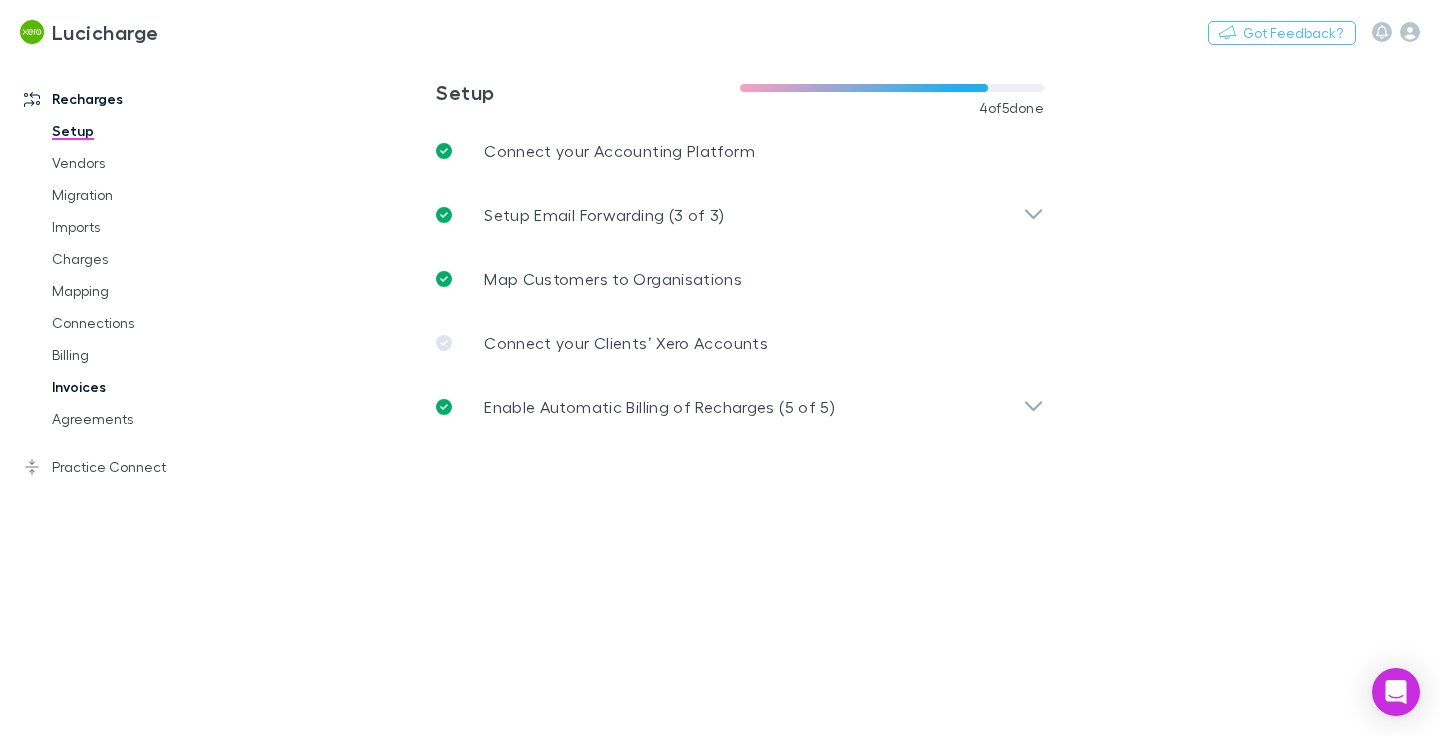 click on "Invoices" at bounding box center [138, 387] 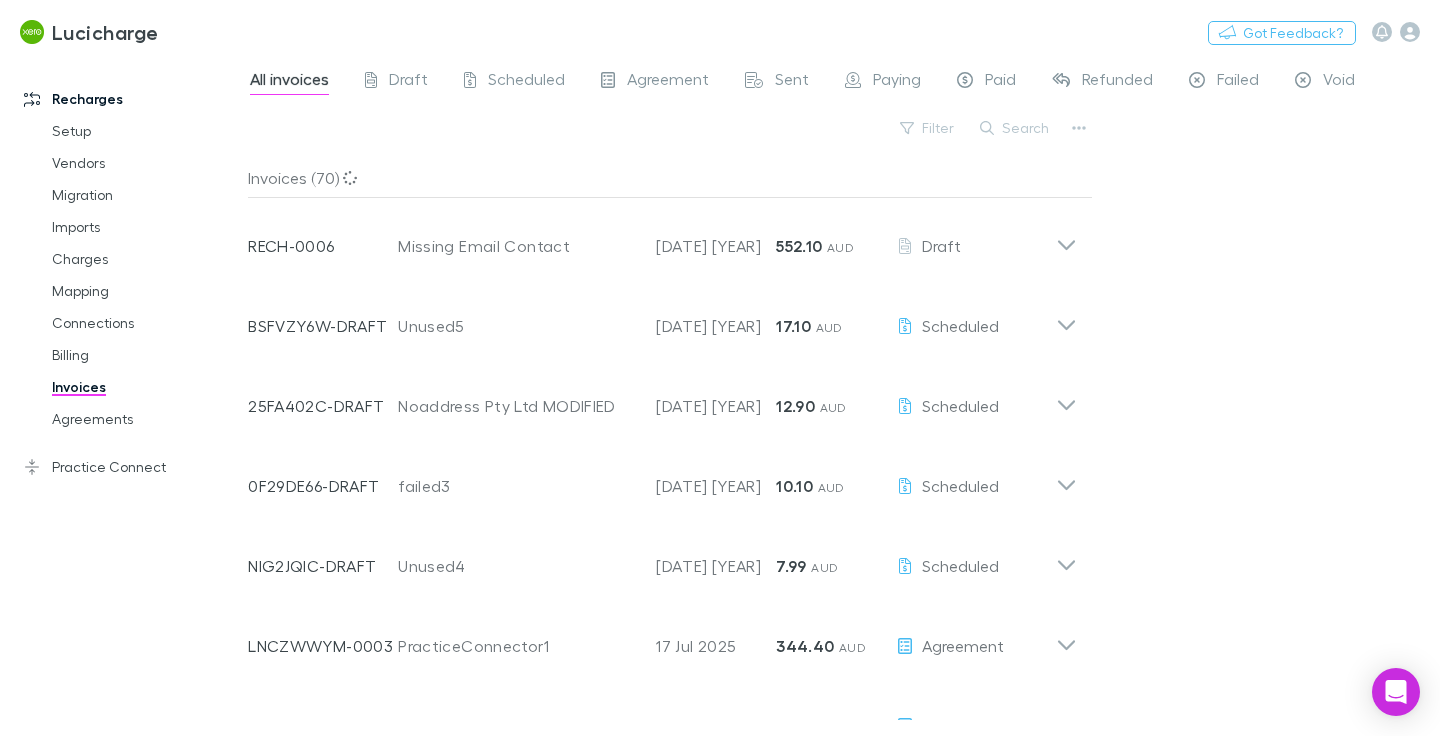 click on "Noaddress Pty Ltd MODIFIED" at bounding box center (517, 406) 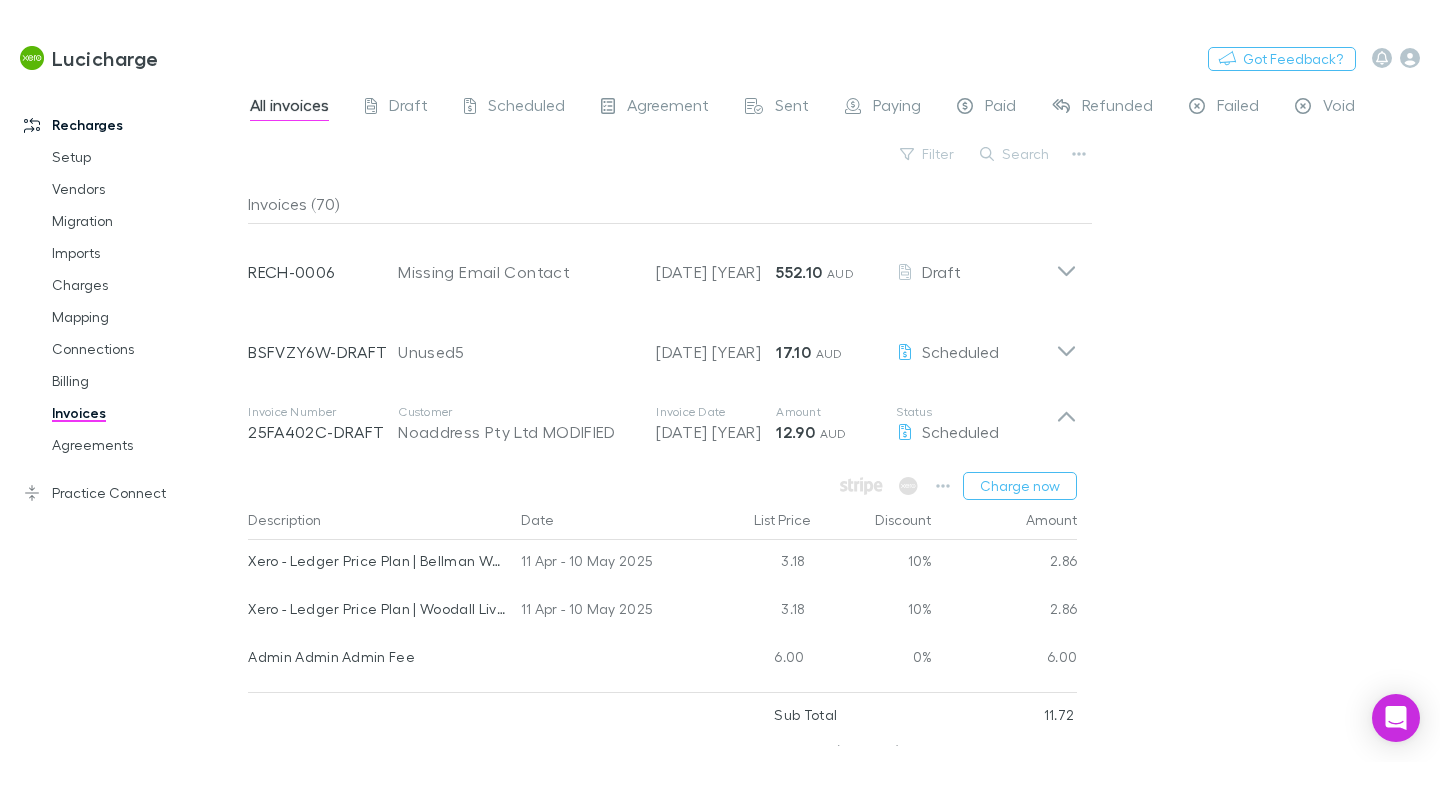 scroll, scrollTop: 223, scrollLeft: 0, axis: vertical 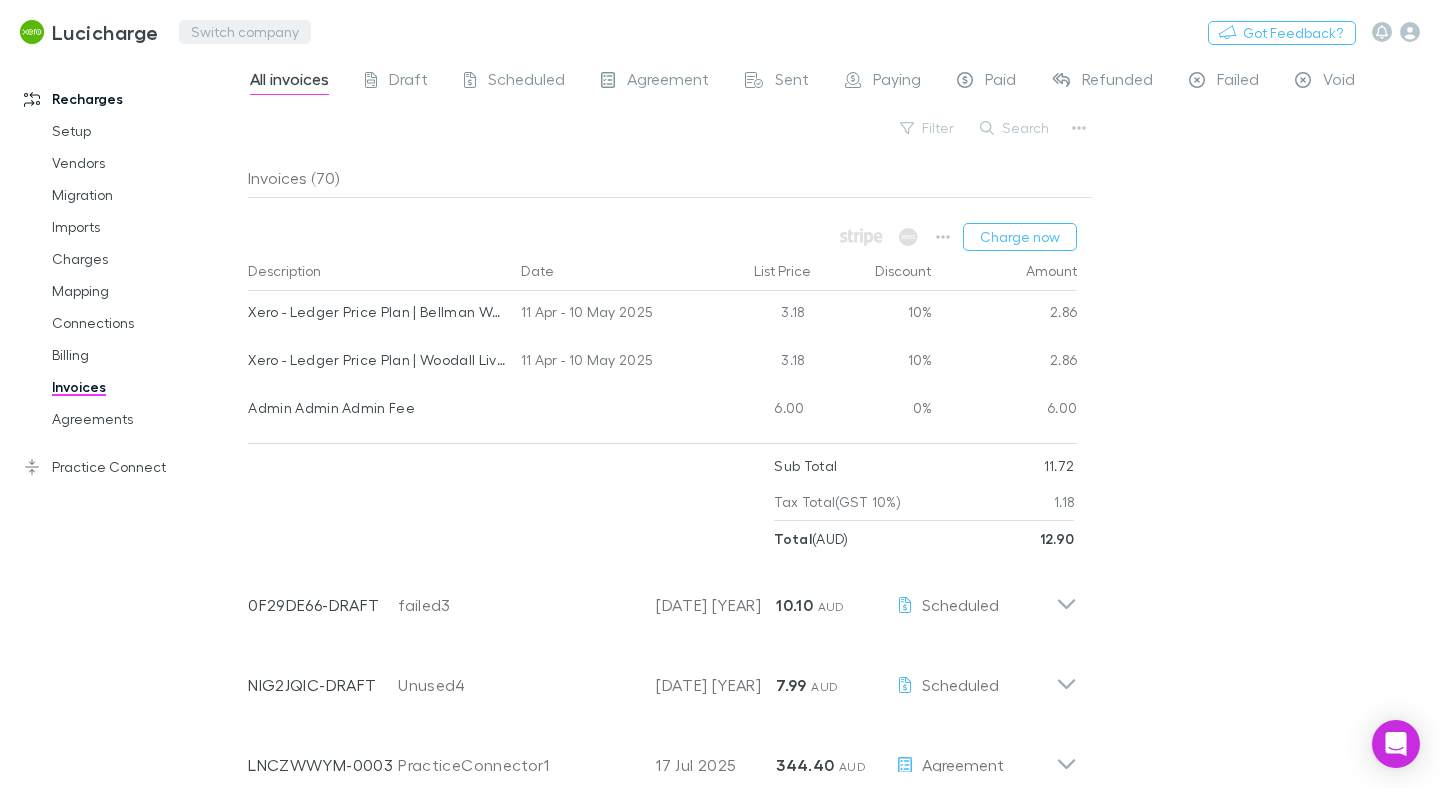 click on "Switch company" at bounding box center [245, 32] 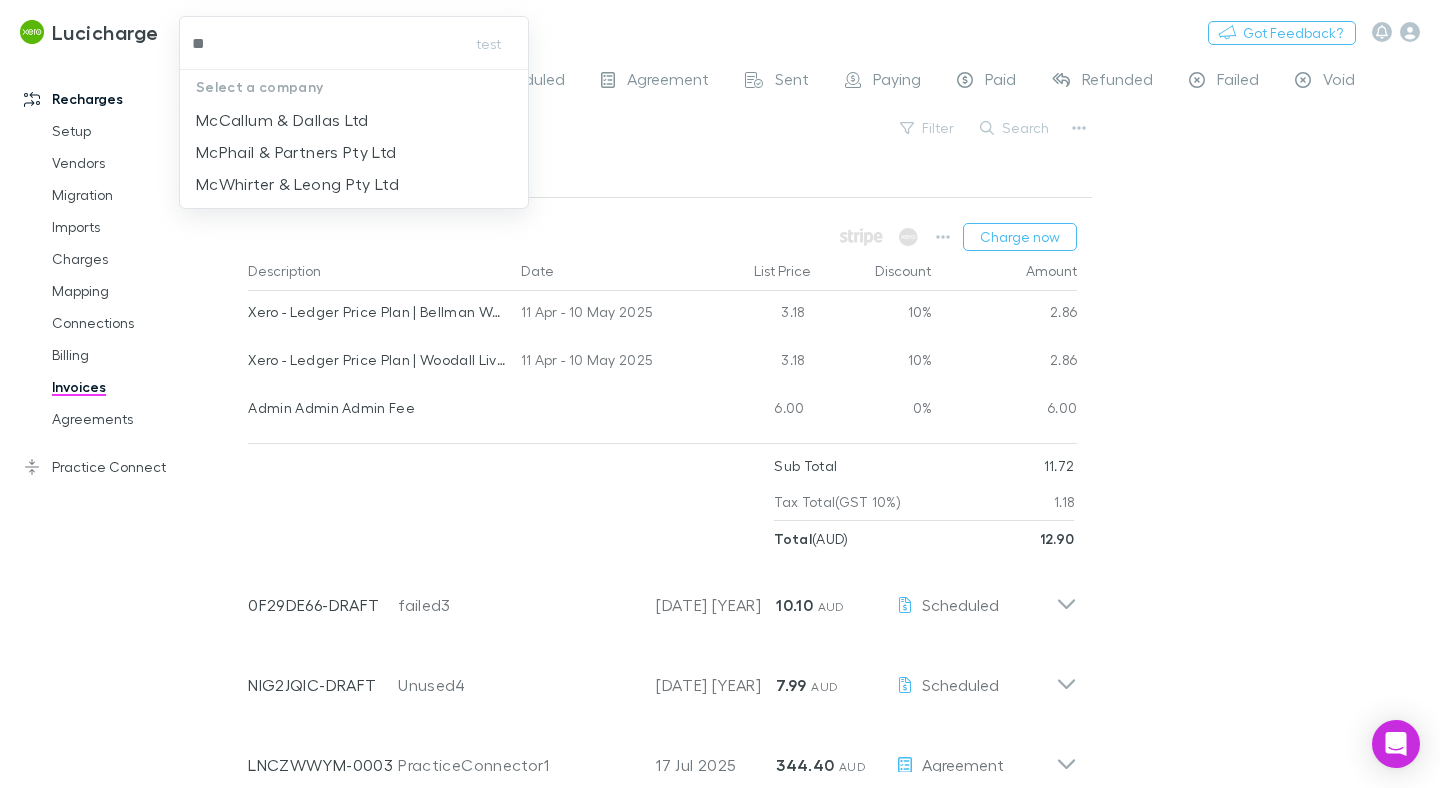 type on "***" 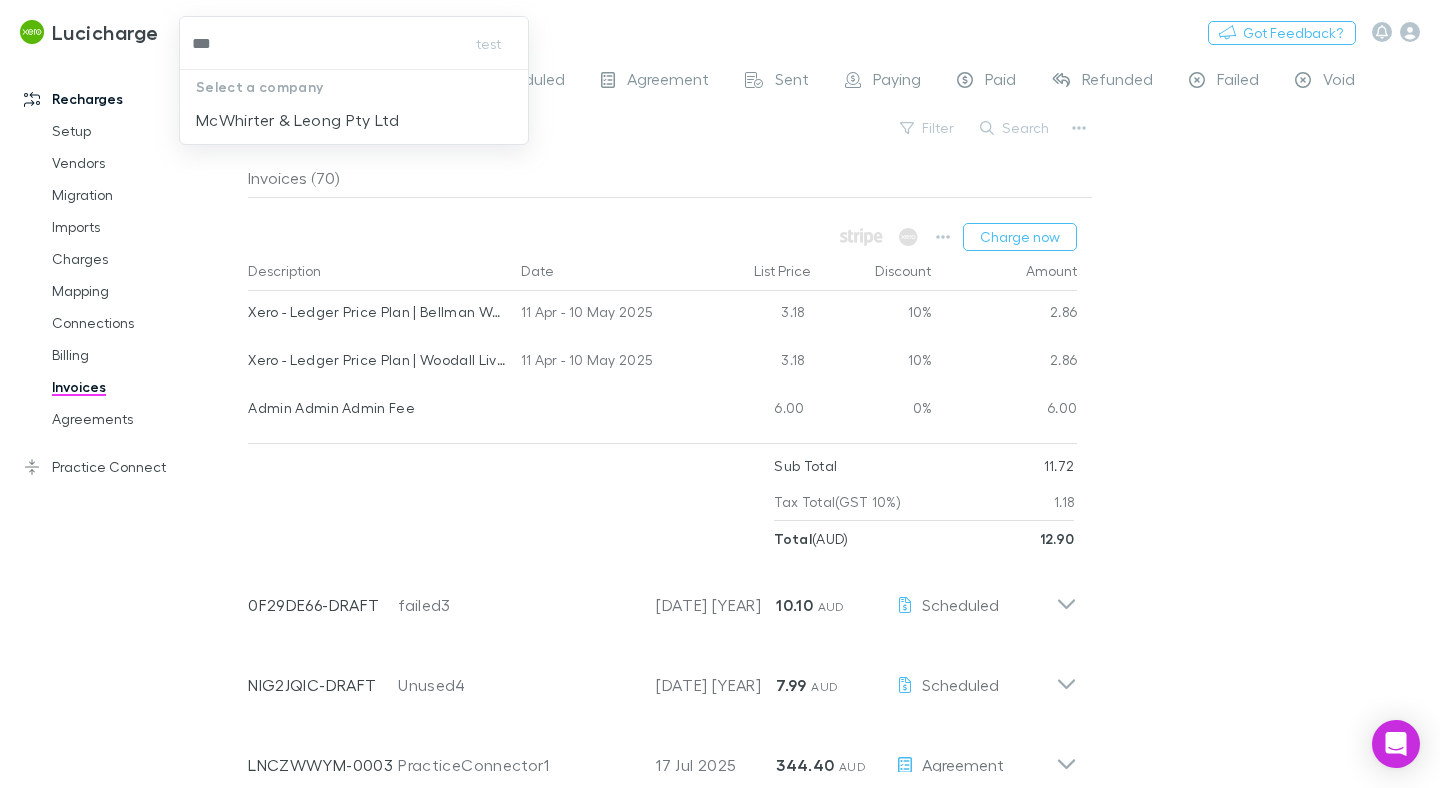 drag, startPoint x: 321, startPoint y: 116, endPoint x: 658, endPoint y: 5, distance: 354.8098 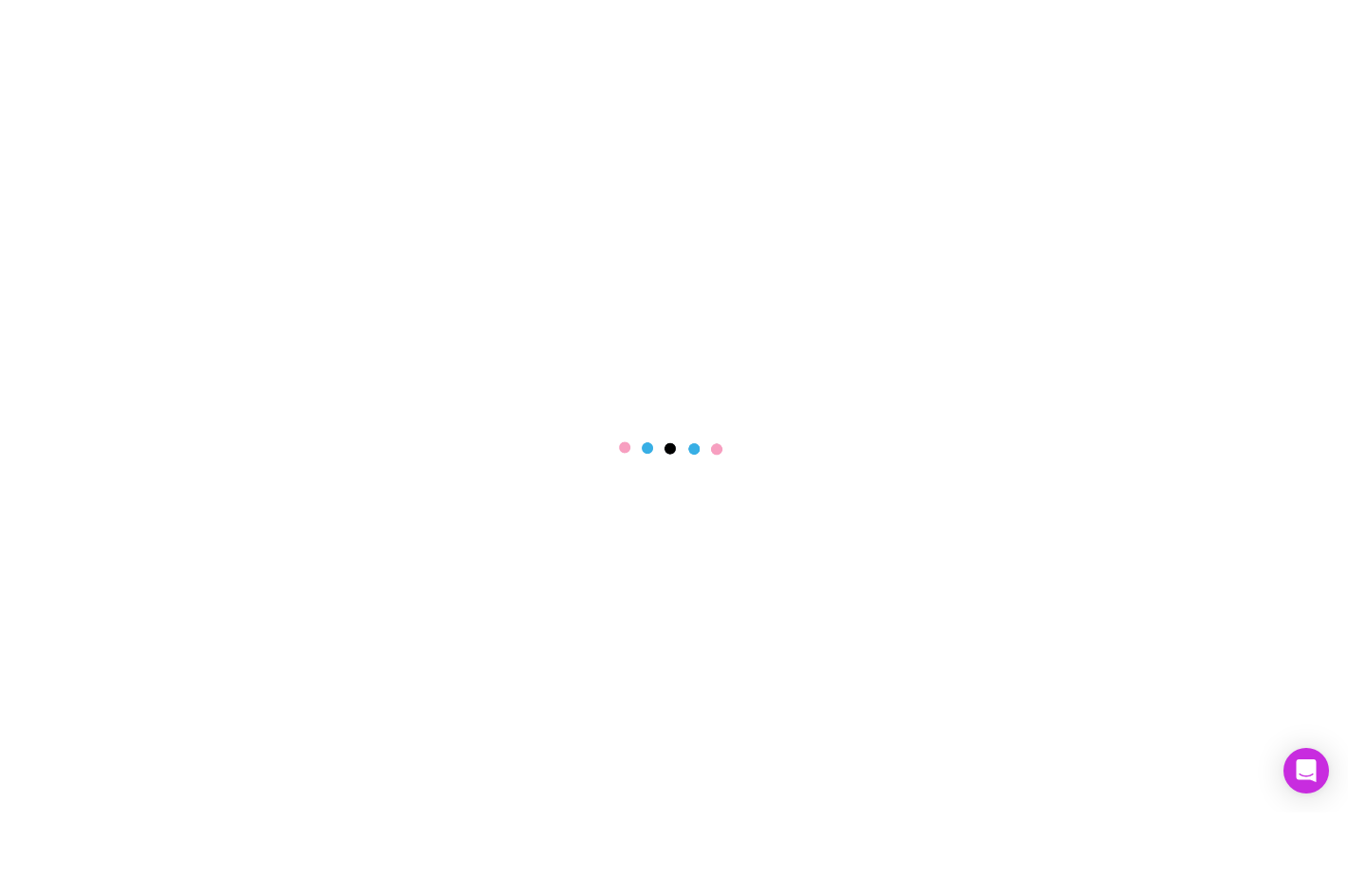 scroll, scrollTop: 0, scrollLeft: 0, axis: both 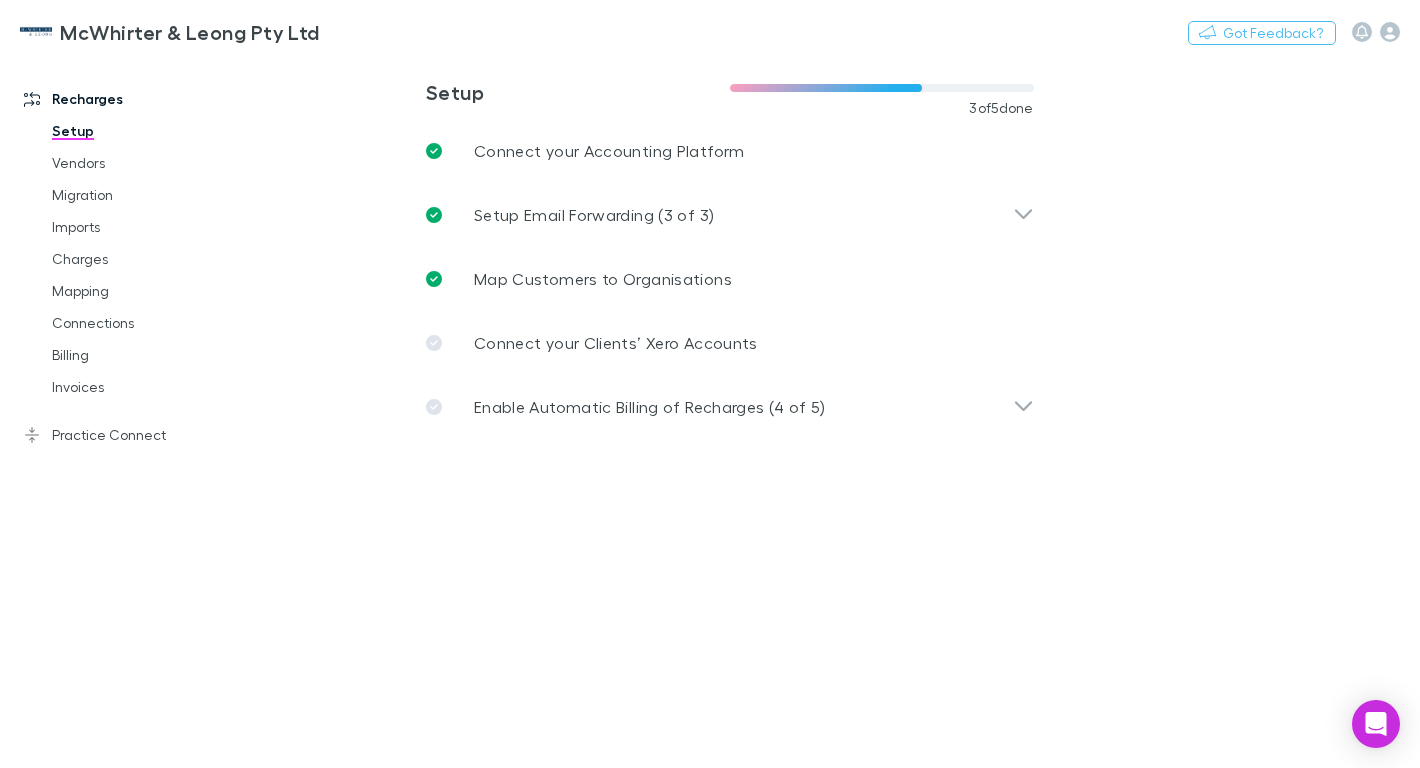 drag, startPoint x: 0, startPoint y: 0, endPoint x: 410, endPoint y: 765, distance: 867.943 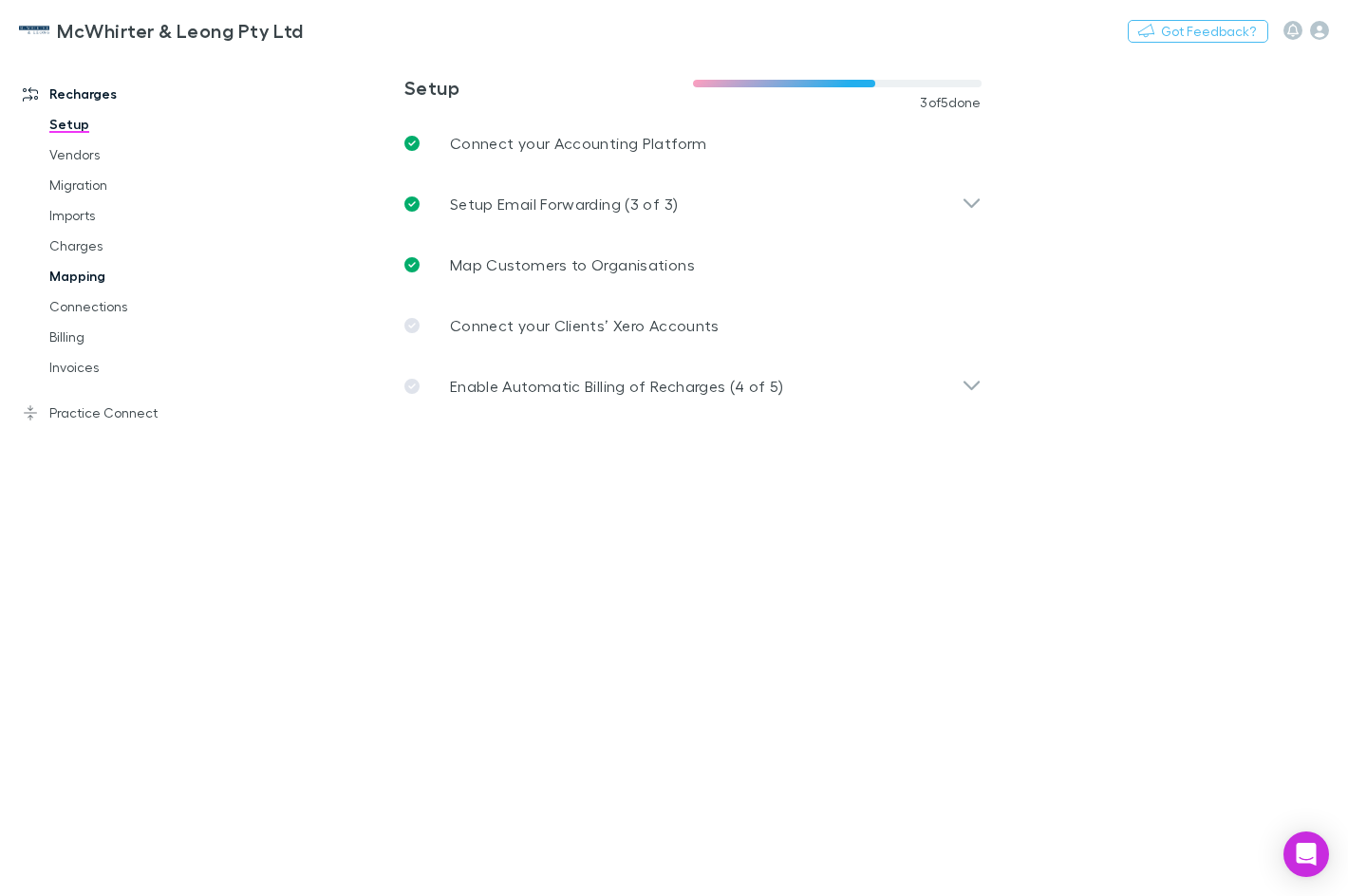 click on "Mapping" at bounding box center (131, 276) 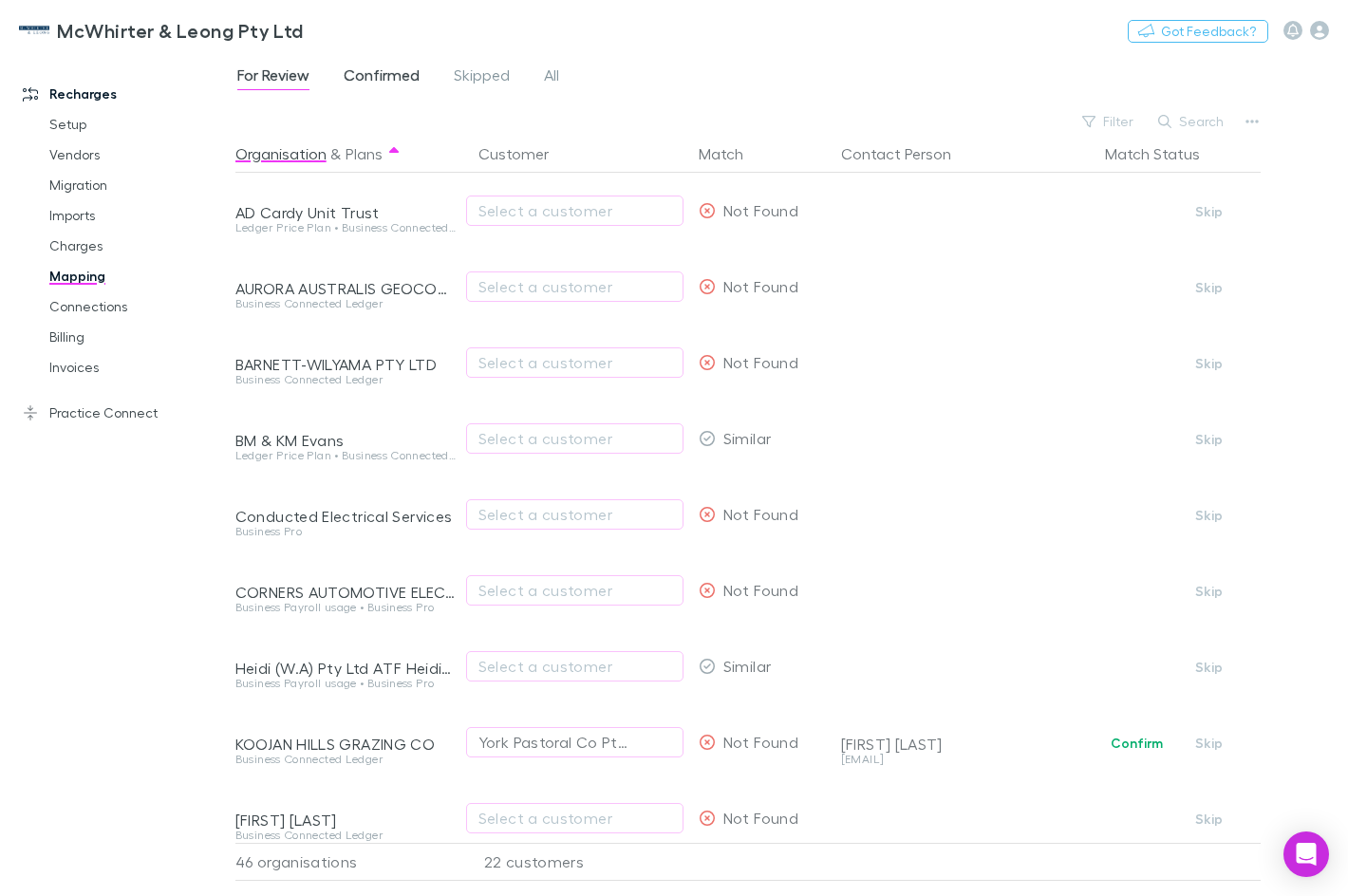 click on "Confirmed" at bounding box center (382, 78) 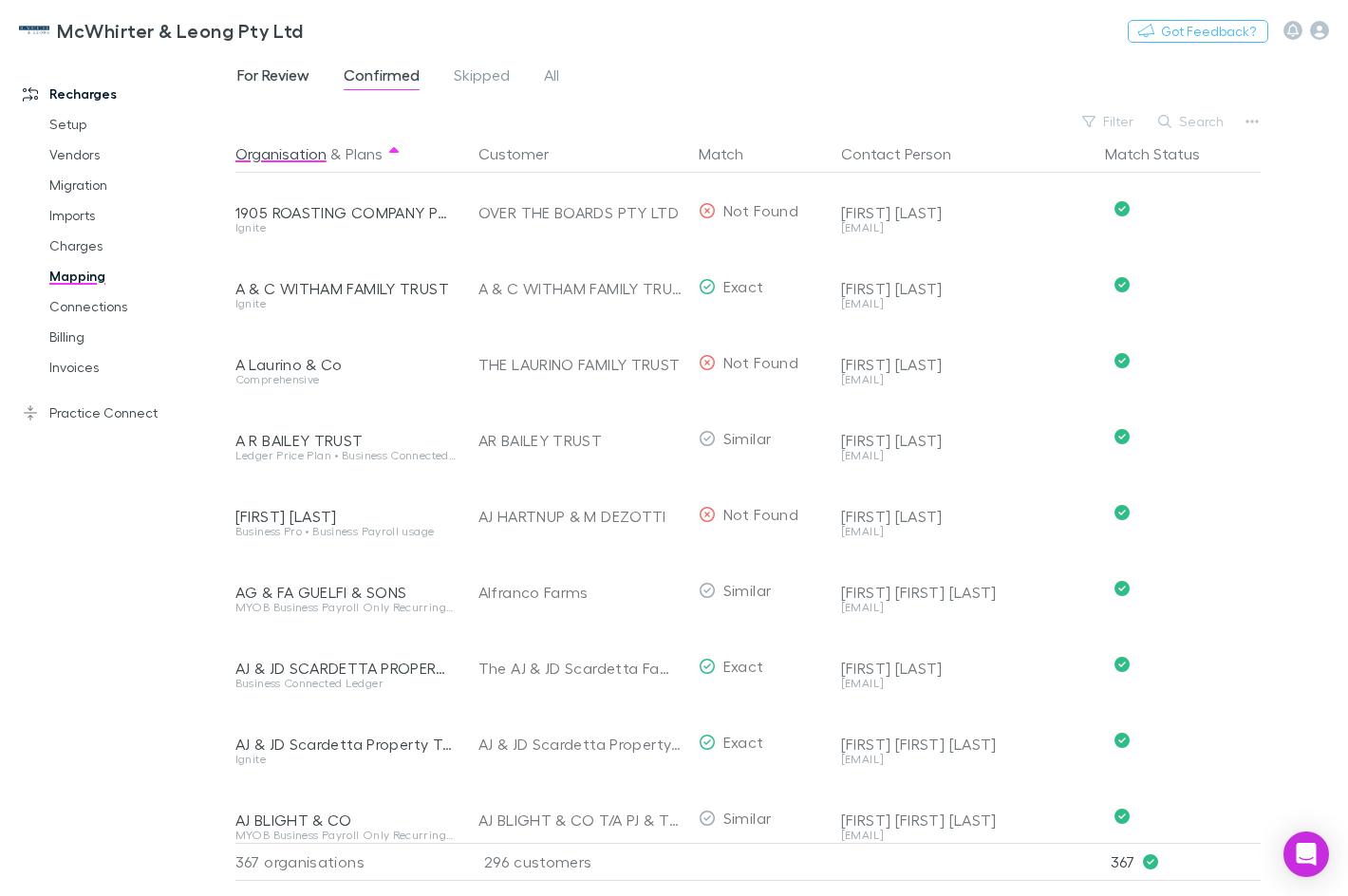 click on "For Review" at bounding box center [273, 78] 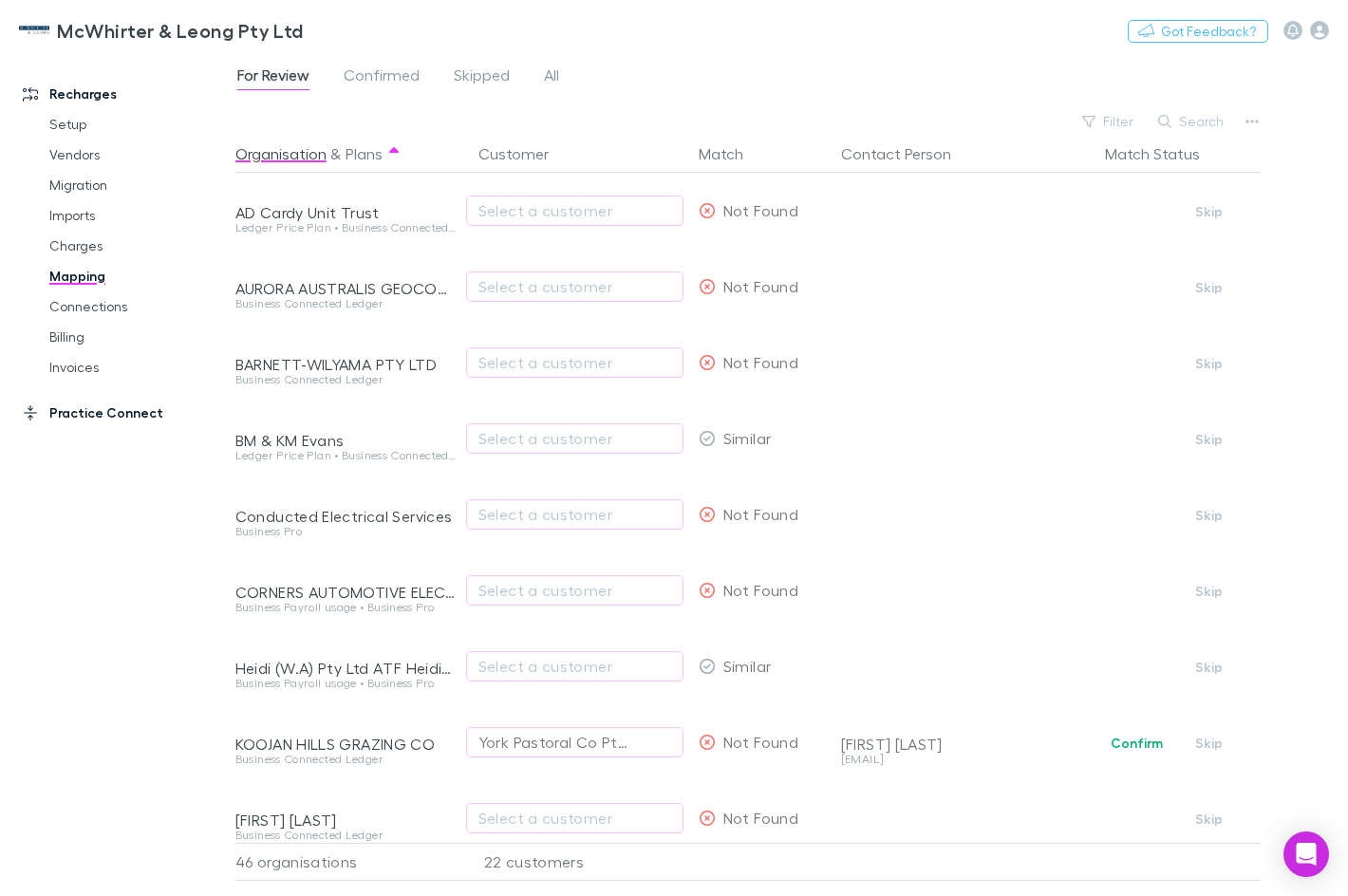 drag, startPoint x: 102, startPoint y: 415, endPoint x: 87, endPoint y: 404, distance: 18.601075 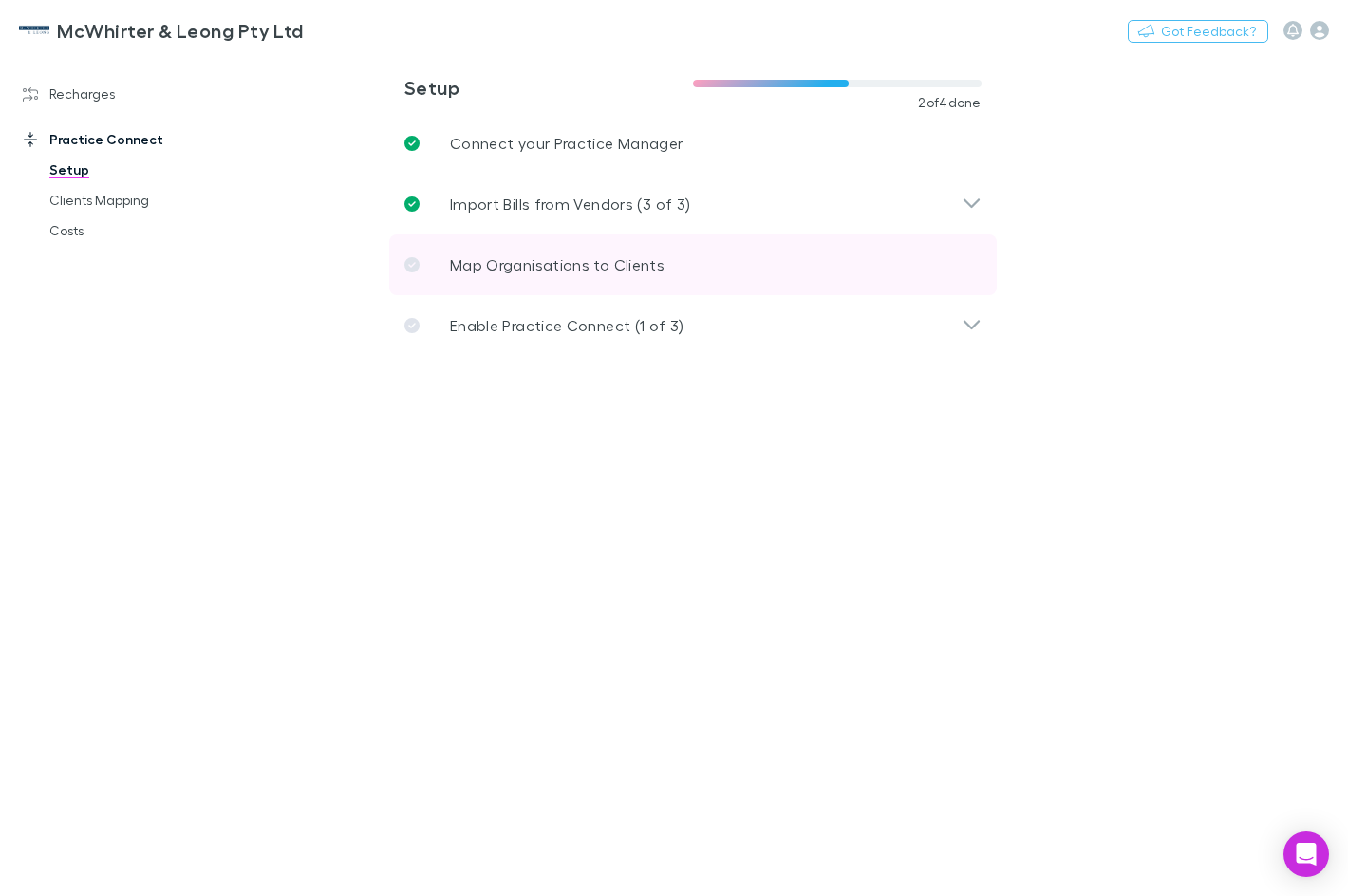 click on "Map Organisations to Clients" at bounding box center [557, 265] 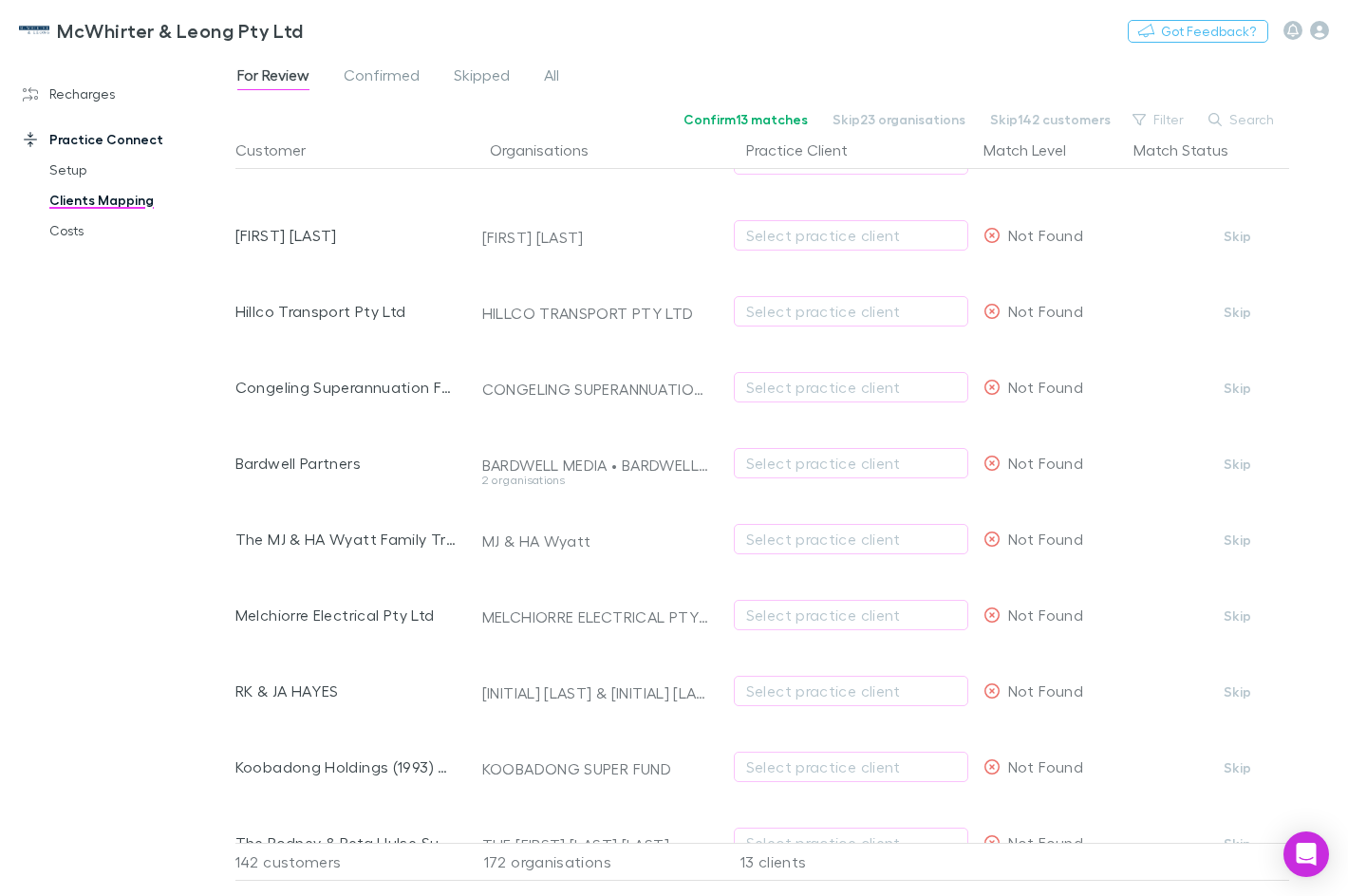 scroll, scrollTop: 0, scrollLeft: 0, axis: both 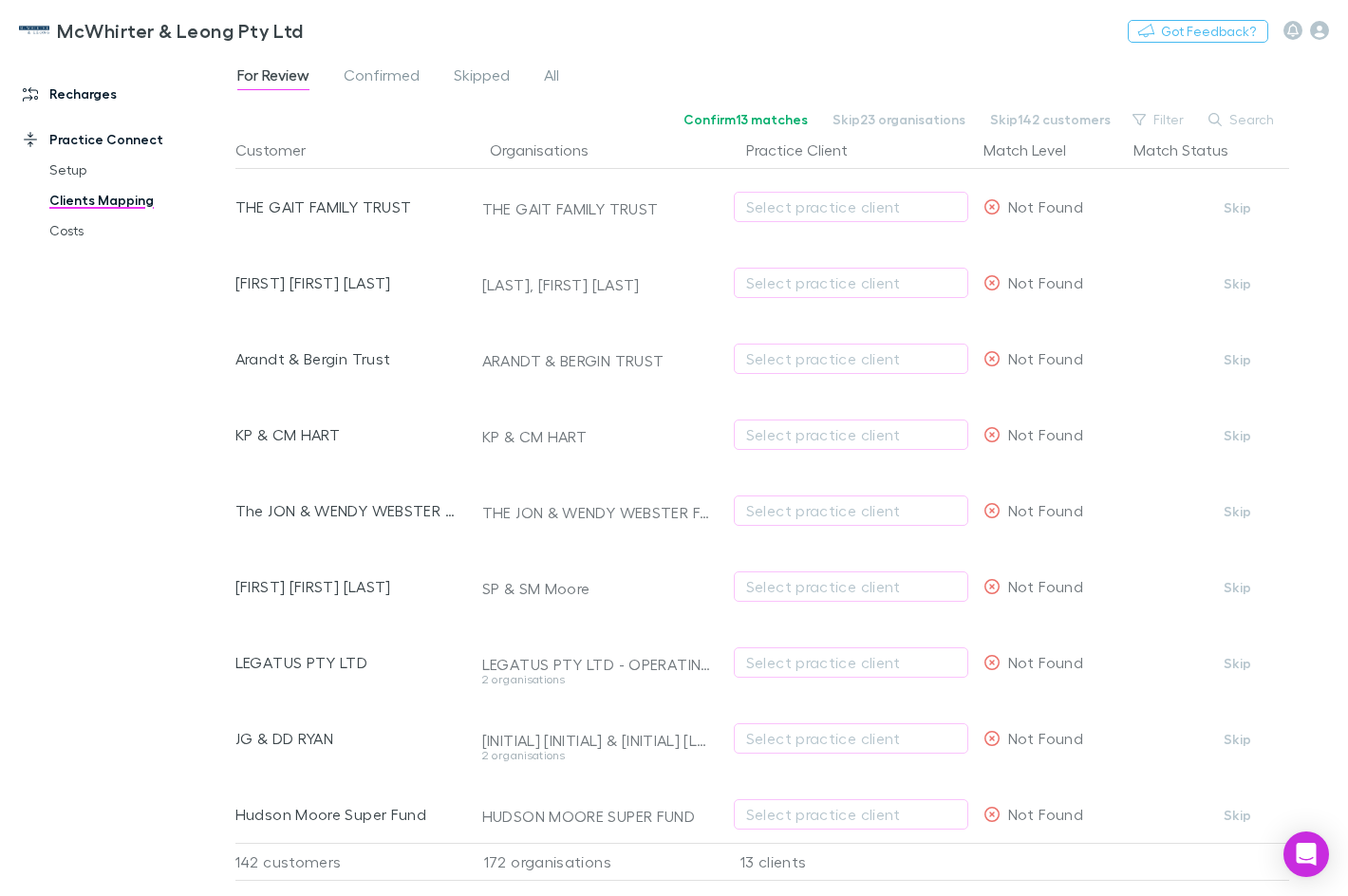 click on "Recharges" at bounding box center (118, 94) 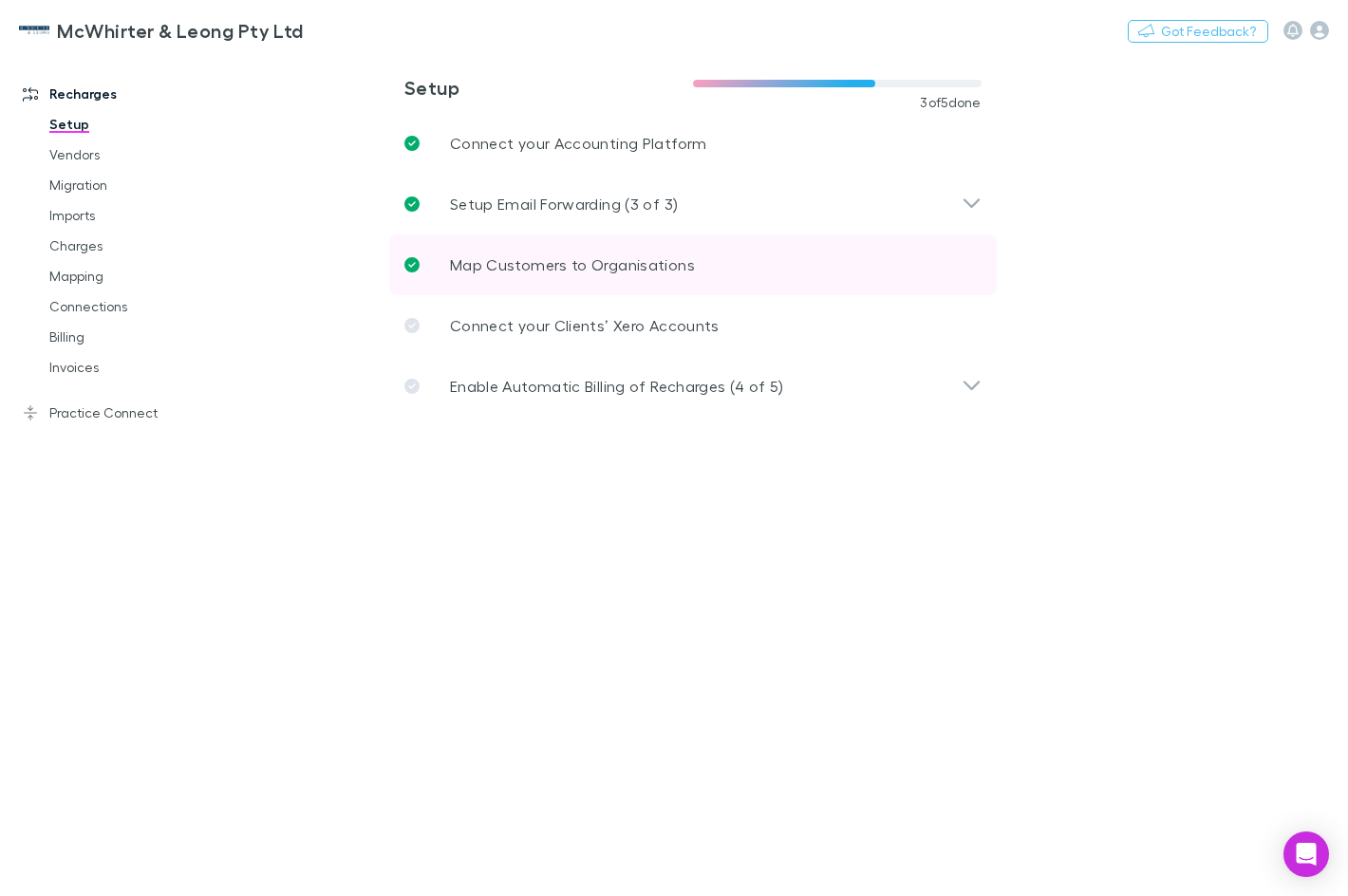 click on "Map Customers to Organisations" at bounding box center (572, 265) 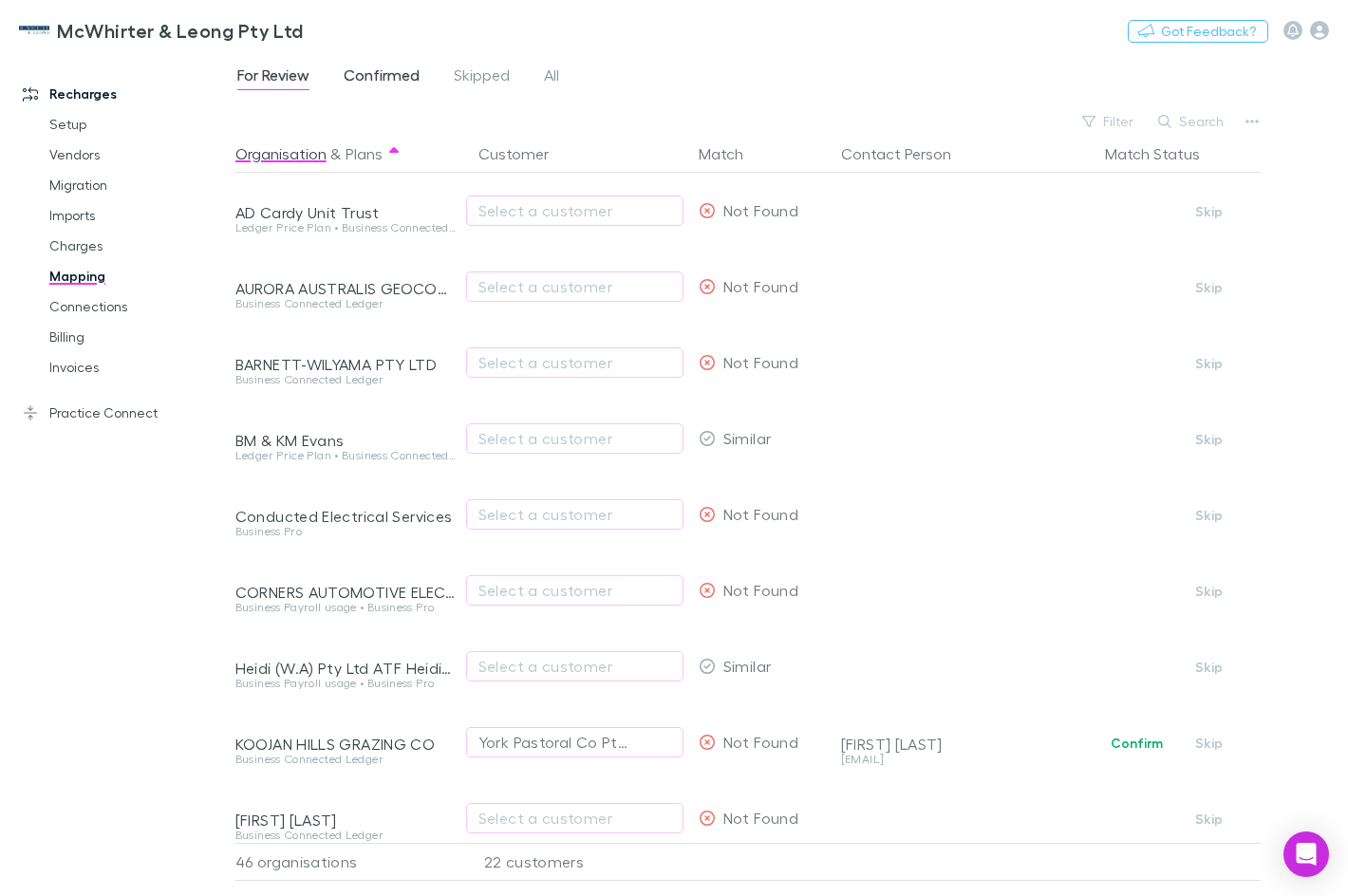 click on "Confirmed" at bounding box center [382, 78] 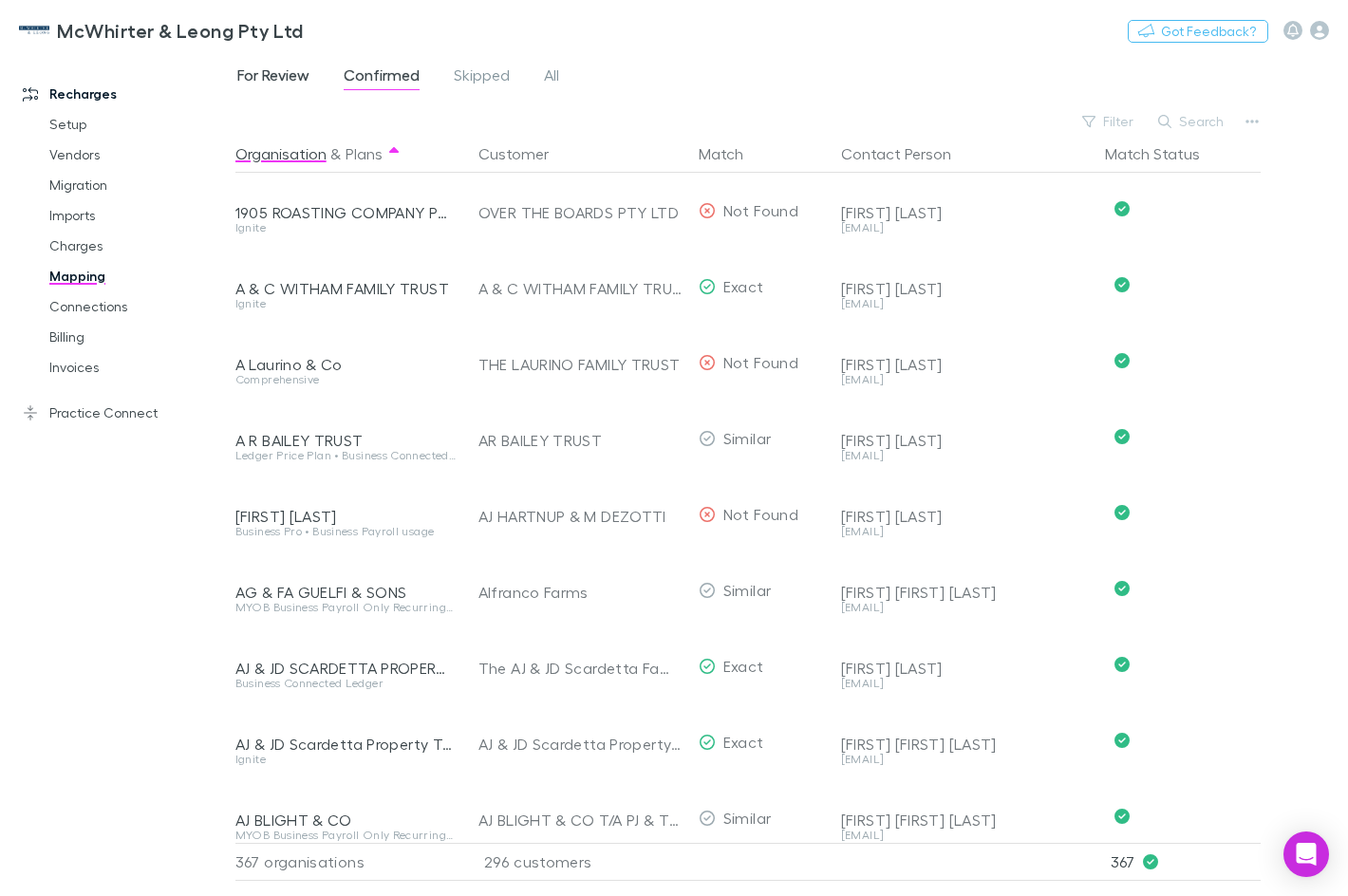 click on "For Review" at bounding box center [273, 78] 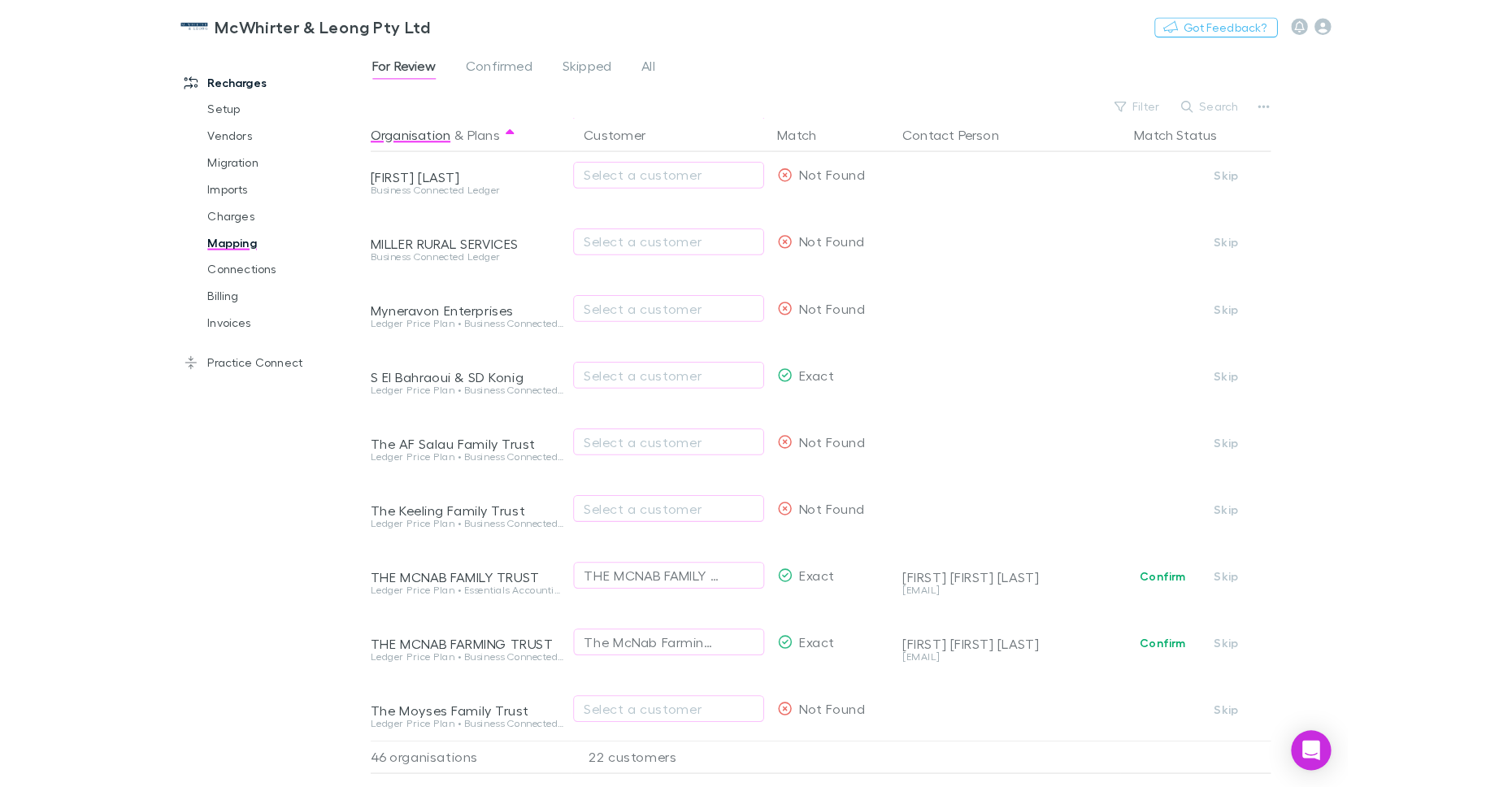 scroll, scrollTop: 562, scrollLeft: 0, axis: vertical 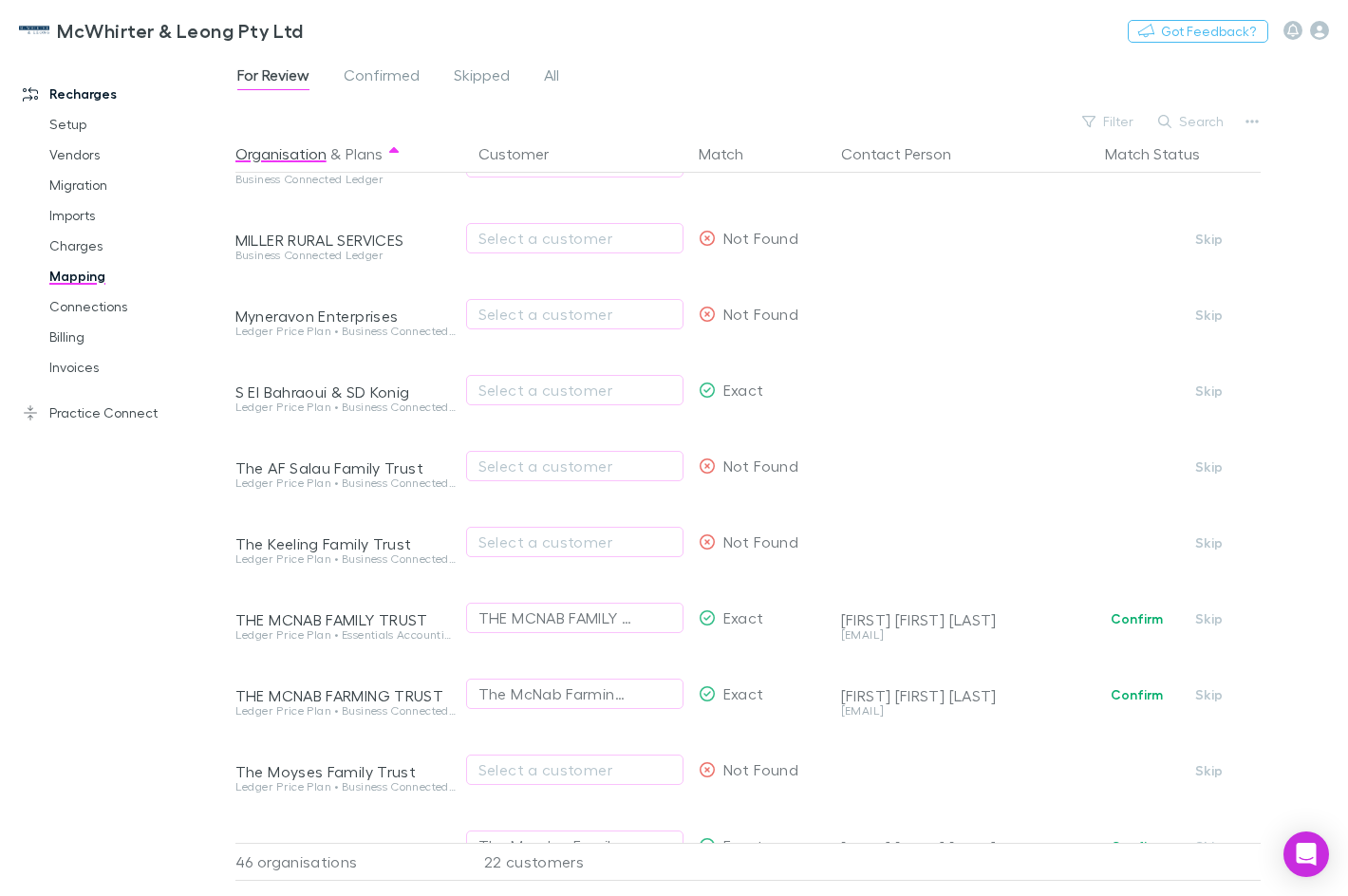 drag, startPoint x: 71, startPoint y: 257, endPoint x: 57, endPoint y: 289, distance: 34.928498 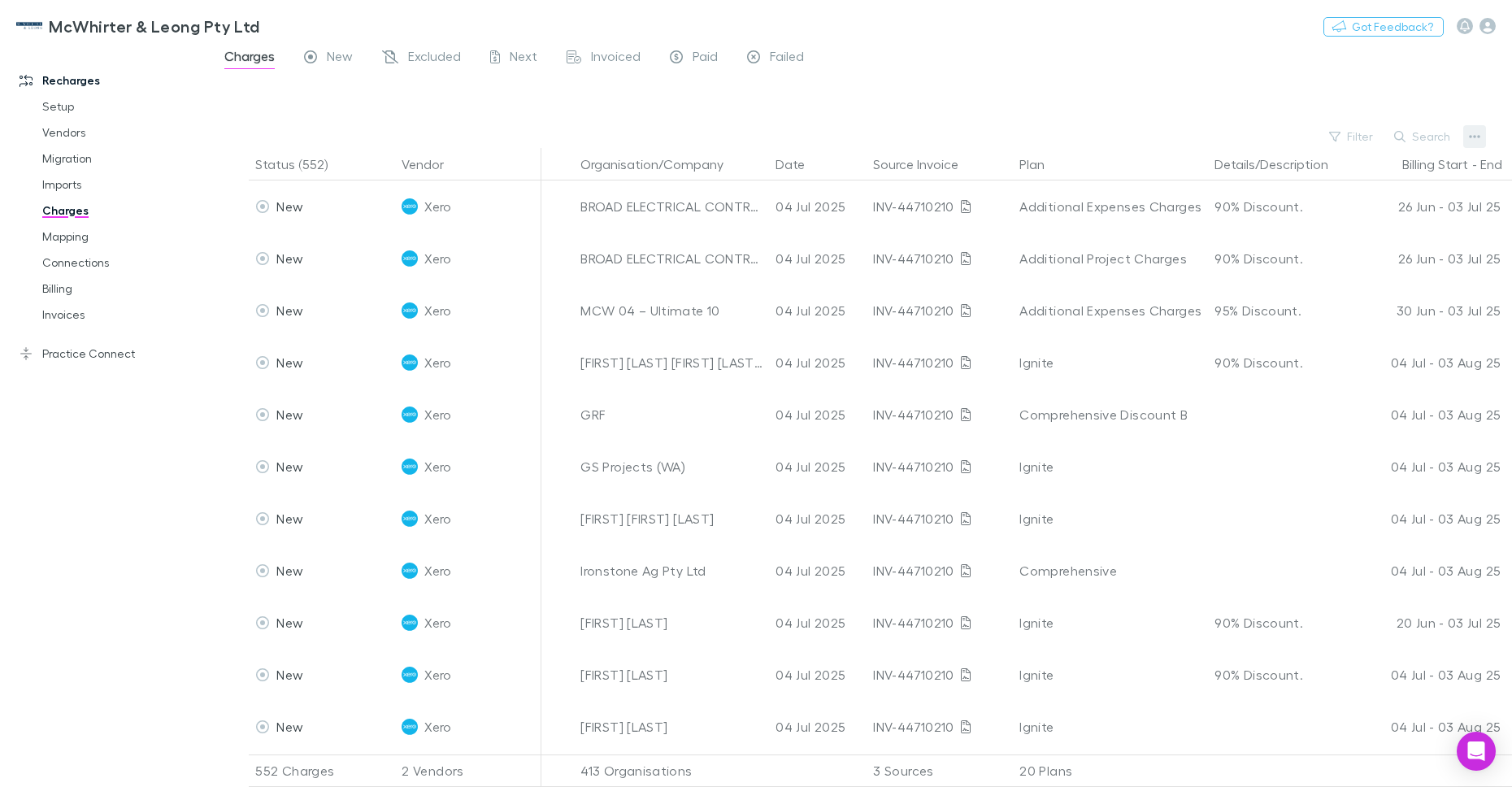 click 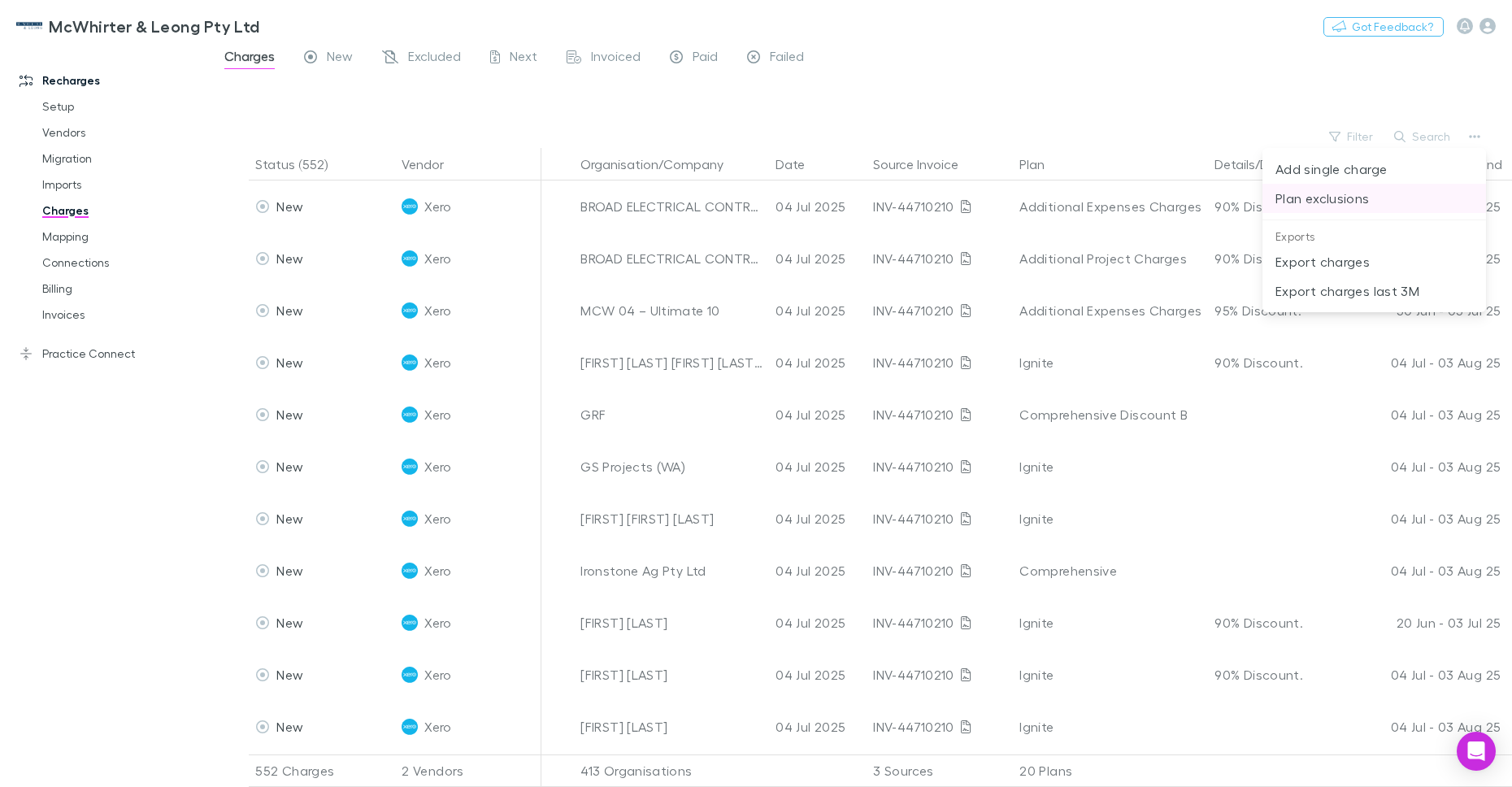click on "Plan exclusions" at bounding box center [1374, 198] 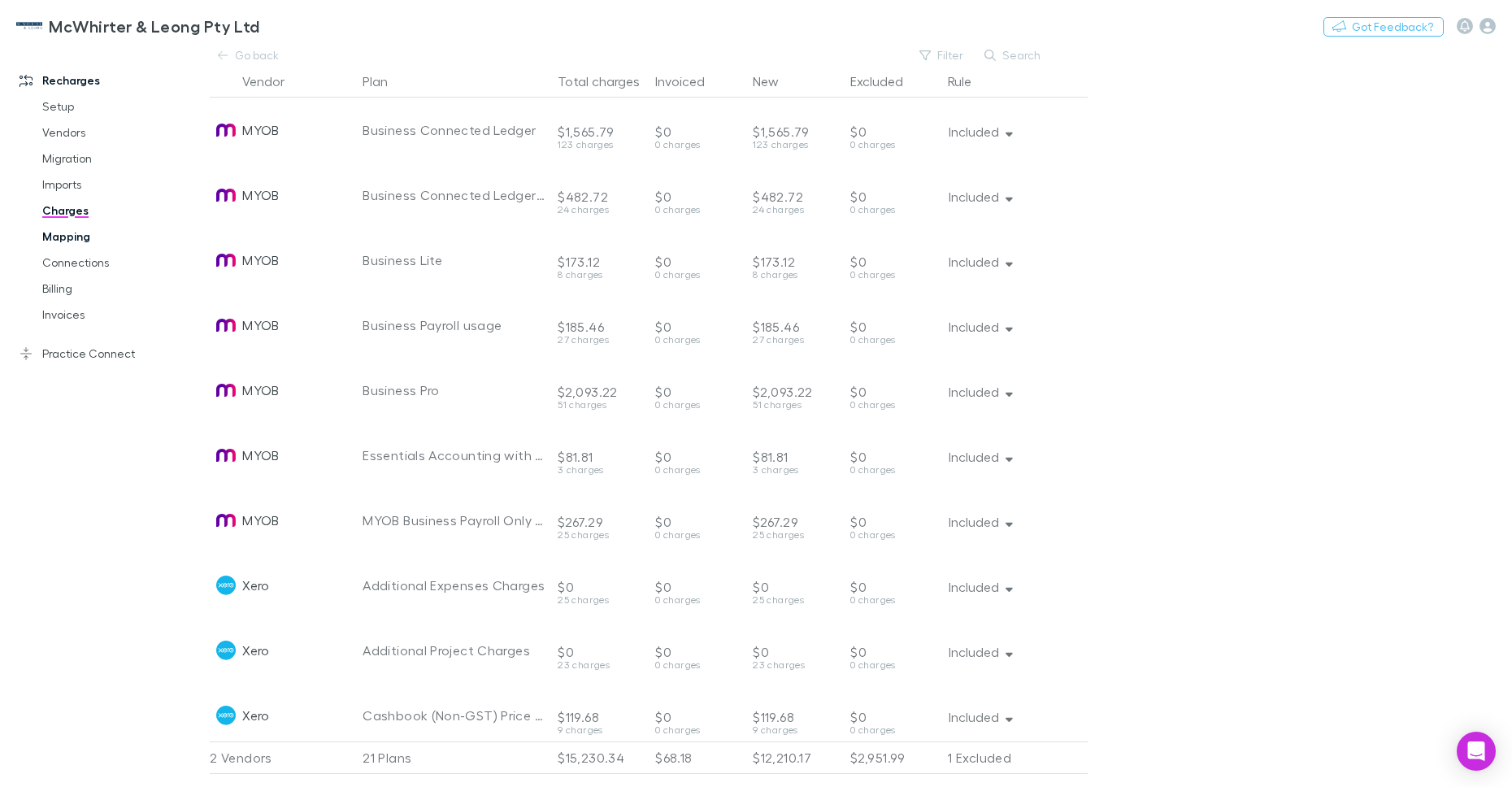click on "Mapping" at bounding box center (116, 237) 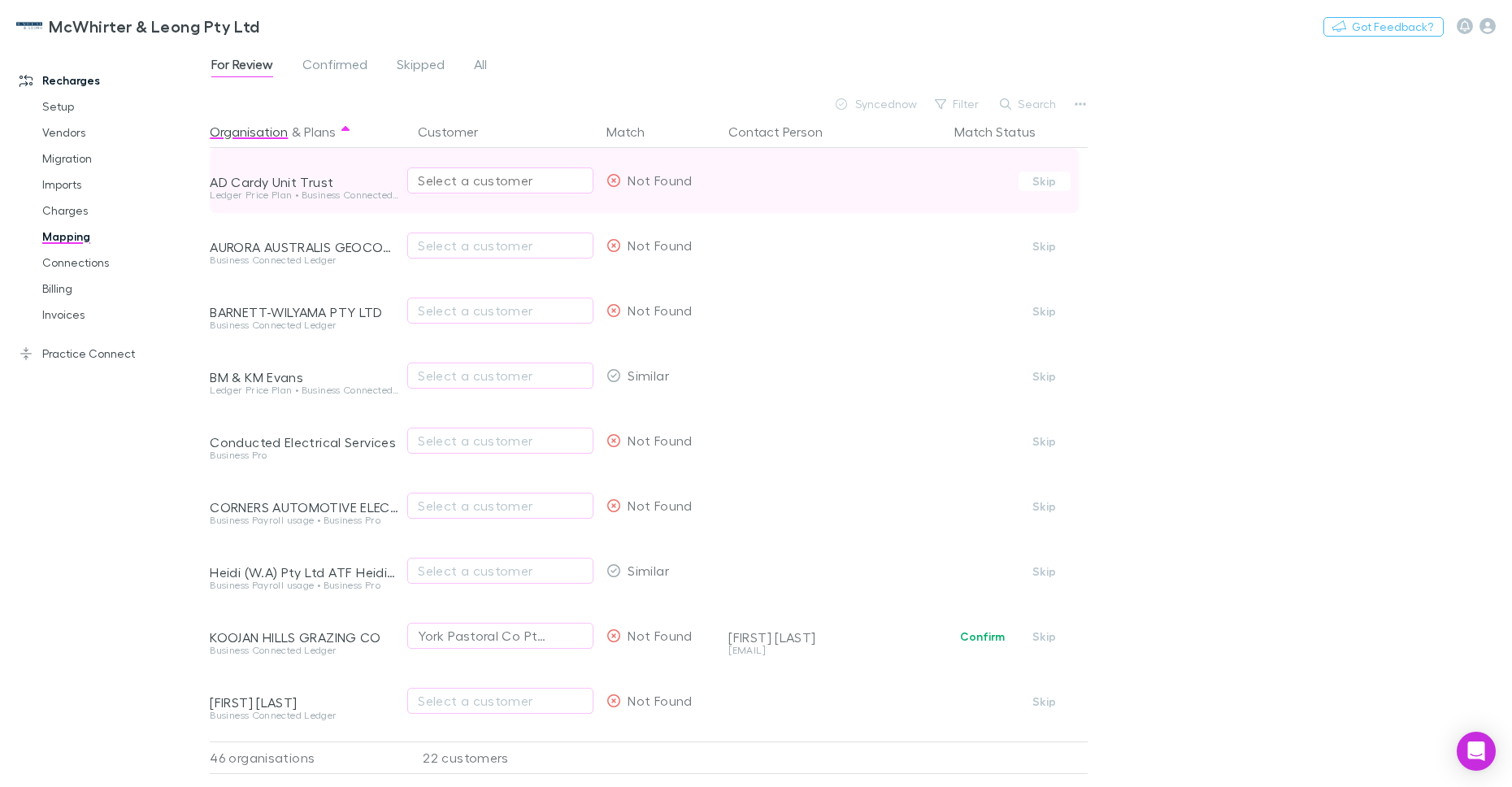 click on "Select a customer" at bounding box center (500, 180) 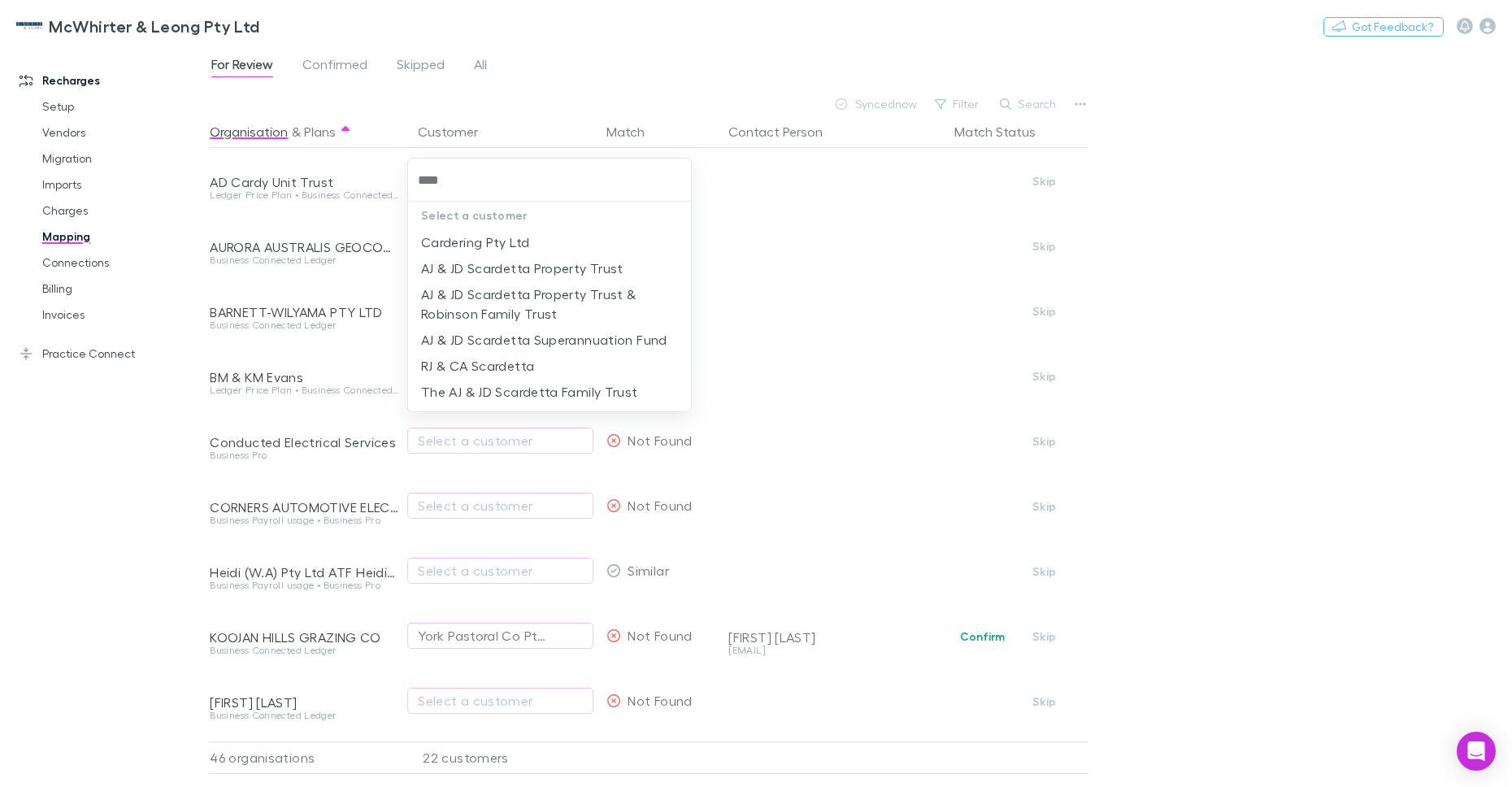 type on "*****" 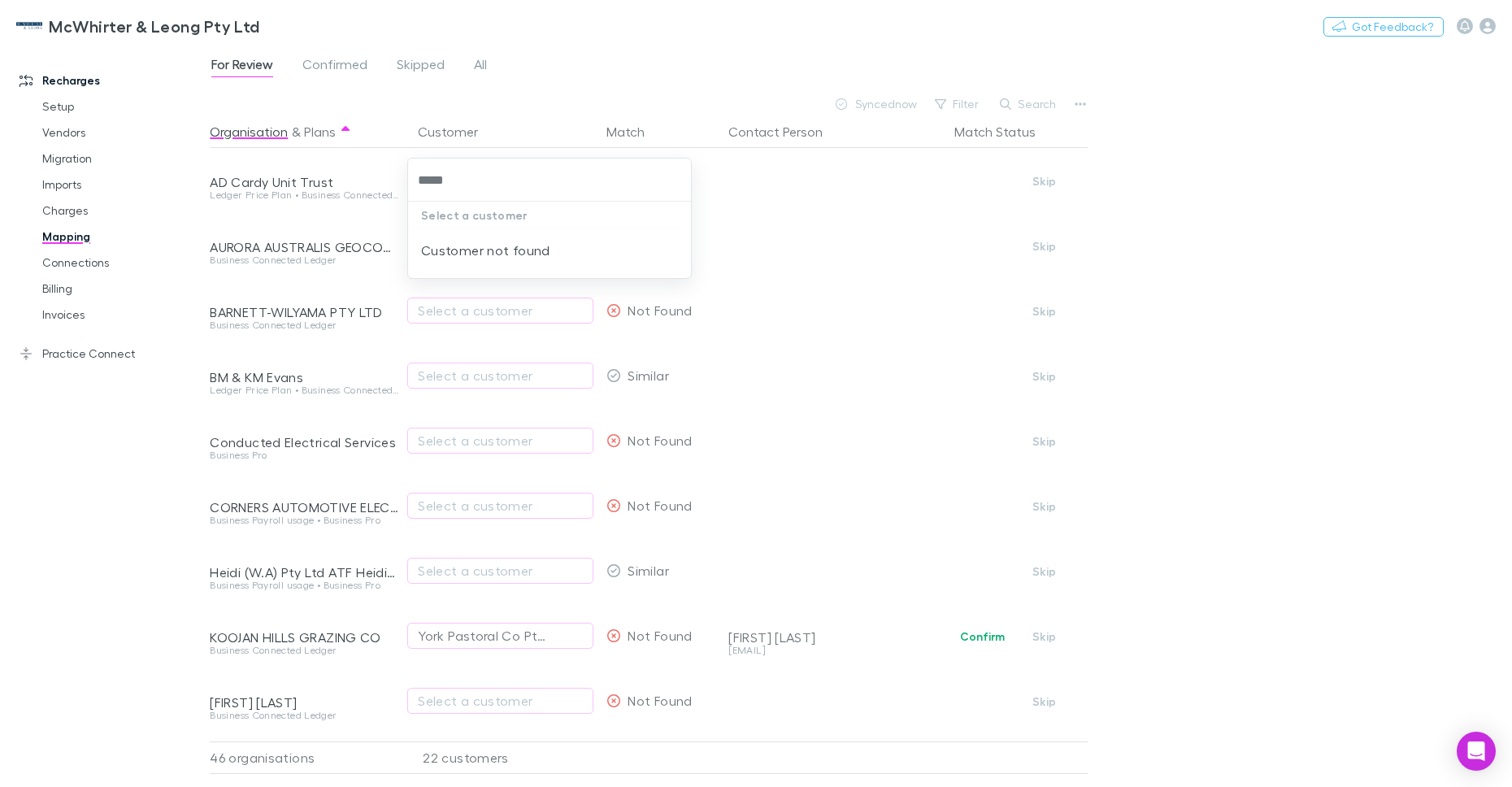 type 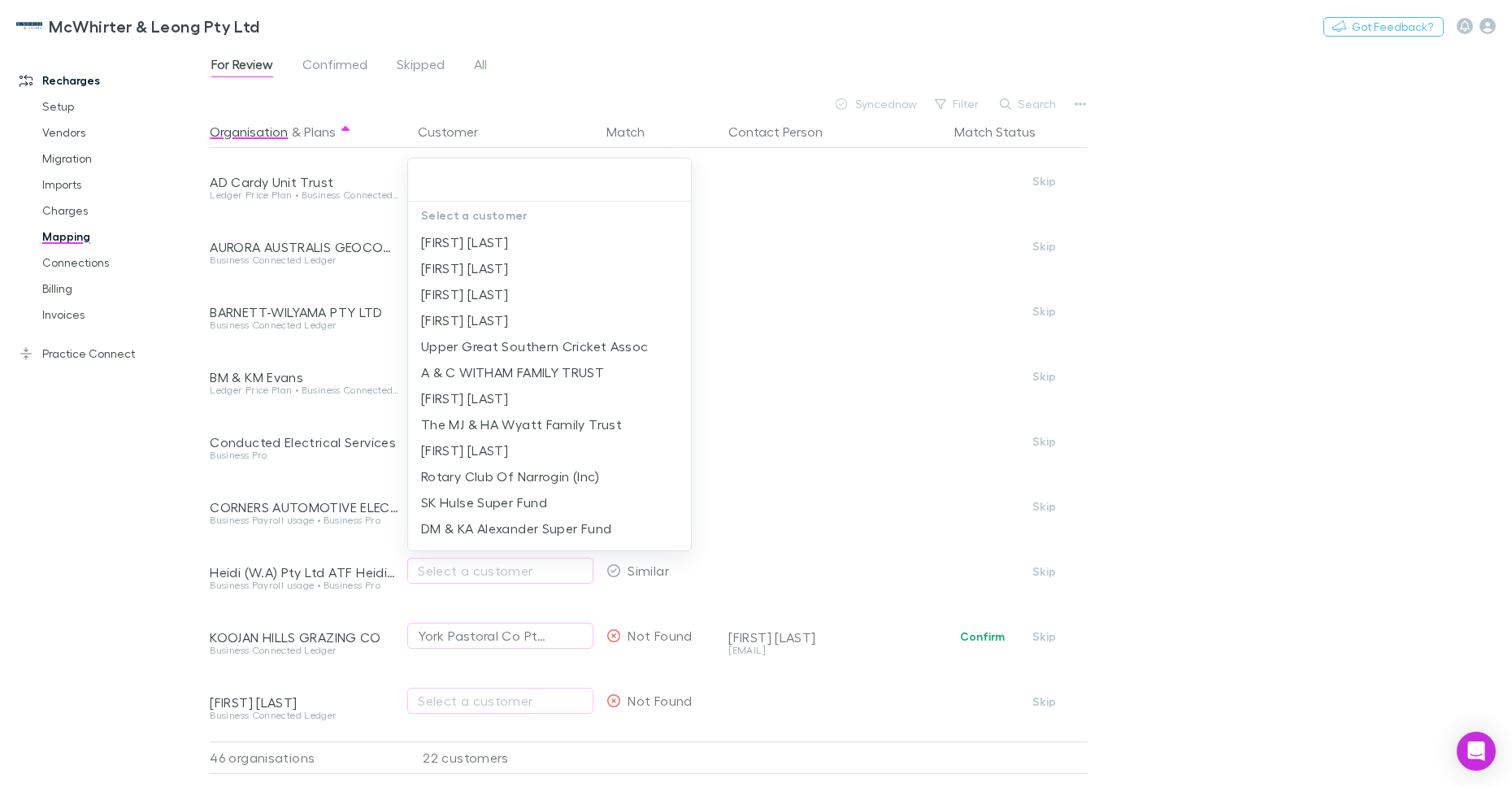 click at bounding box center [756, 394] 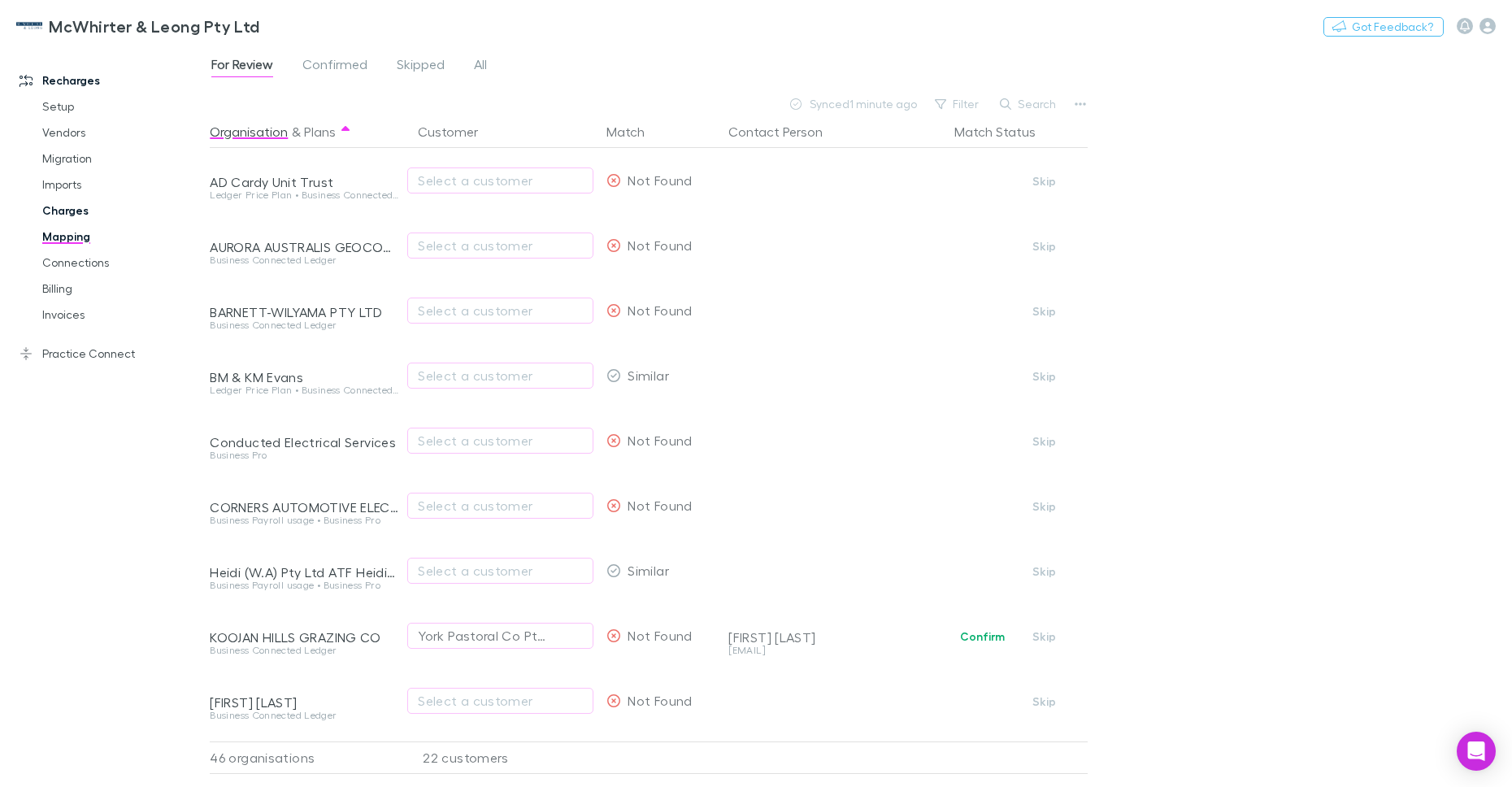 click on "Charges" at bounding box center [116, 211] 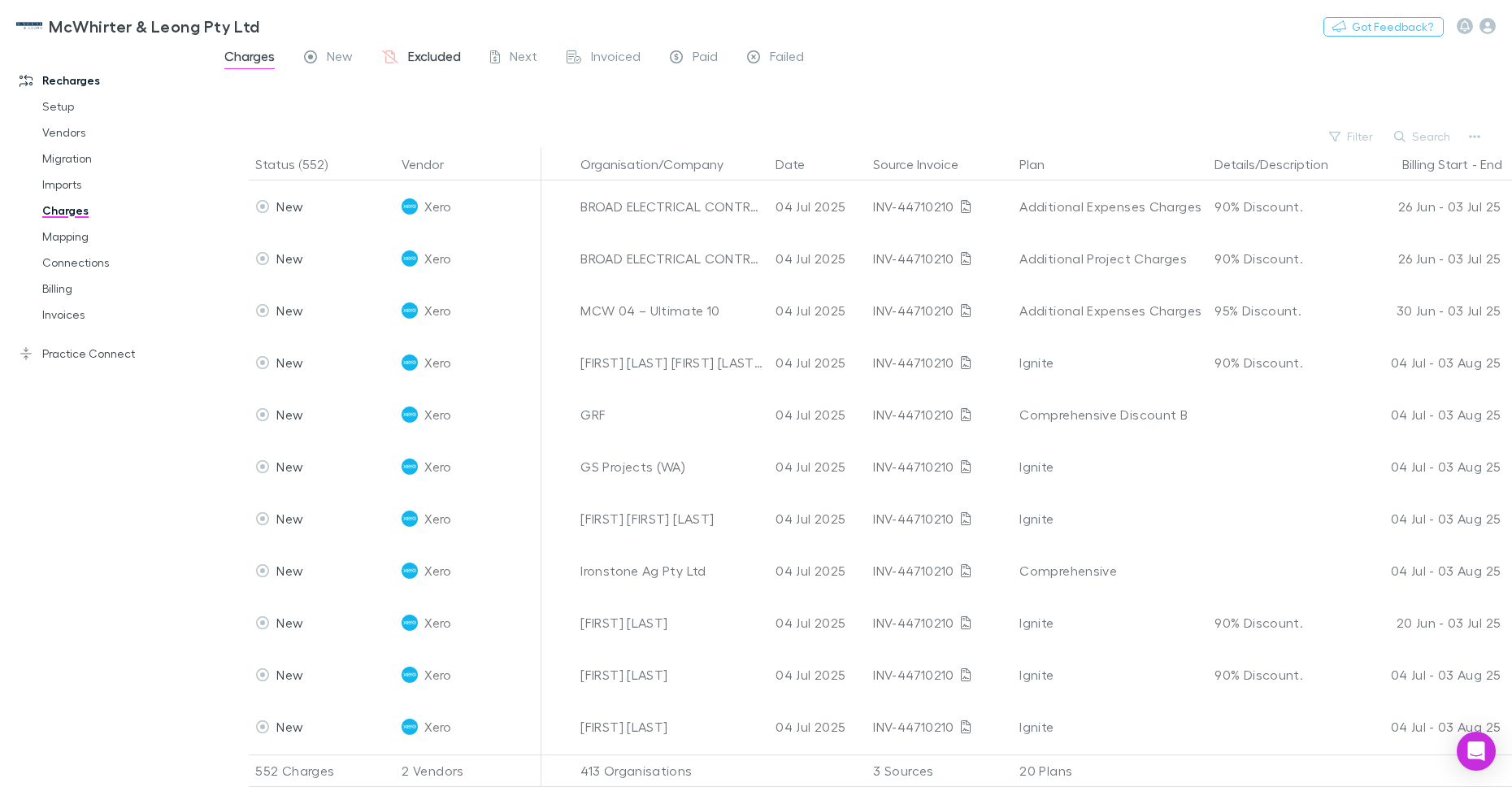 click on "Excluded" at bounding box center (434, 59) 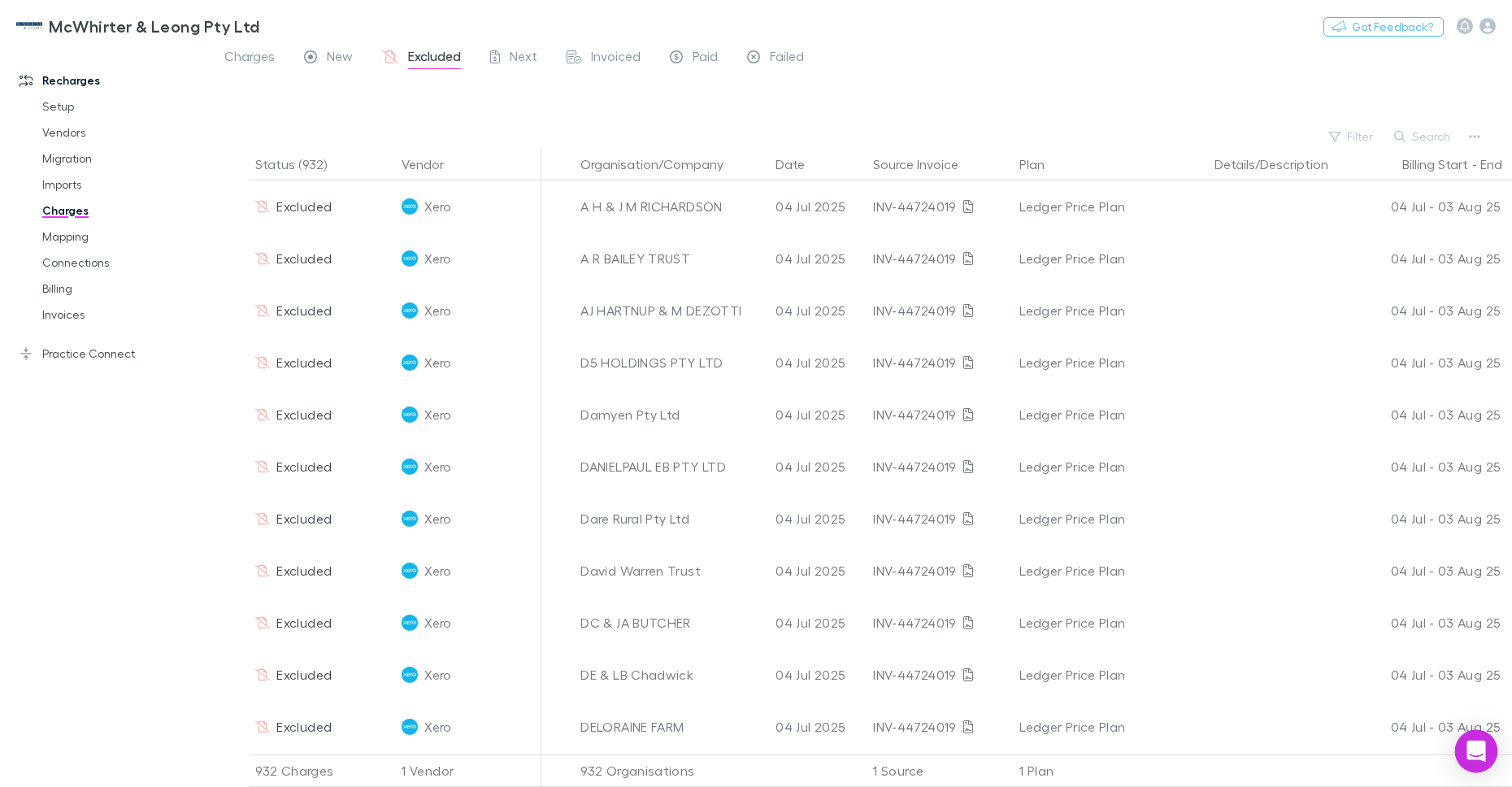 click 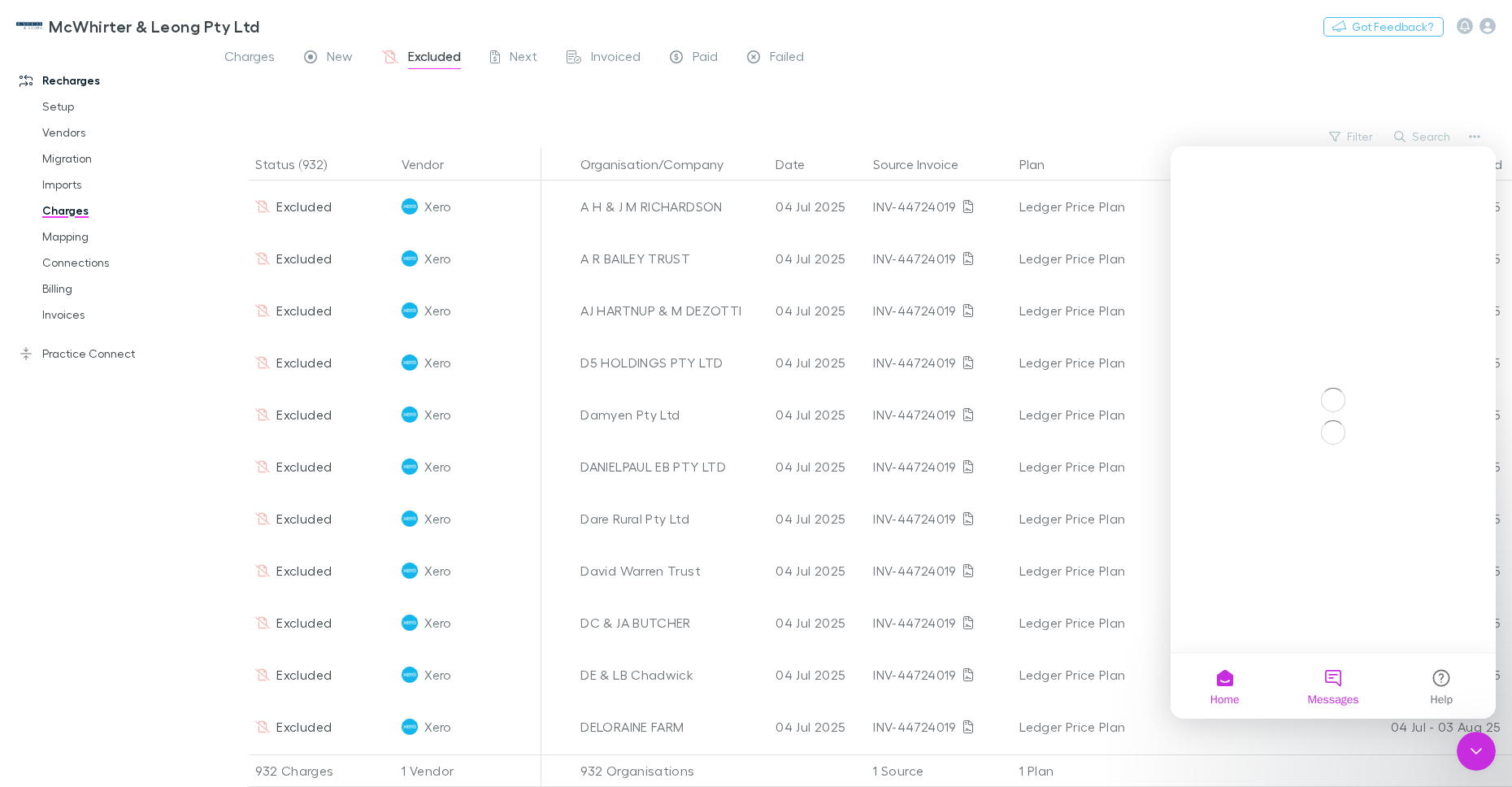 scroll, scrollTop: 0, scrollLeft: 0, axis: both 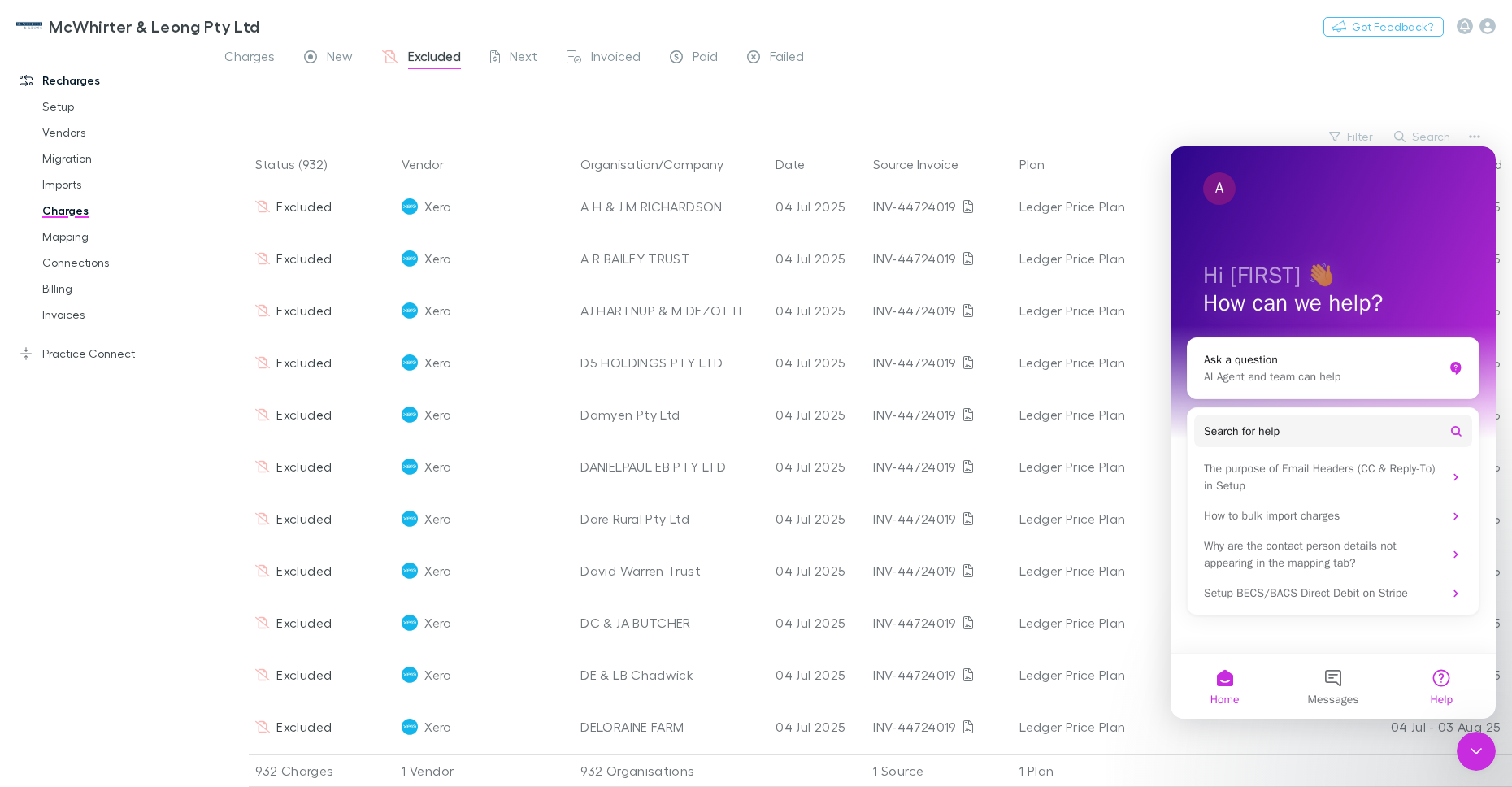 click on "Help" at bounding box center [1441, 686] 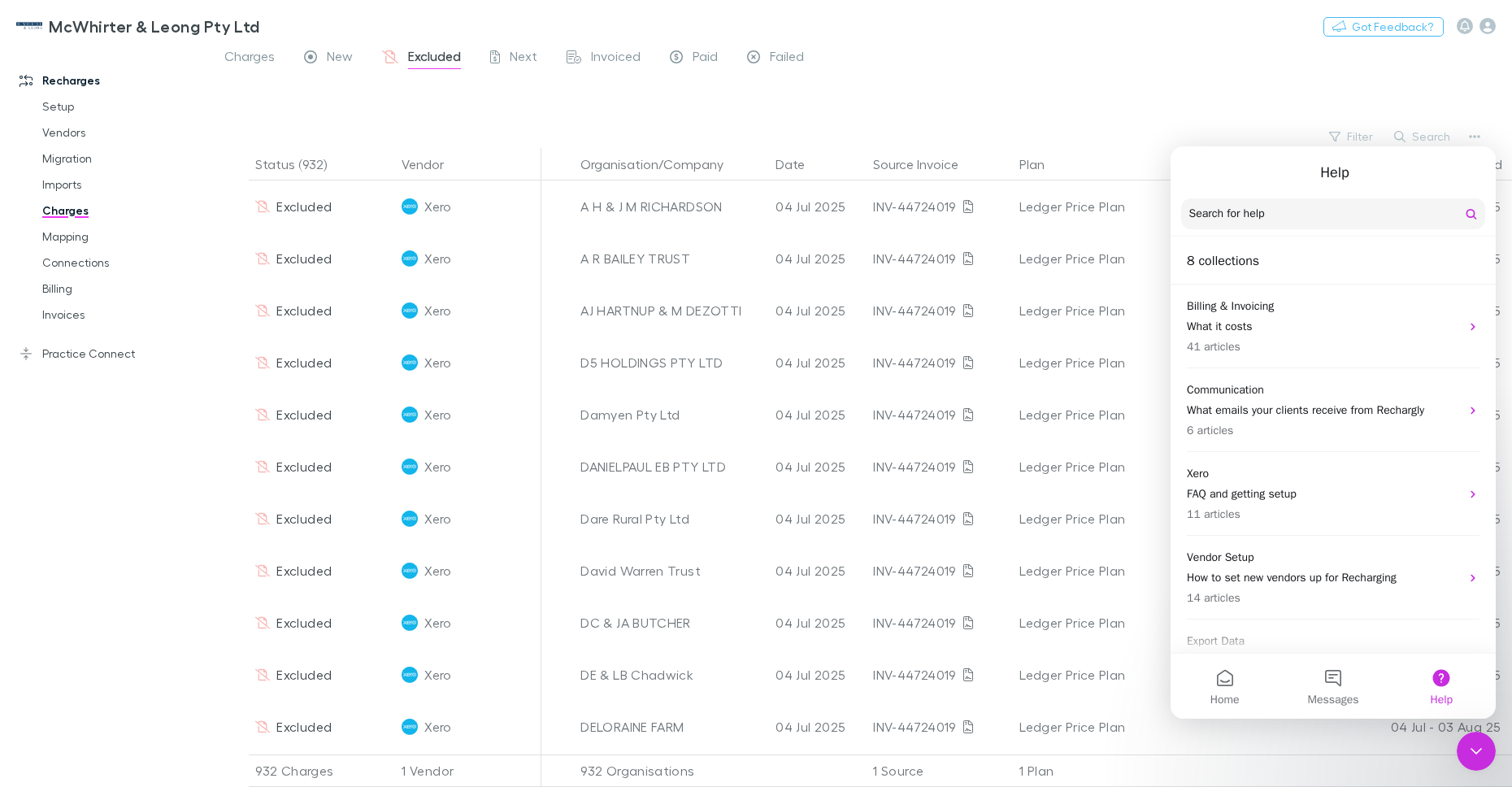 click on "Search for help" at bounding box center (1227, 214) 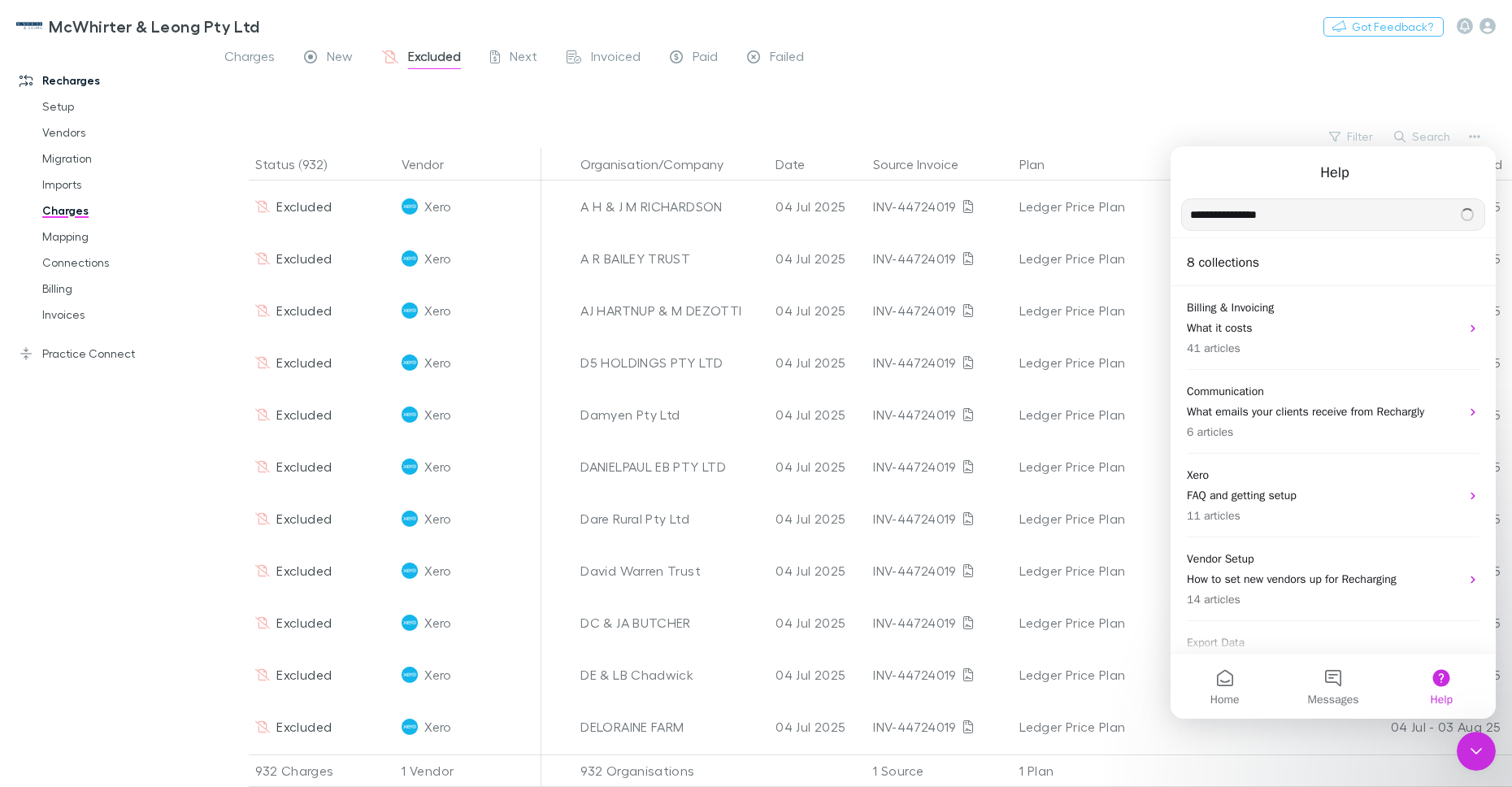 type on "**********" 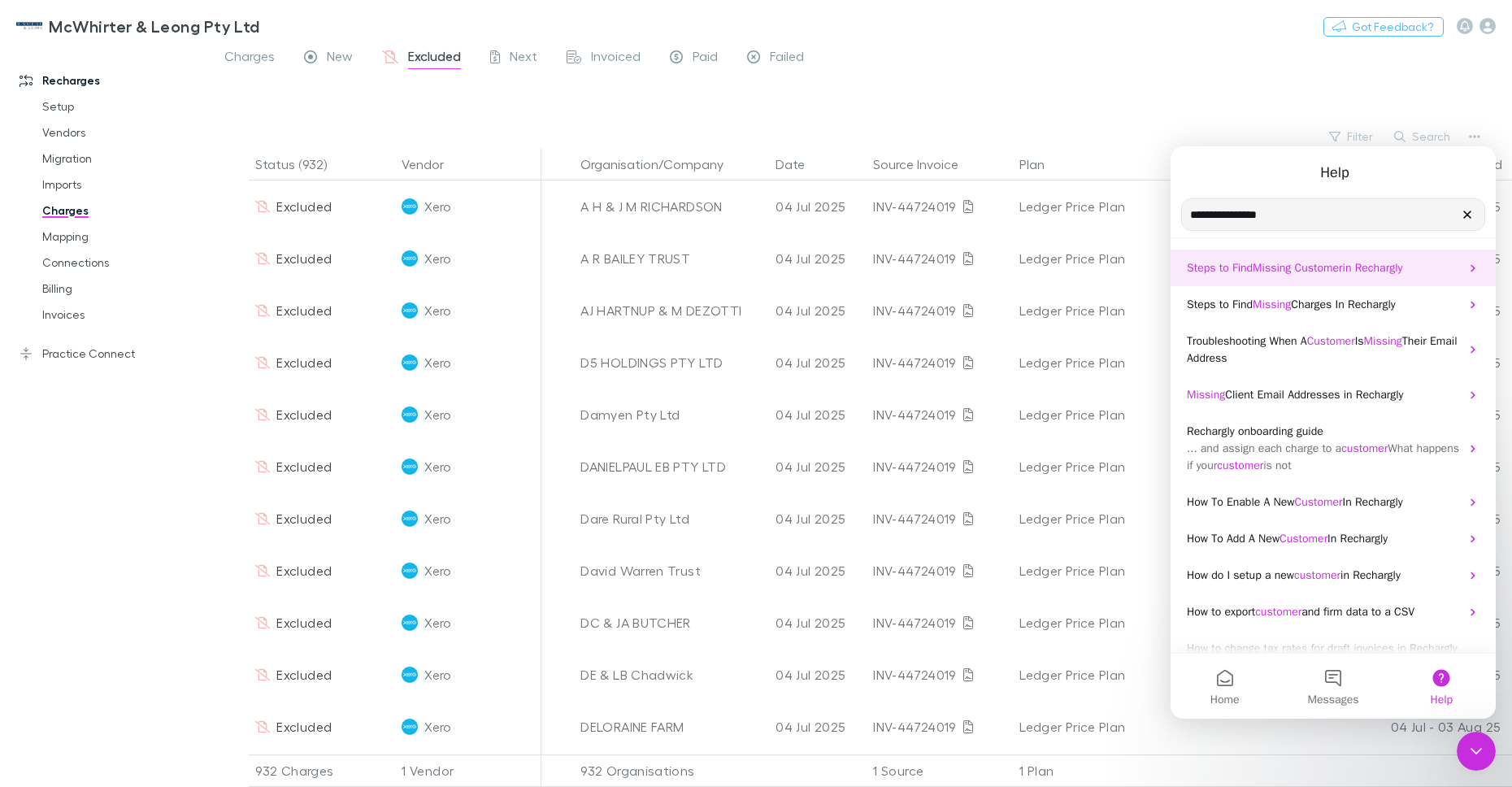 click on "Steps to Find" at bounding box center [1219, 267] 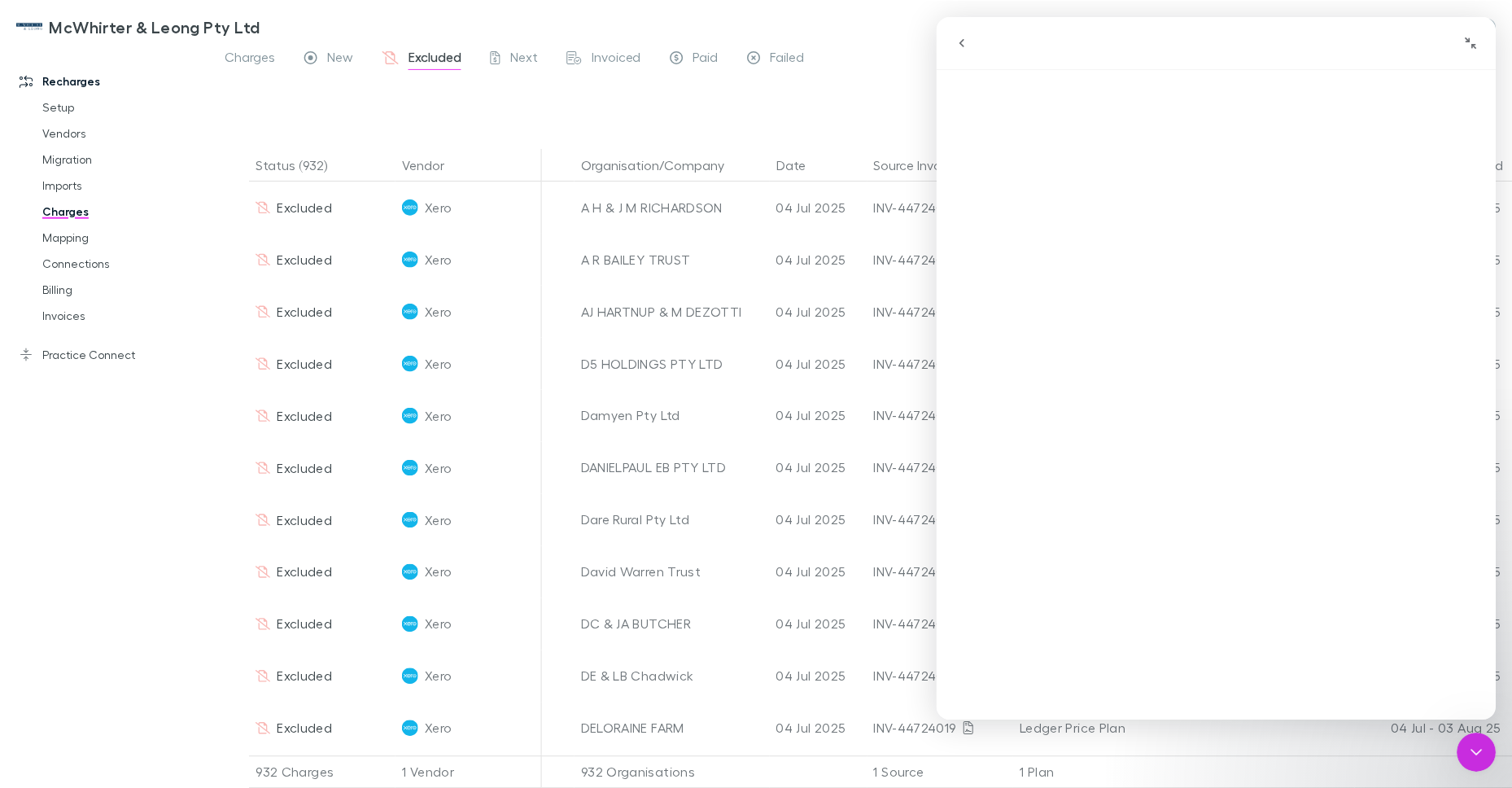scroll, scrollTop: 581, scrollLeft: 0, axis: vertical 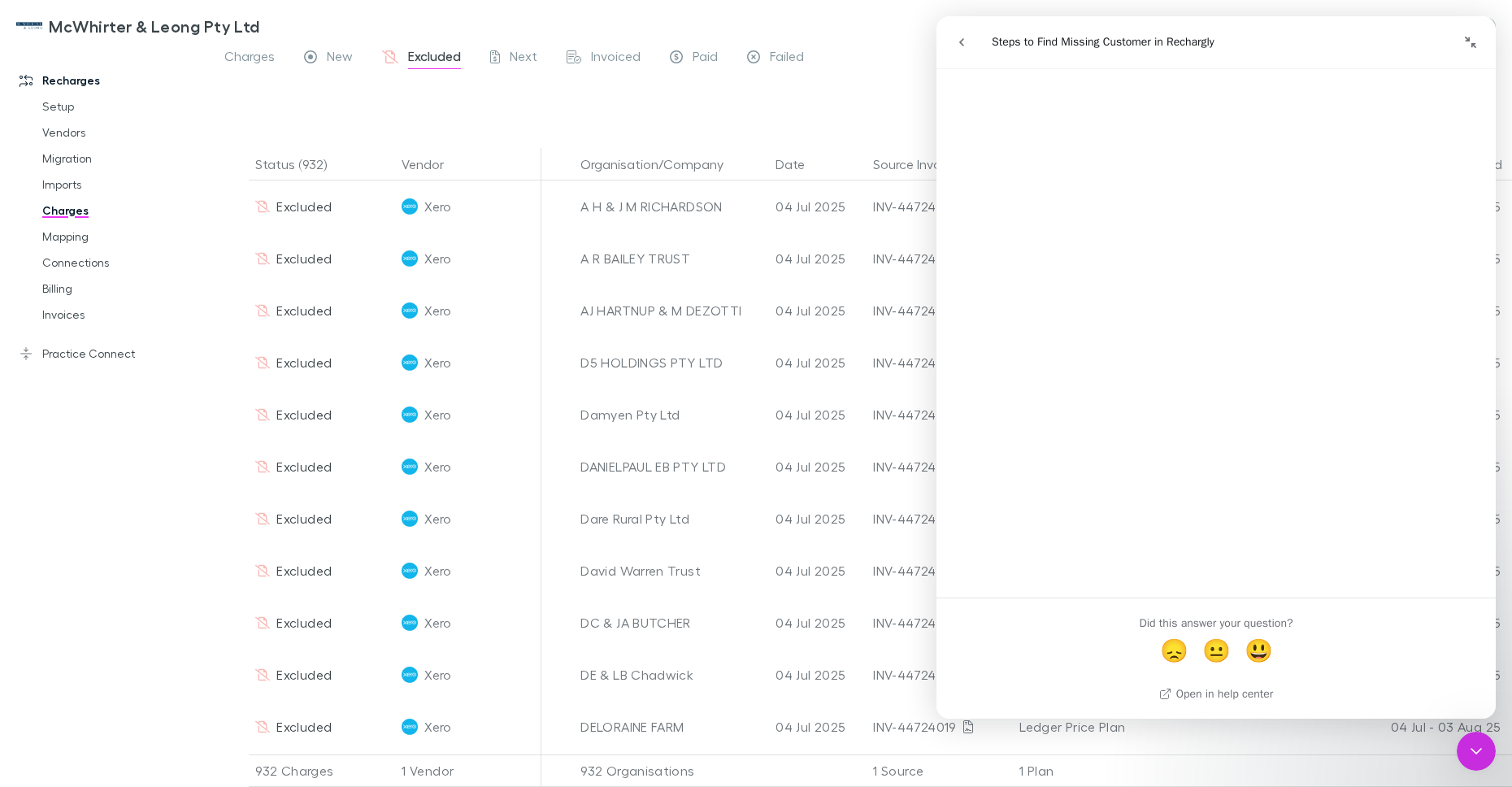 drag, startPoint x: 47, startPoint y: 555, endPoint x: 55, endPoint y: 538, distance: 18.788294 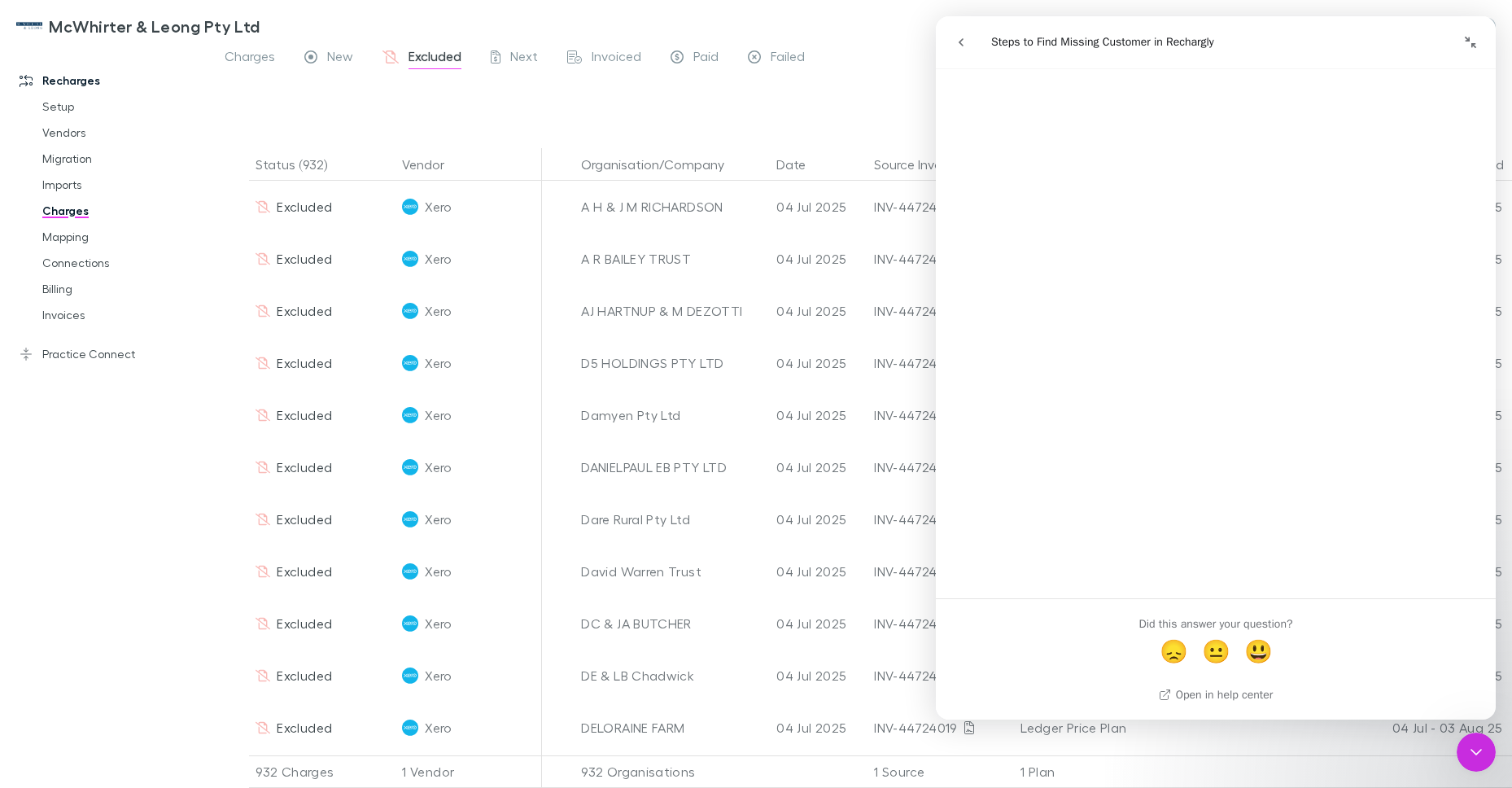 click at bounding box center [1476, 752] 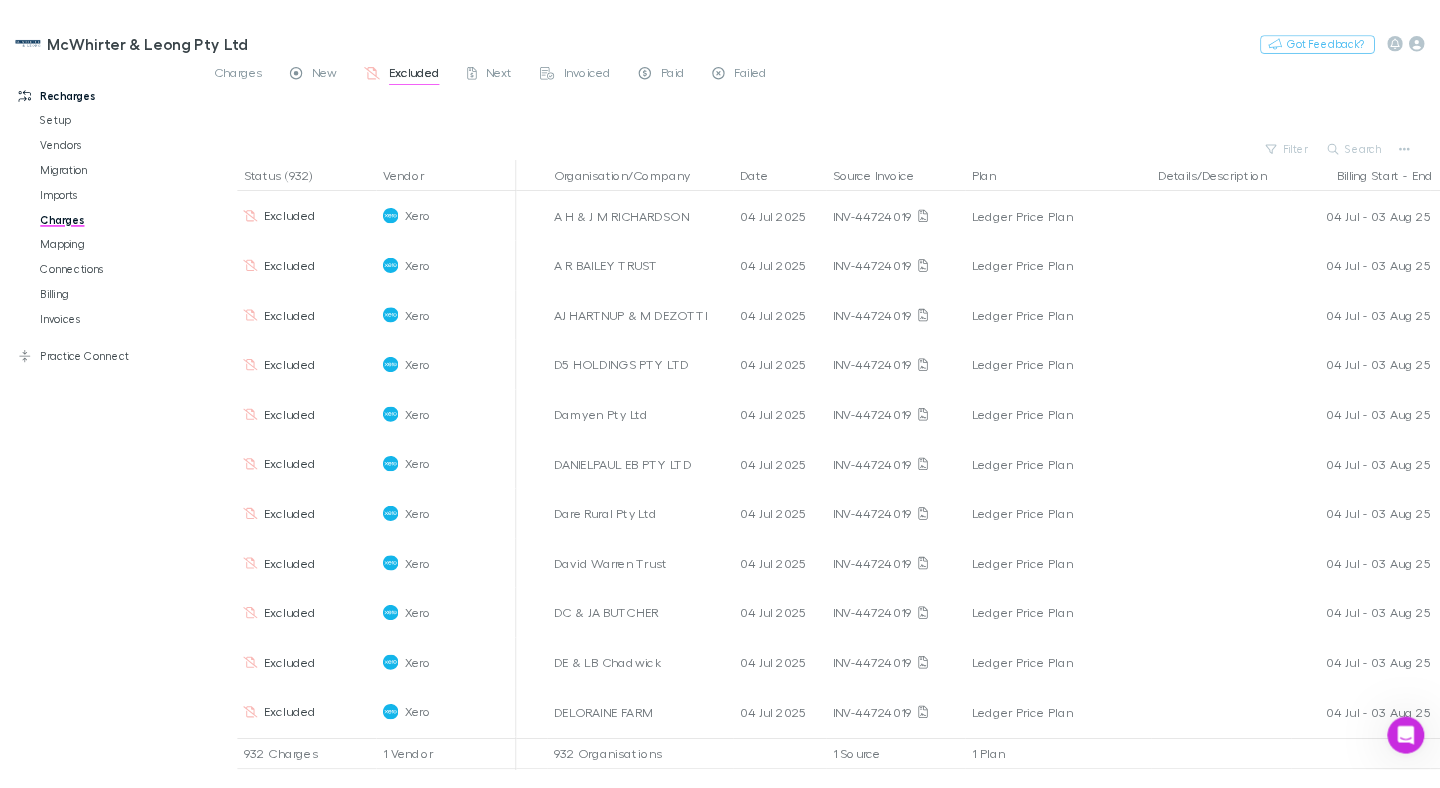 scroll, scrollTop: 0, scrollLeft: 0, axis: both 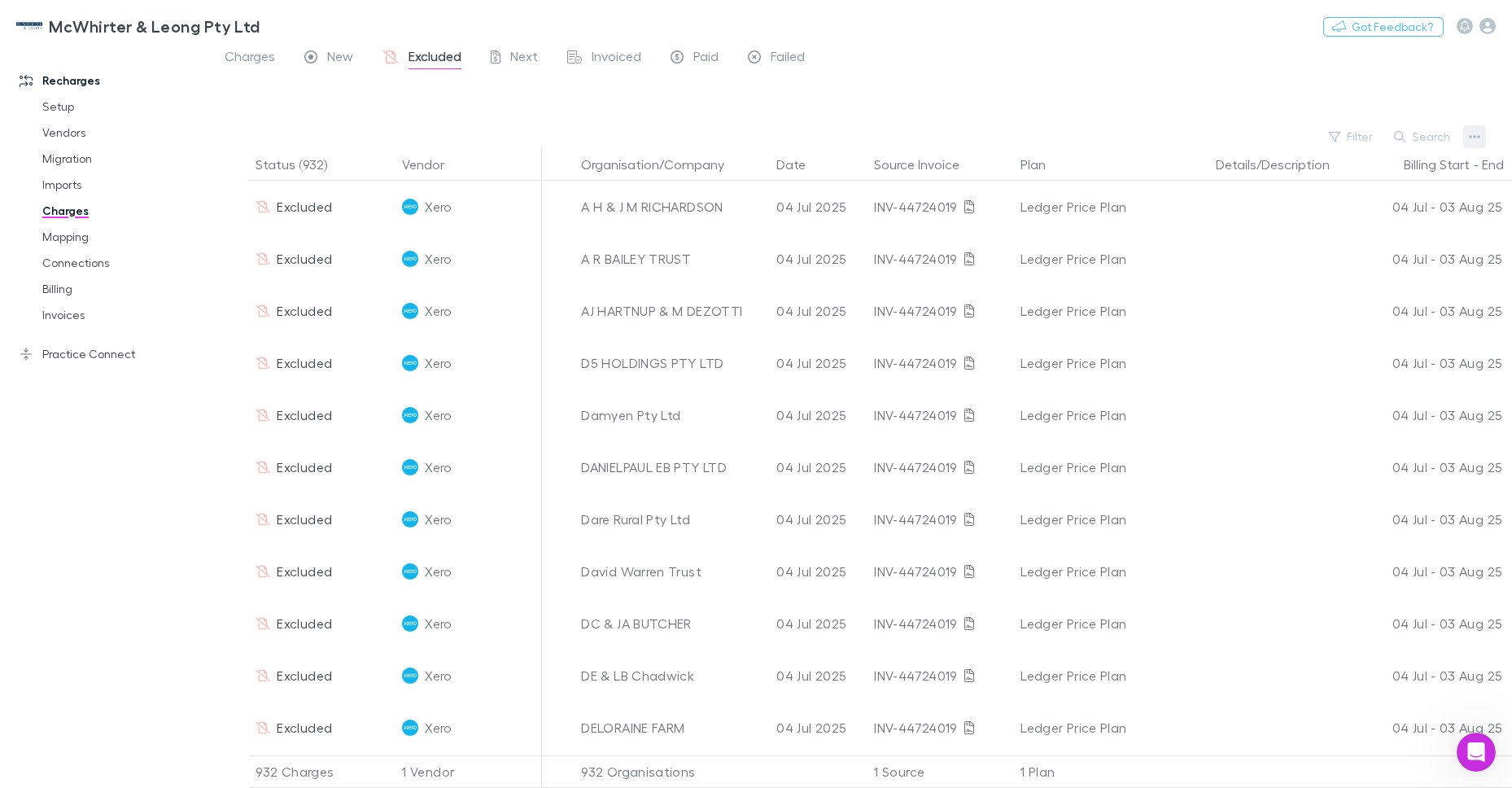 click 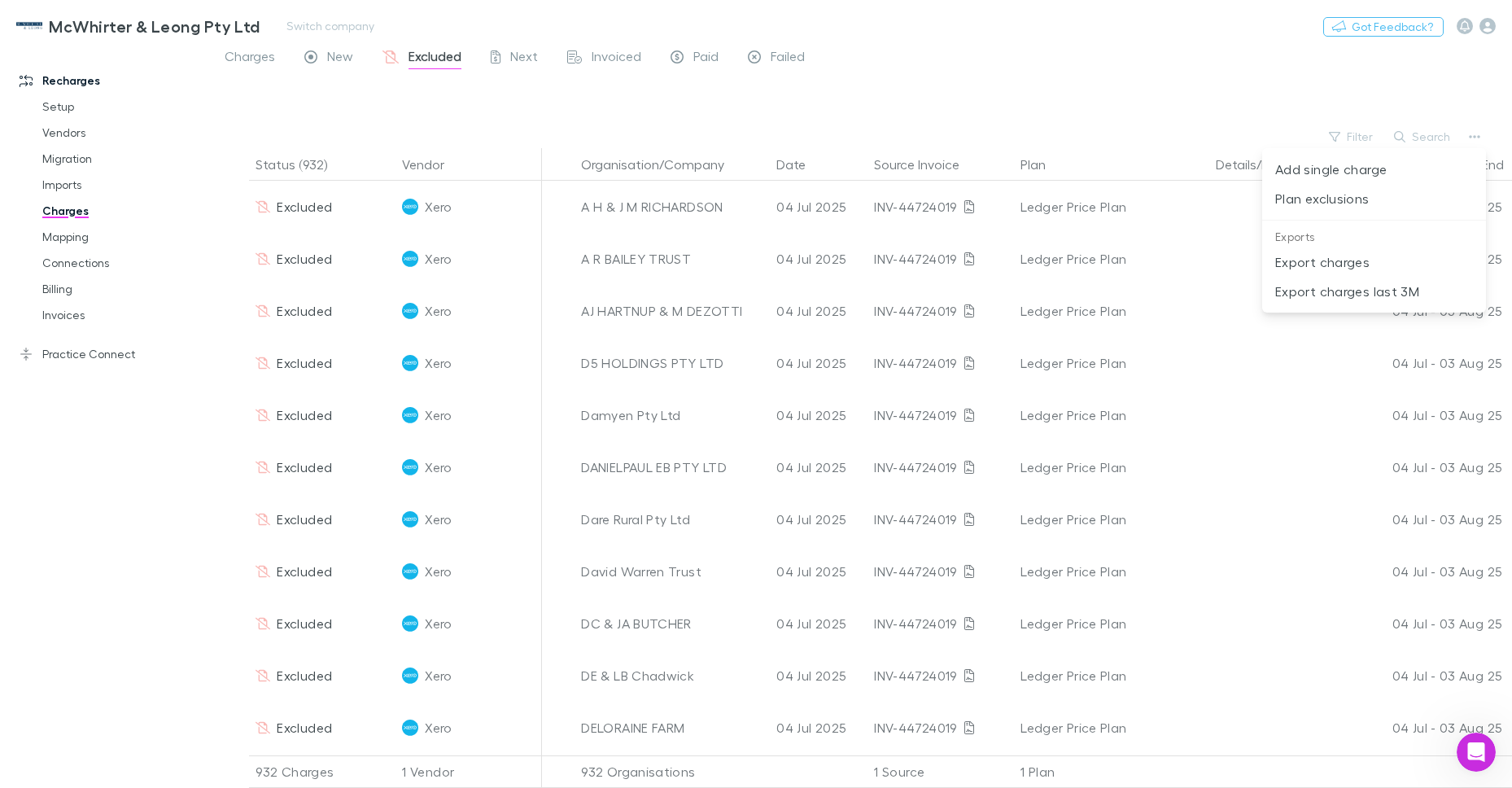 drag, startPoint x: 1349, startPoint y: 196, endPoint x: 58, endPoint y: 11, distance: 1304.1879 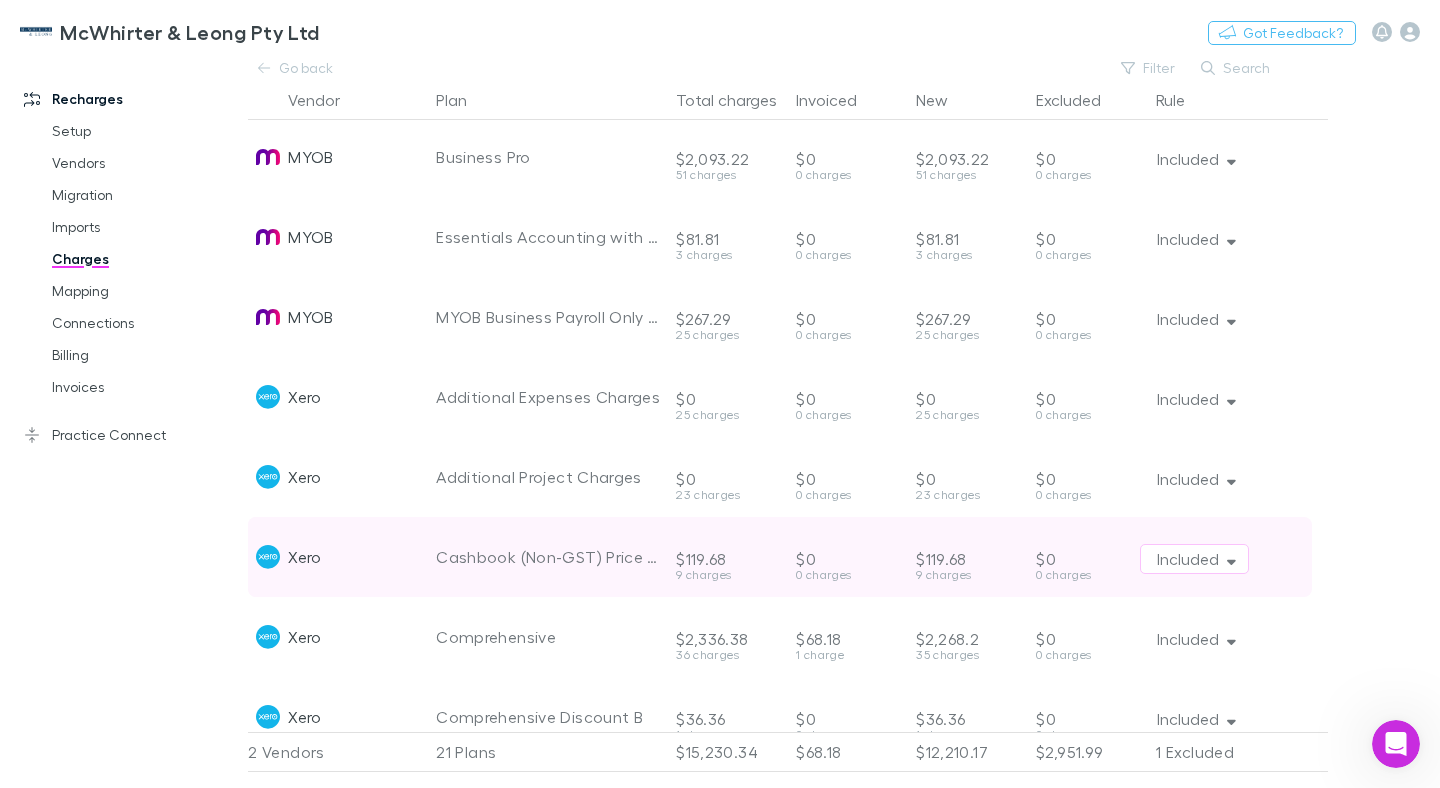 scroll, scrollTop: 1084, scrollLeft: 0, axis: vertical 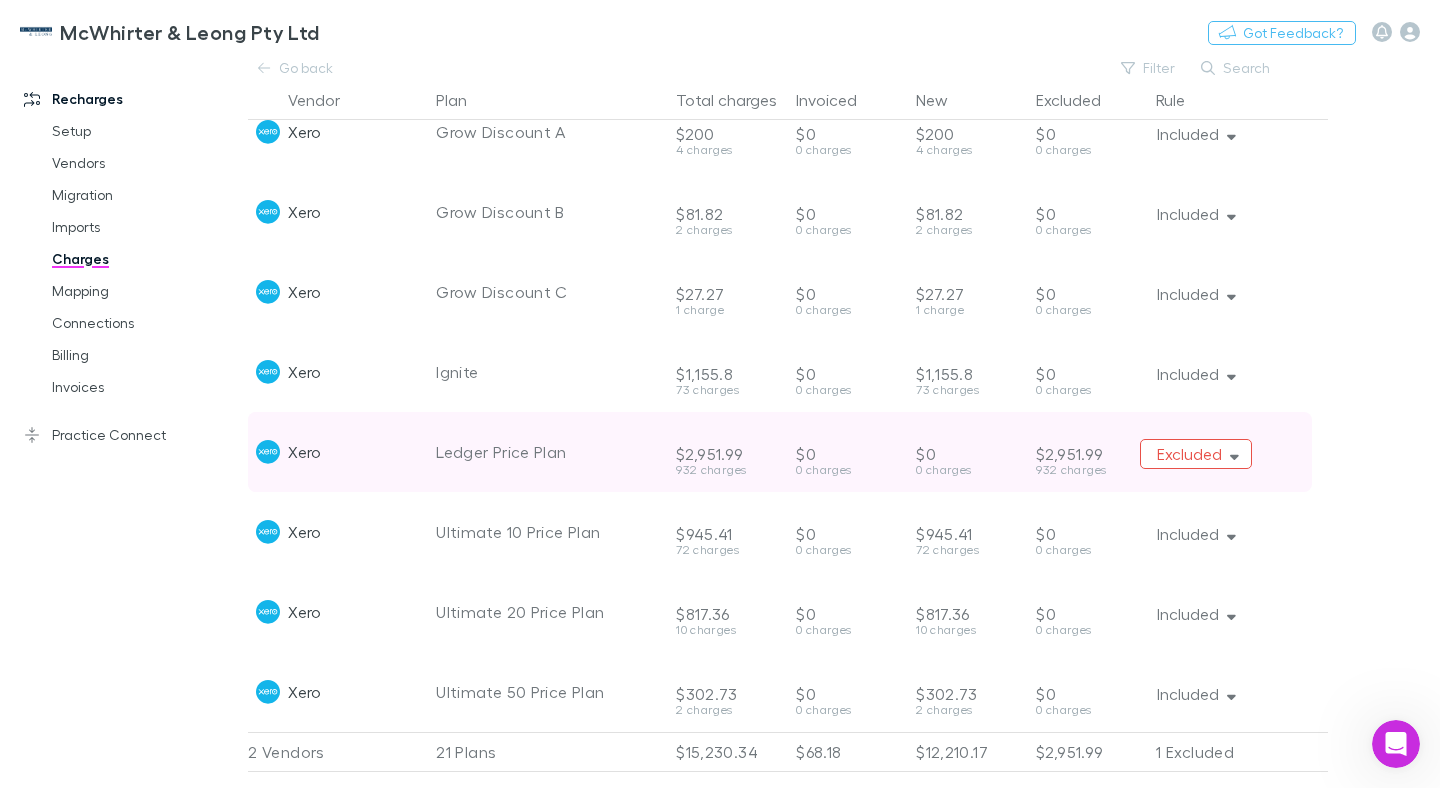 click on "Excluded" at bounding box center [1196, 454] 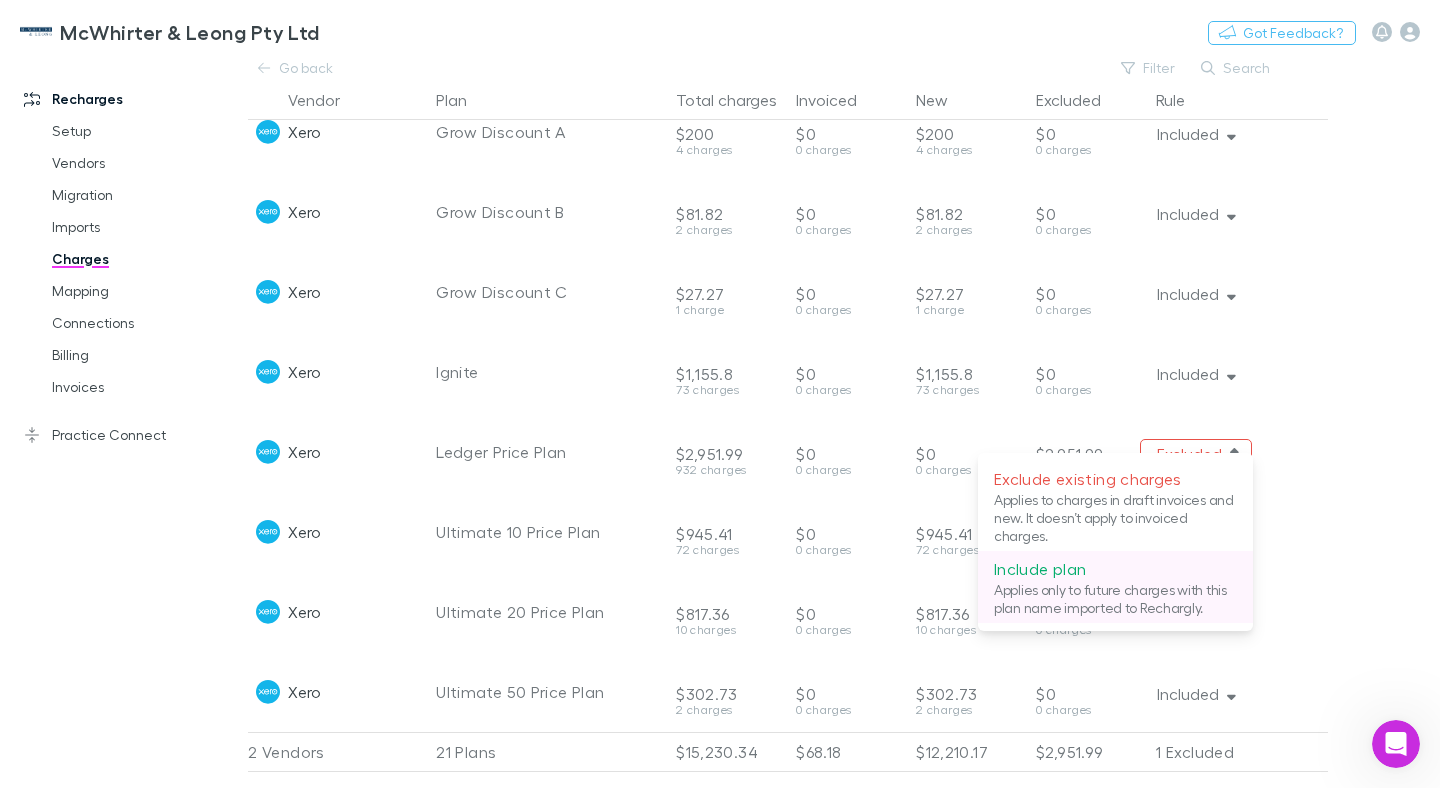 click on "Applies only to future charges with this plan name imported to Rechargly." at bounding box center [1115, 599] 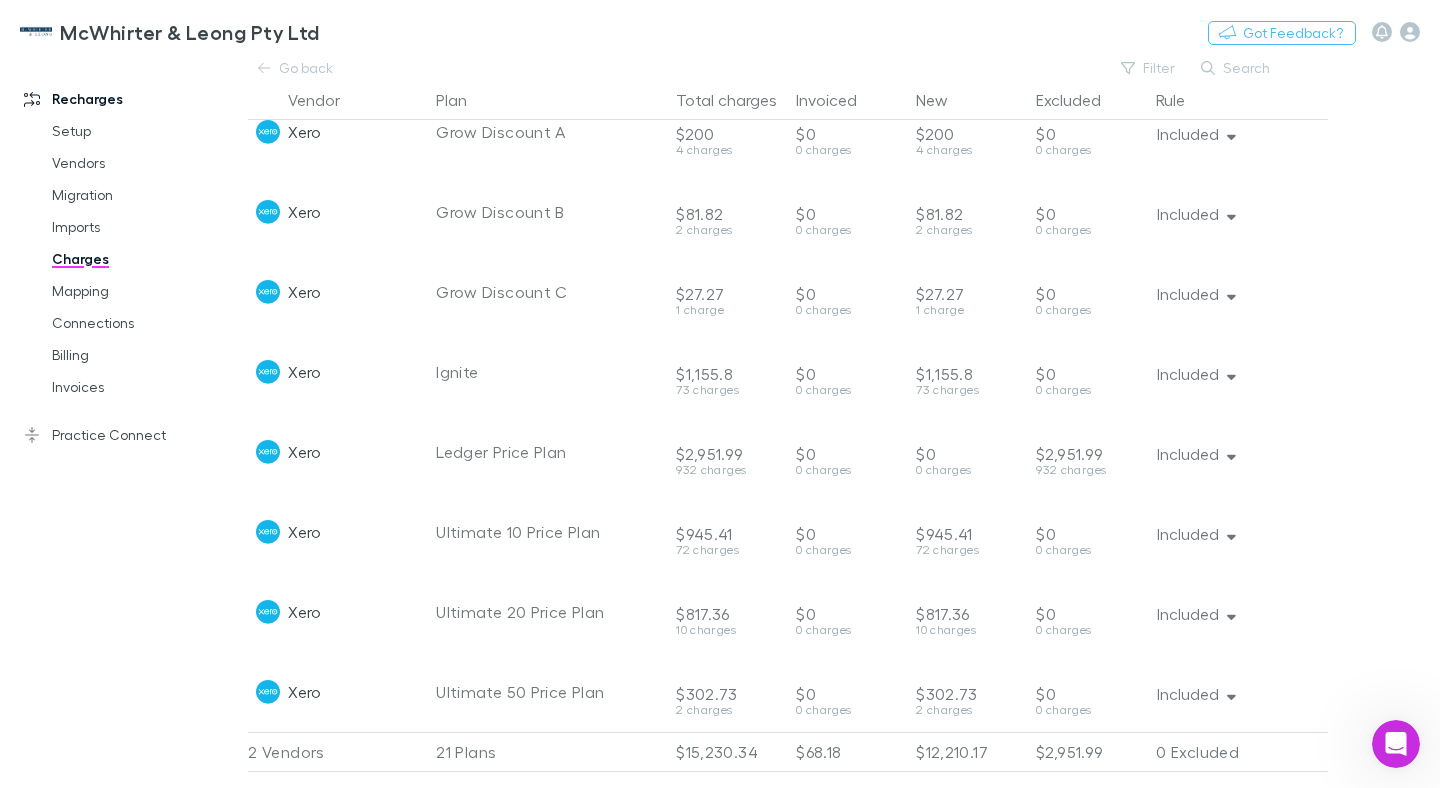 drag, startPoint x: 74, startPoint y: 252, endPoint x: 251, endPoint y: 105, distance: 230.0826 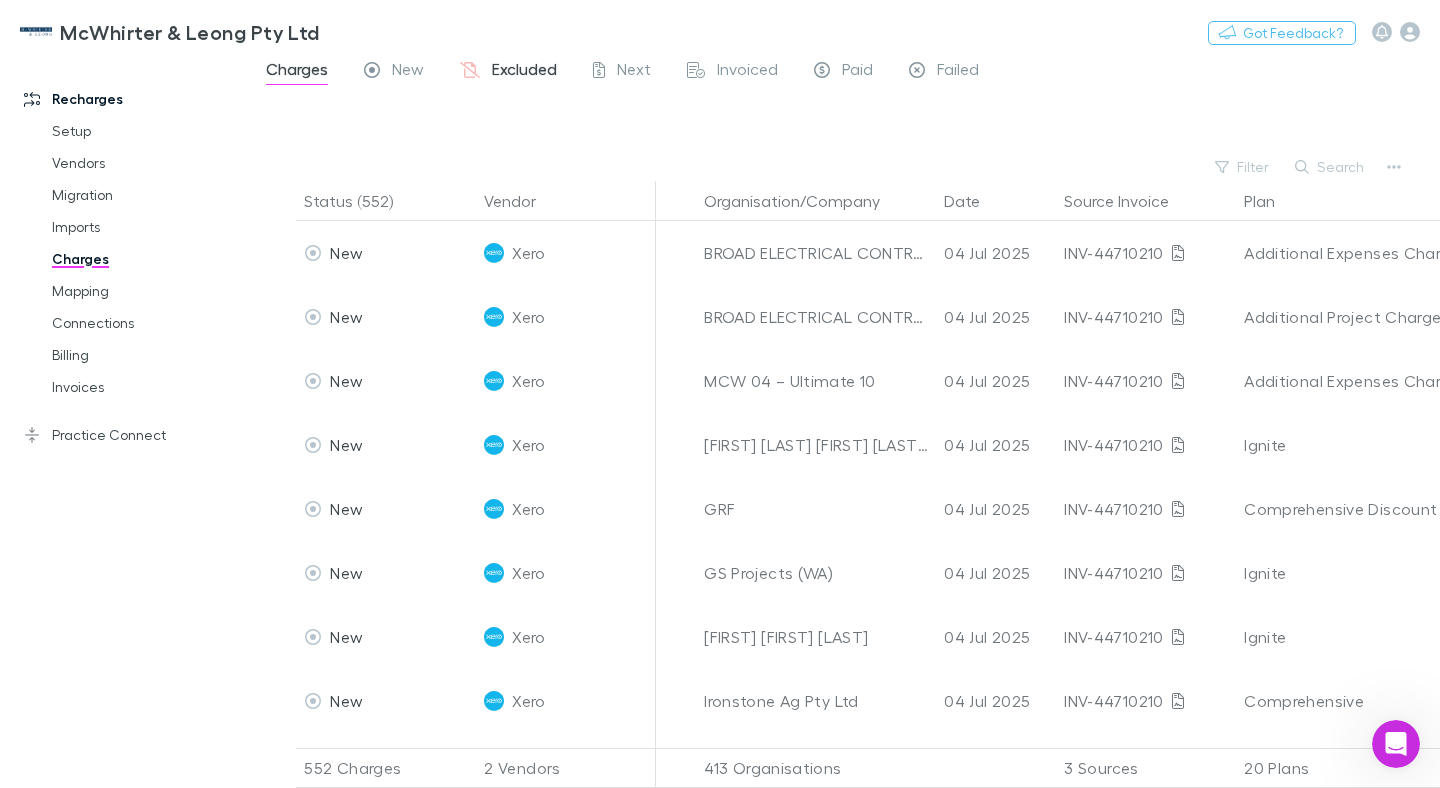 click on "Excluded" at bounding box center [524, 72] 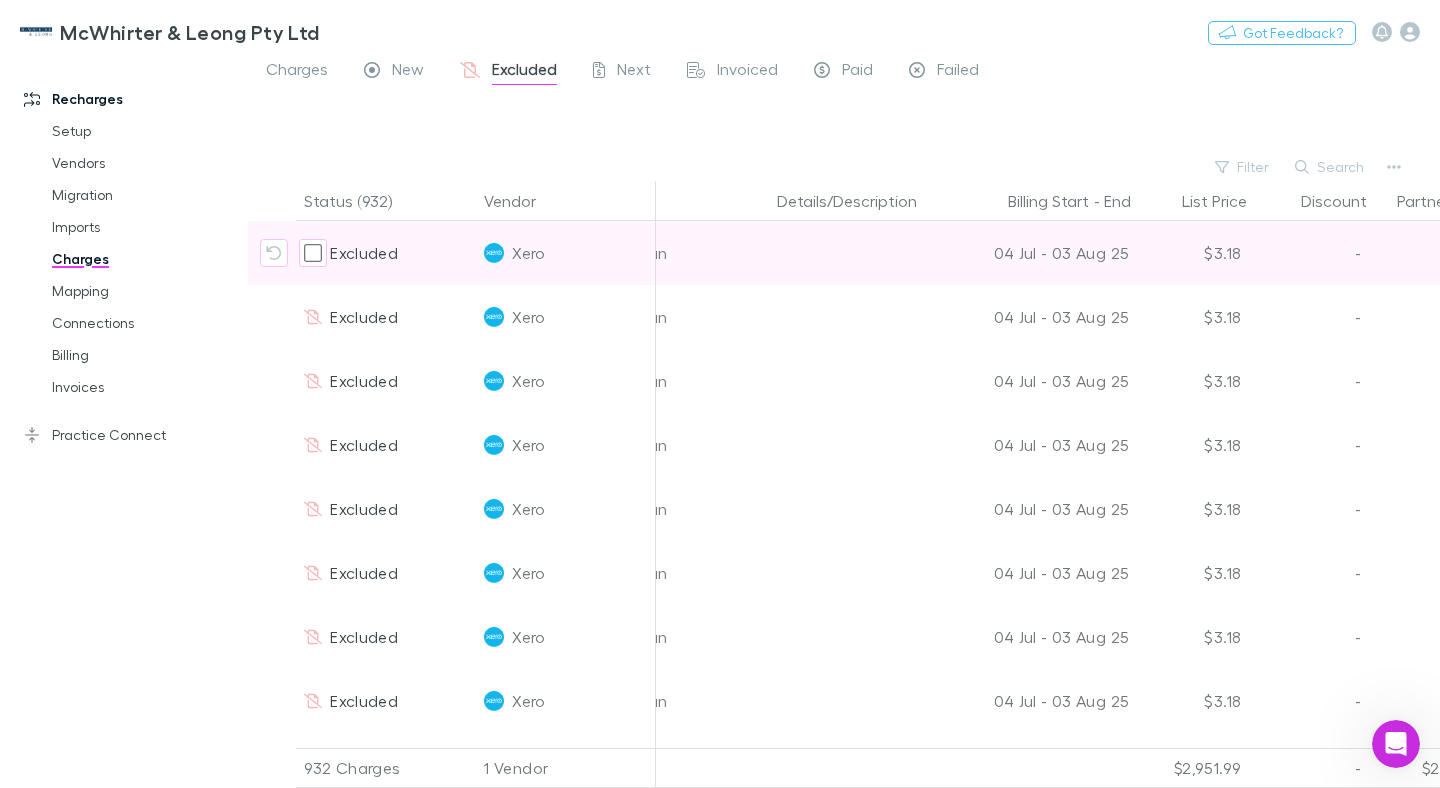 scroll, scrollTop: 0, scrollLeft: 0, axis: both 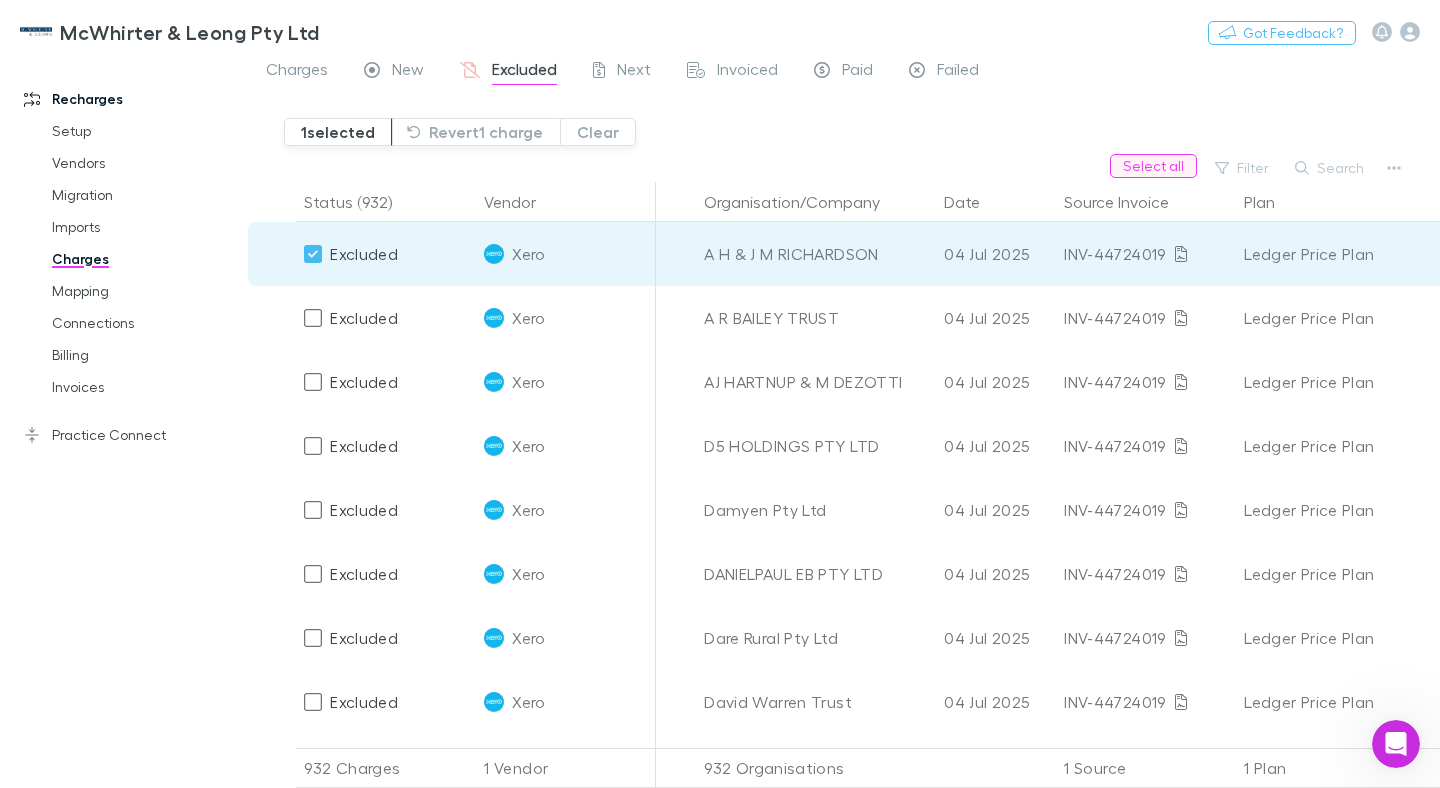 click on "Select all" at bounding box center (1153, 166) 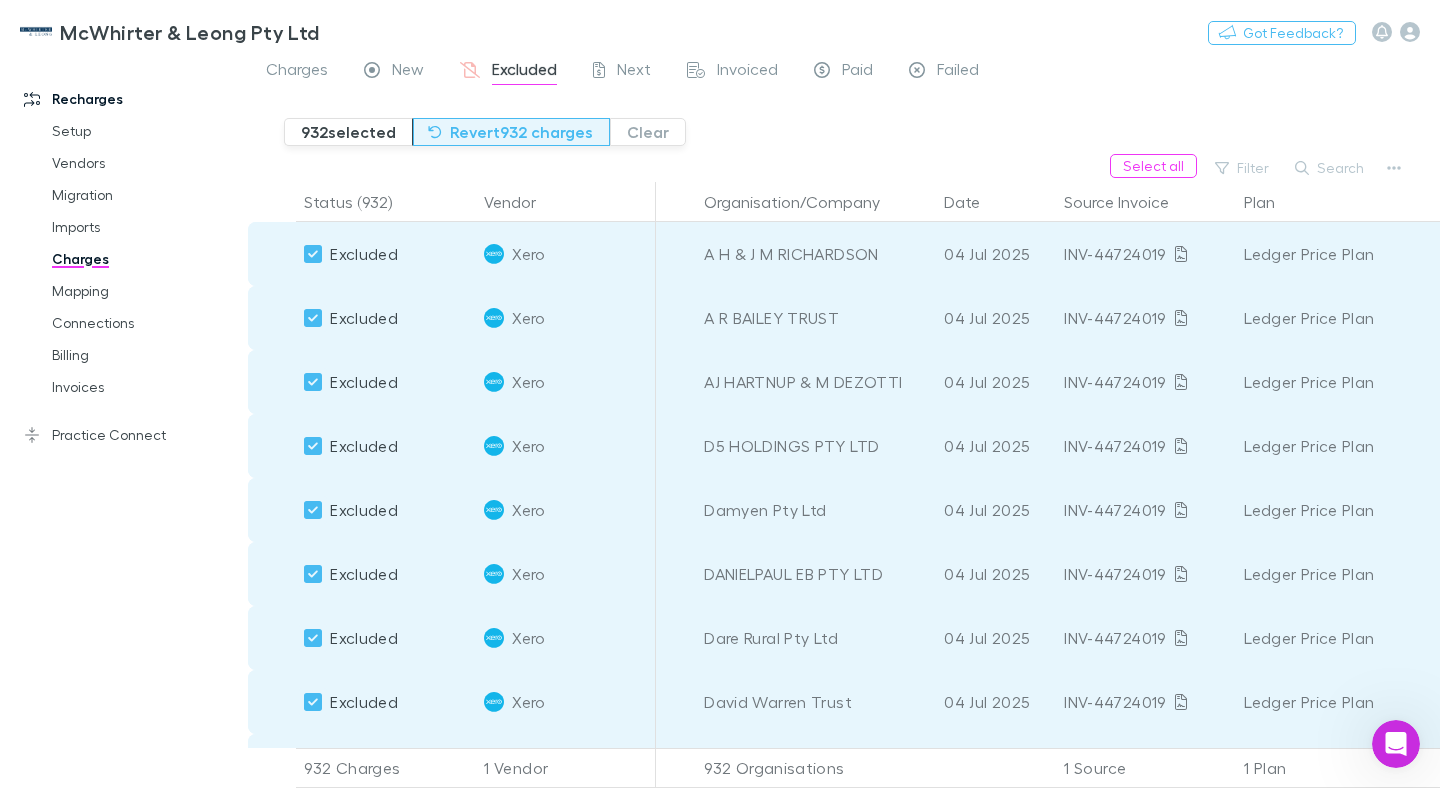 click on "Revert 932 charges" at bounding box center [511, 132] 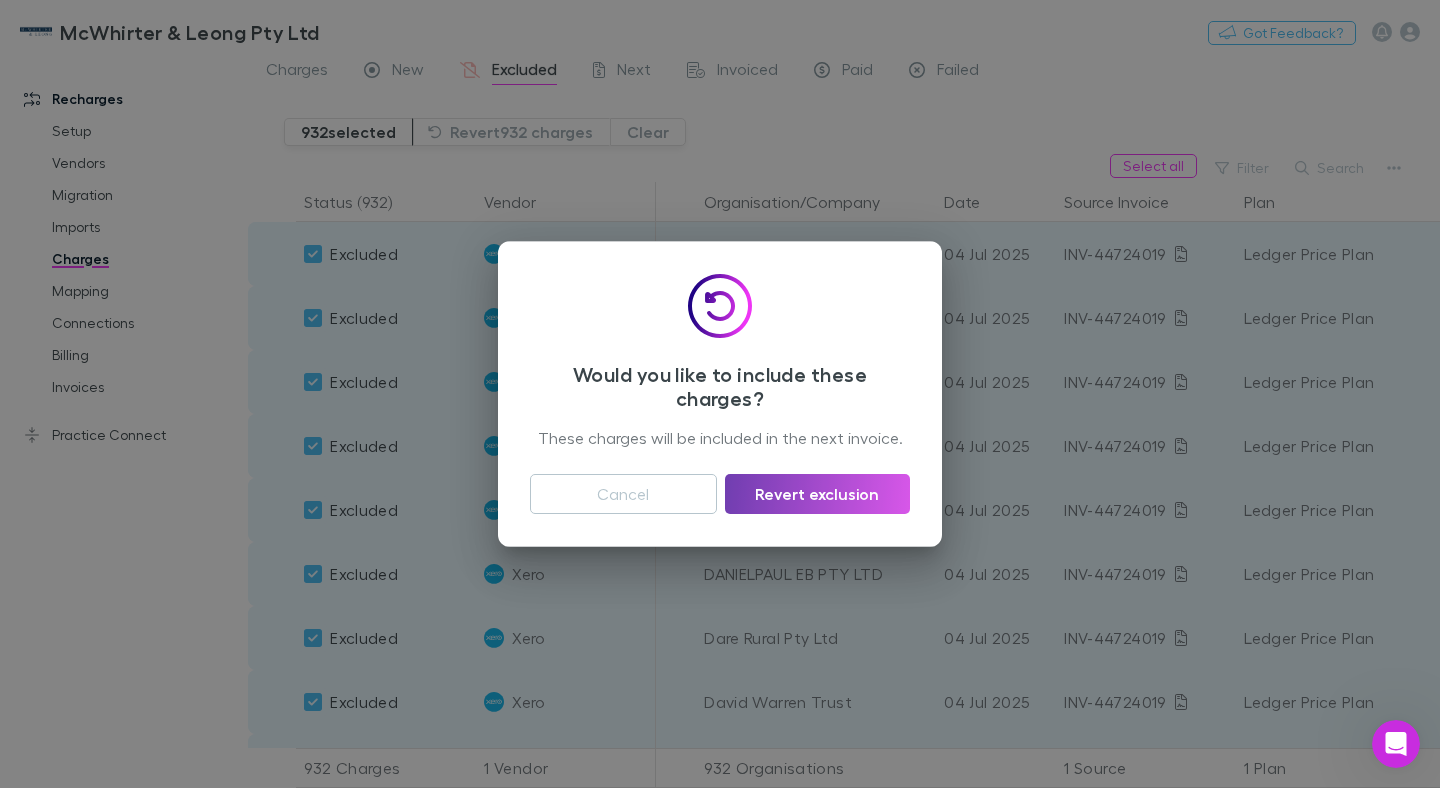 click on "Revert exclusion" at bounding box center [817, 494] 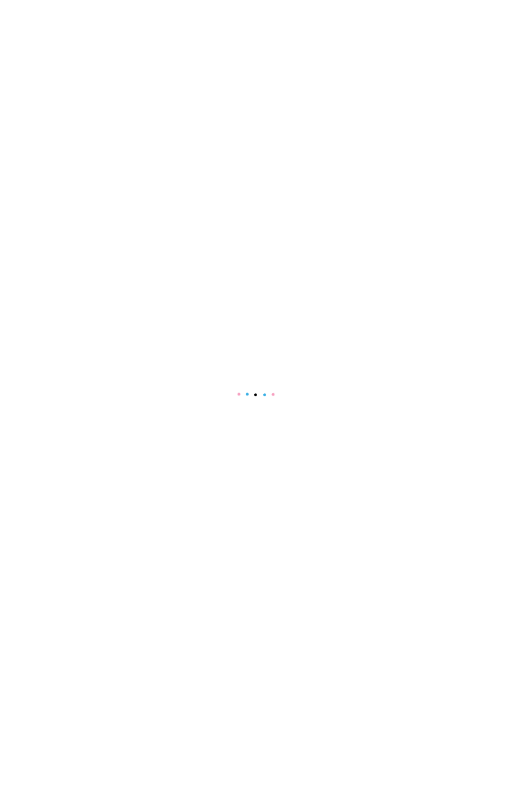 scroll, scrollTop: 0, scrollLeft: 0, axis: both 